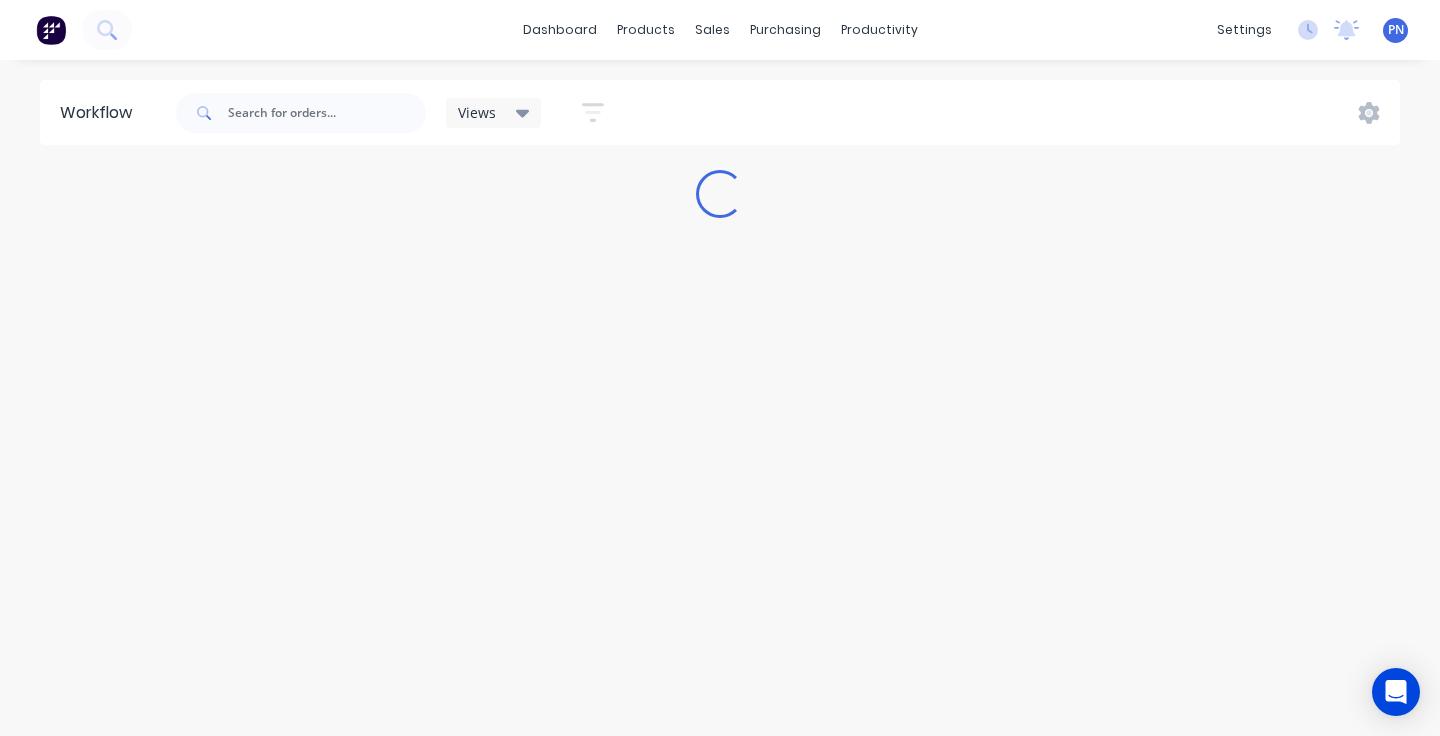 scroll, scrollTop: 0, scrollLeft: 0, axis: both 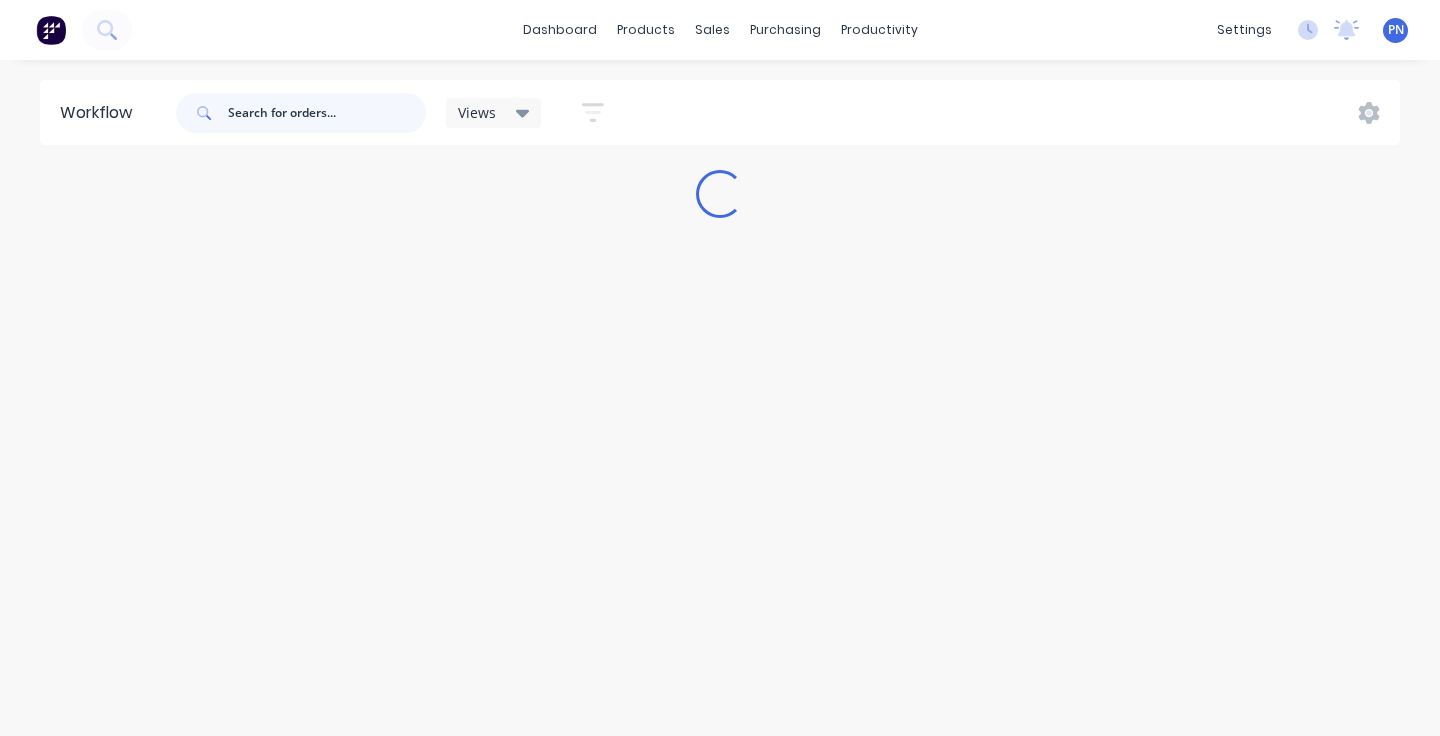 click at bounding box center (327, 113) 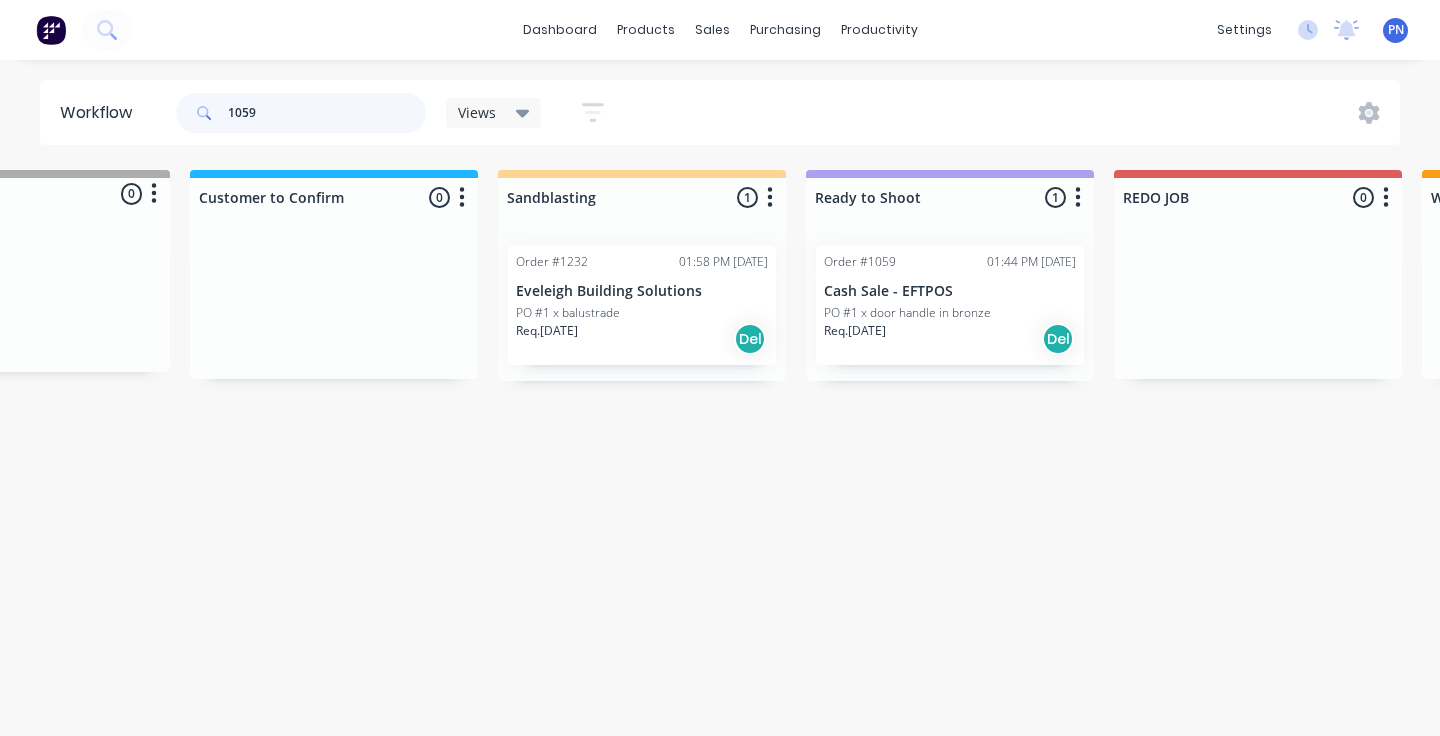 scroll, scrollTop: 0, scrollLeft: 168, axis: horizontal 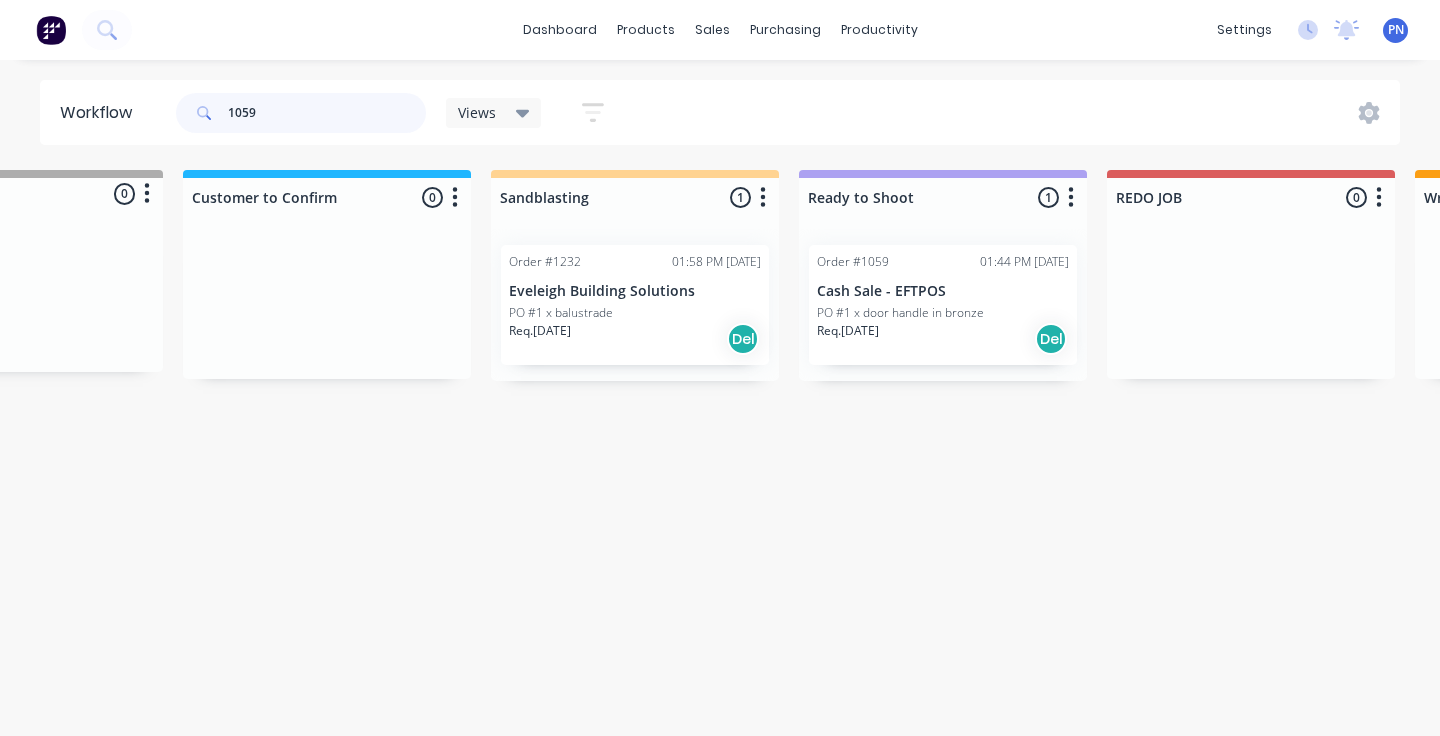 type on "1059" 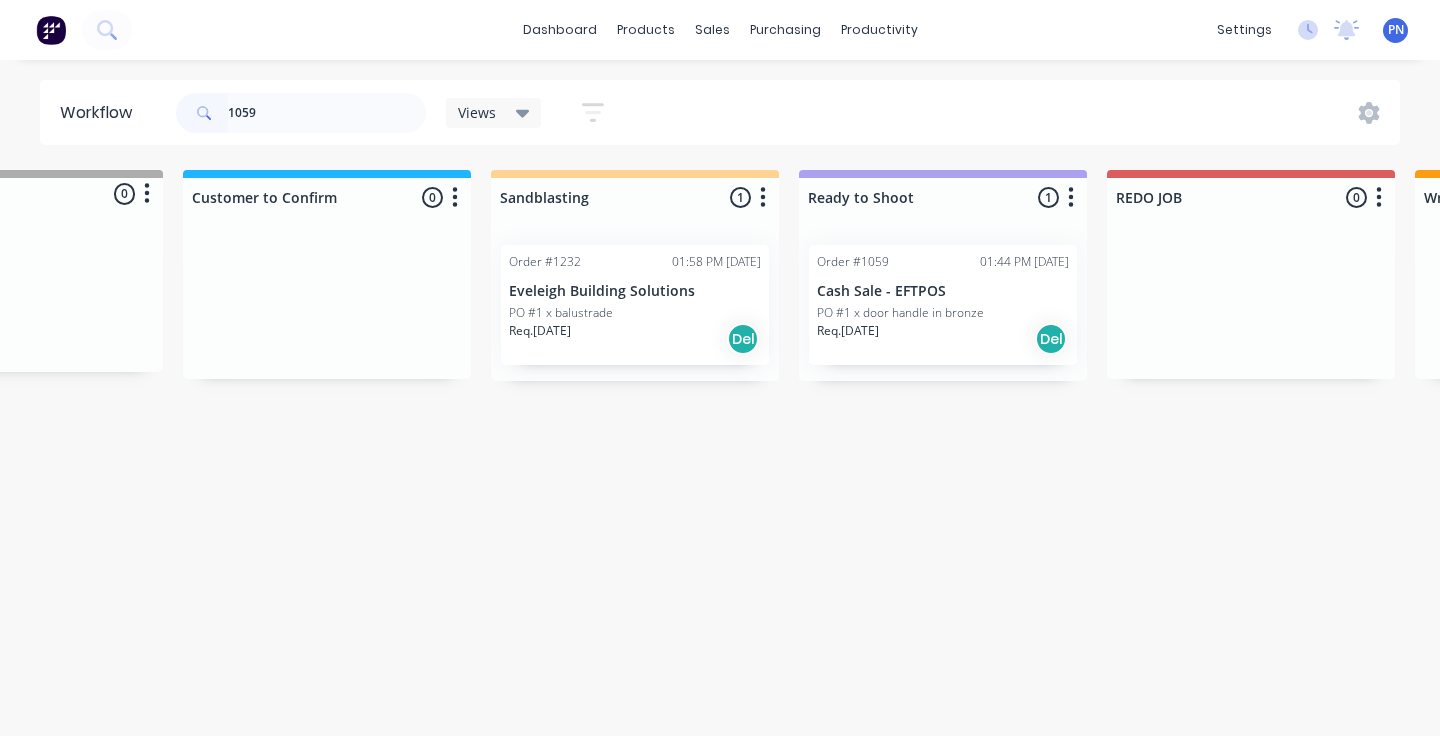 click on "Req. 13/06/25 Del" at bounding box center [943, 339] 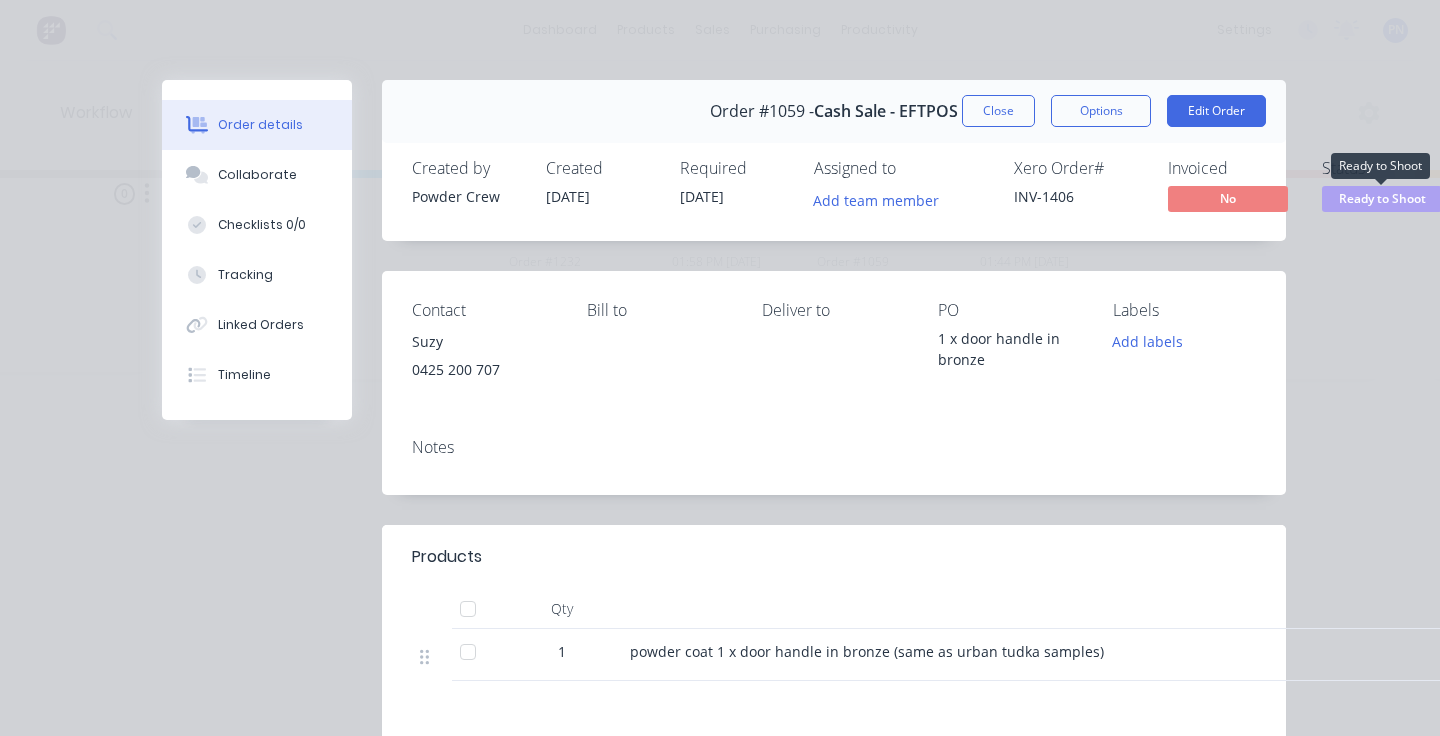 click on "Ready to Shoot" at bounding box center (1382, 198) 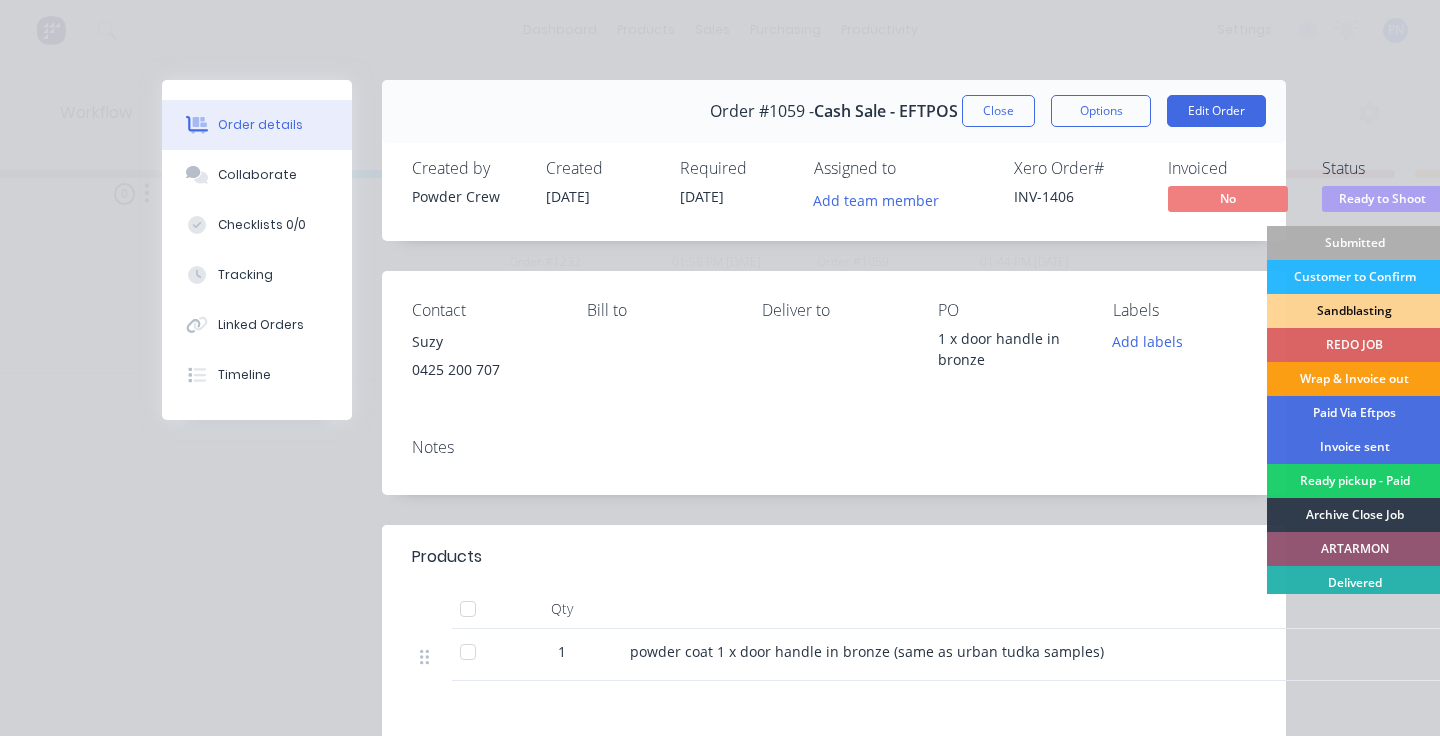 click on "Wrap & Invoice out" at bounding box center [1354, 379] 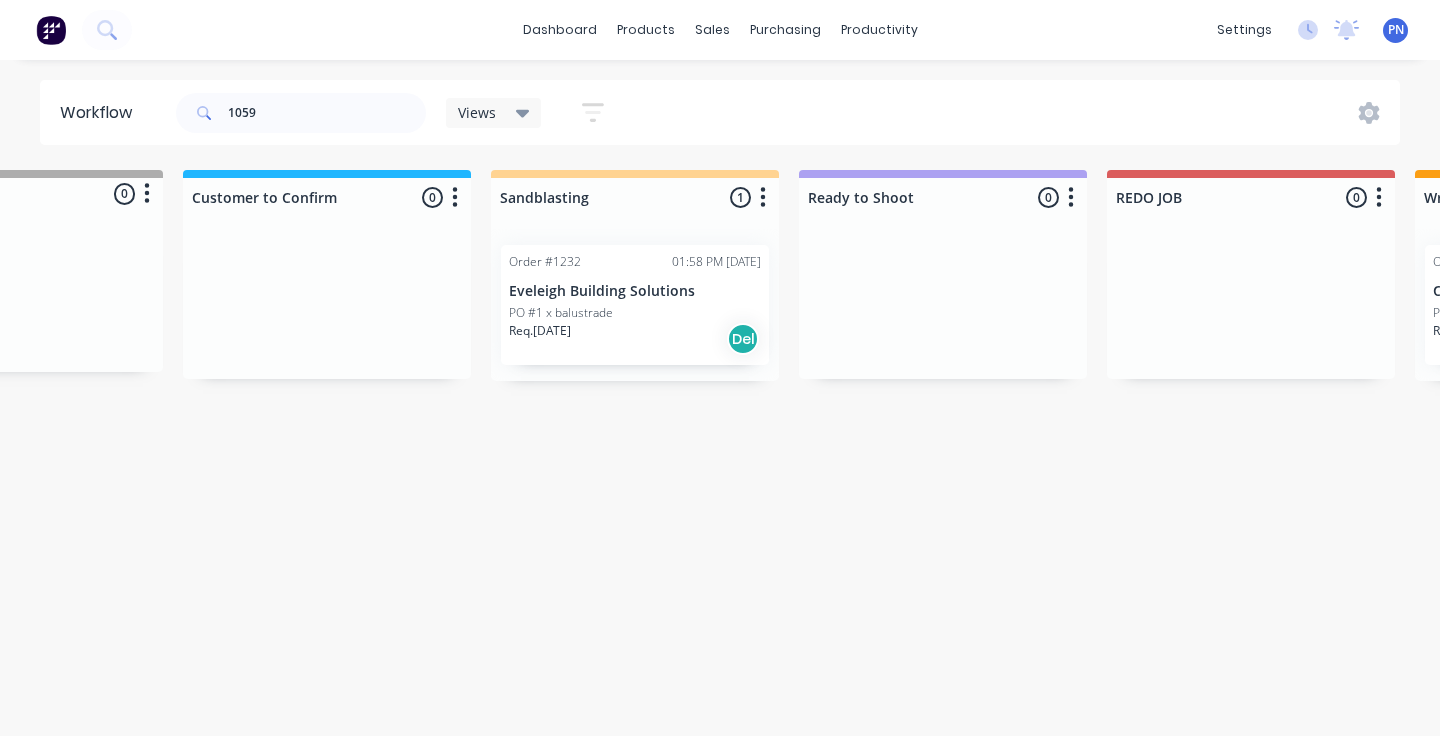 click on "Req. 18/07/25 Del" at bounding box center (635, 339) 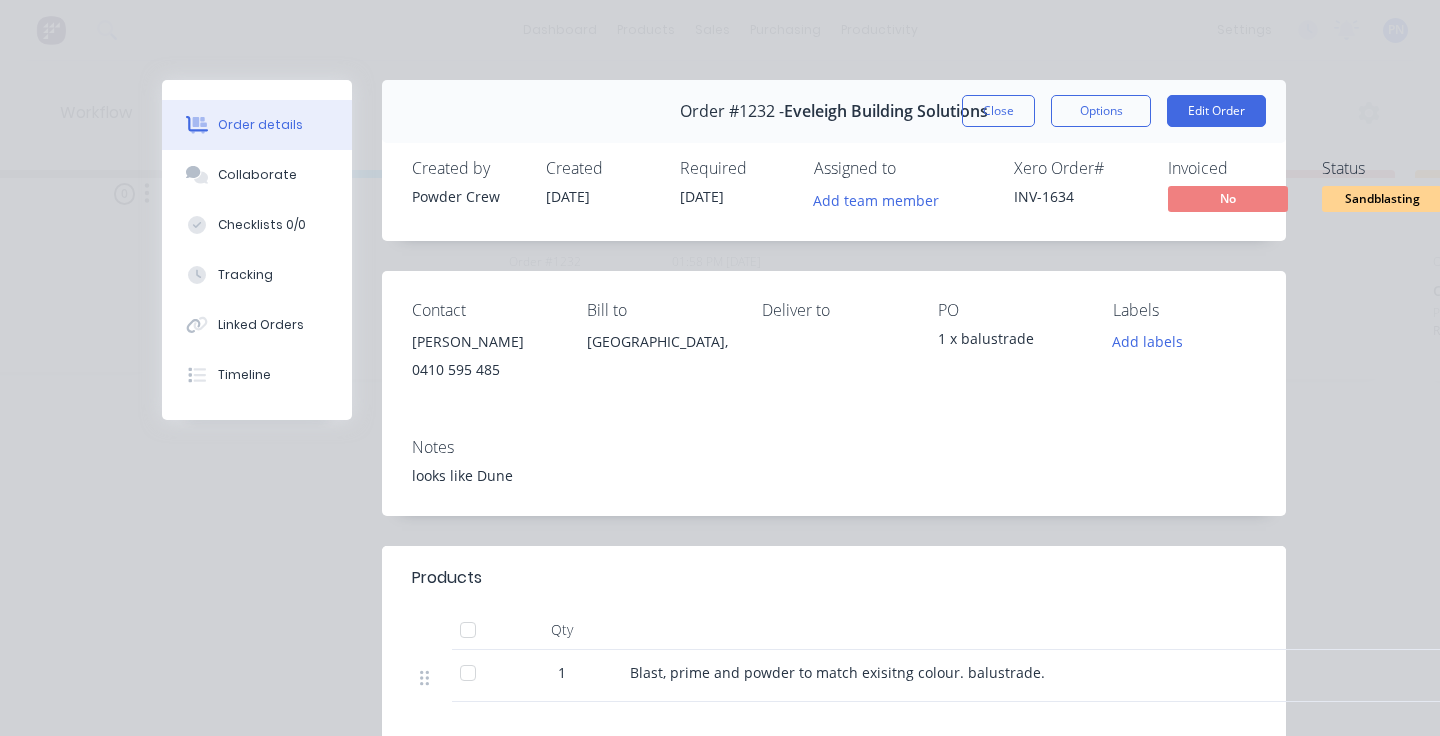 click on "Sandblasting" at bounding box center [1382, 198] 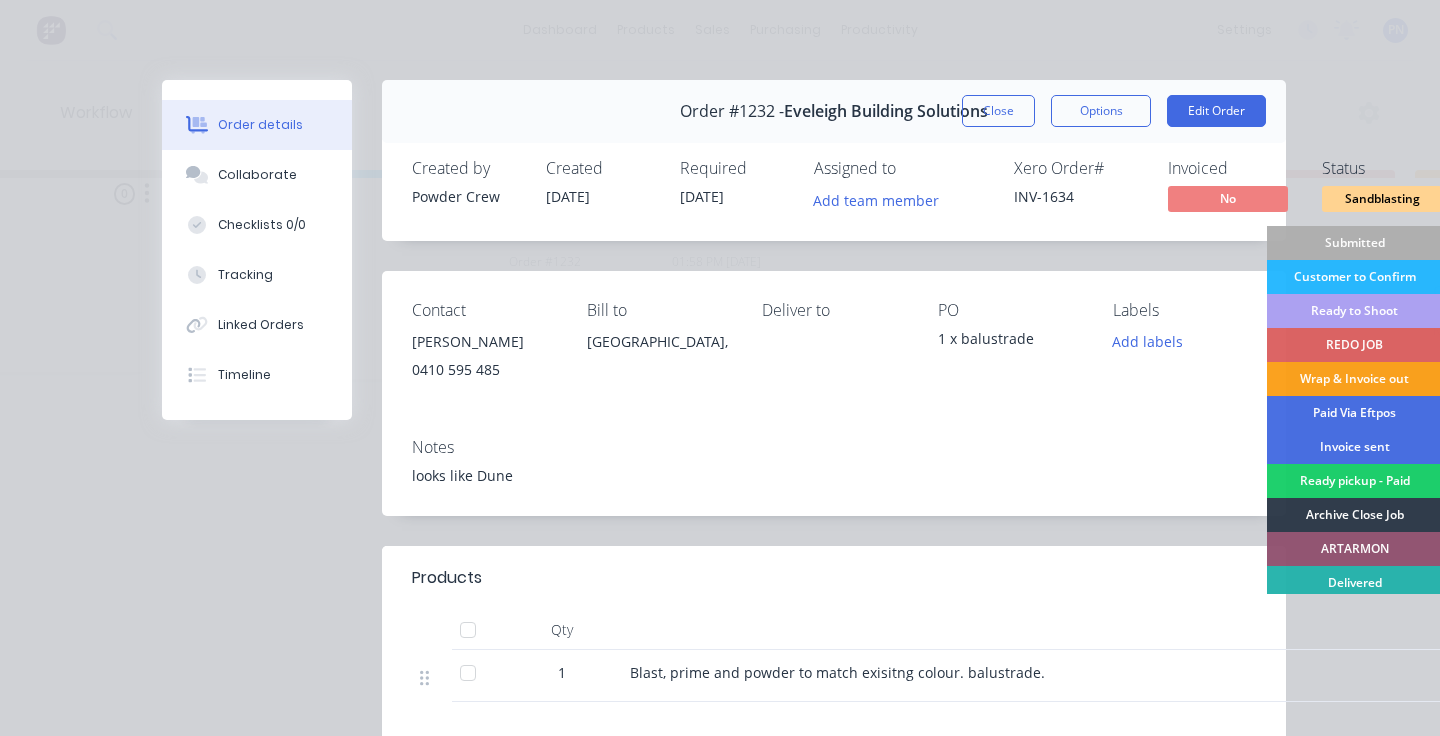 click on "Ready to Shoot" at bounding box center [1354, 311] 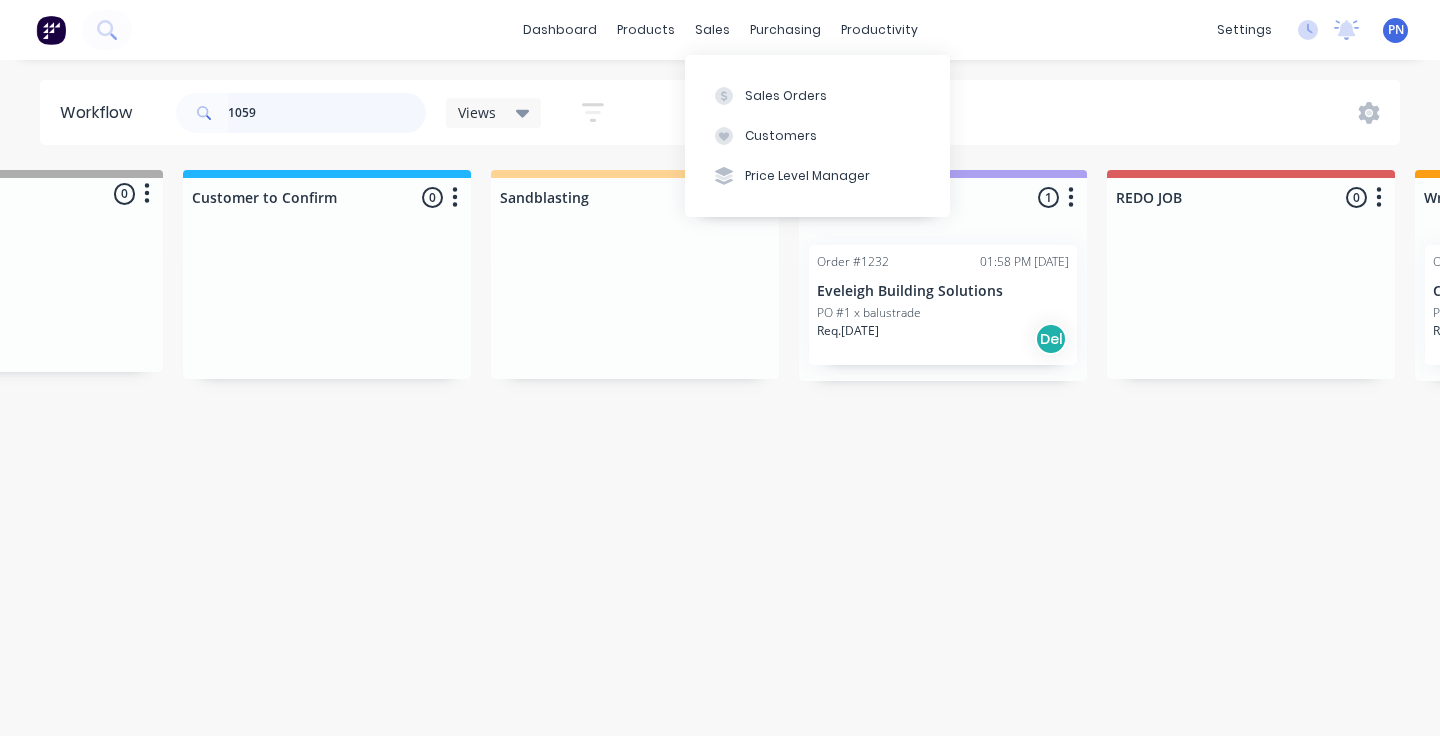 click on "1059" at bounding box center (327, 113) 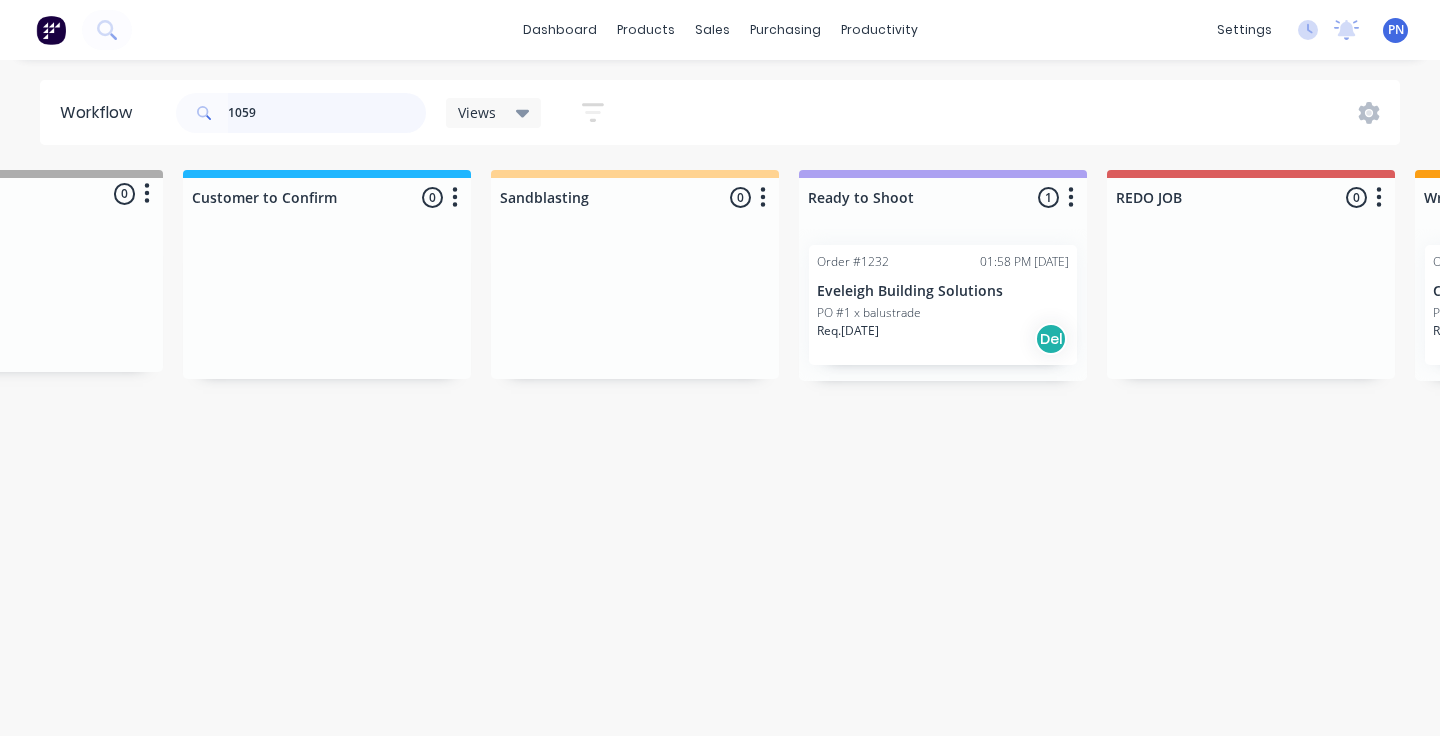 click on "1059" at bounding box center (327, 113) 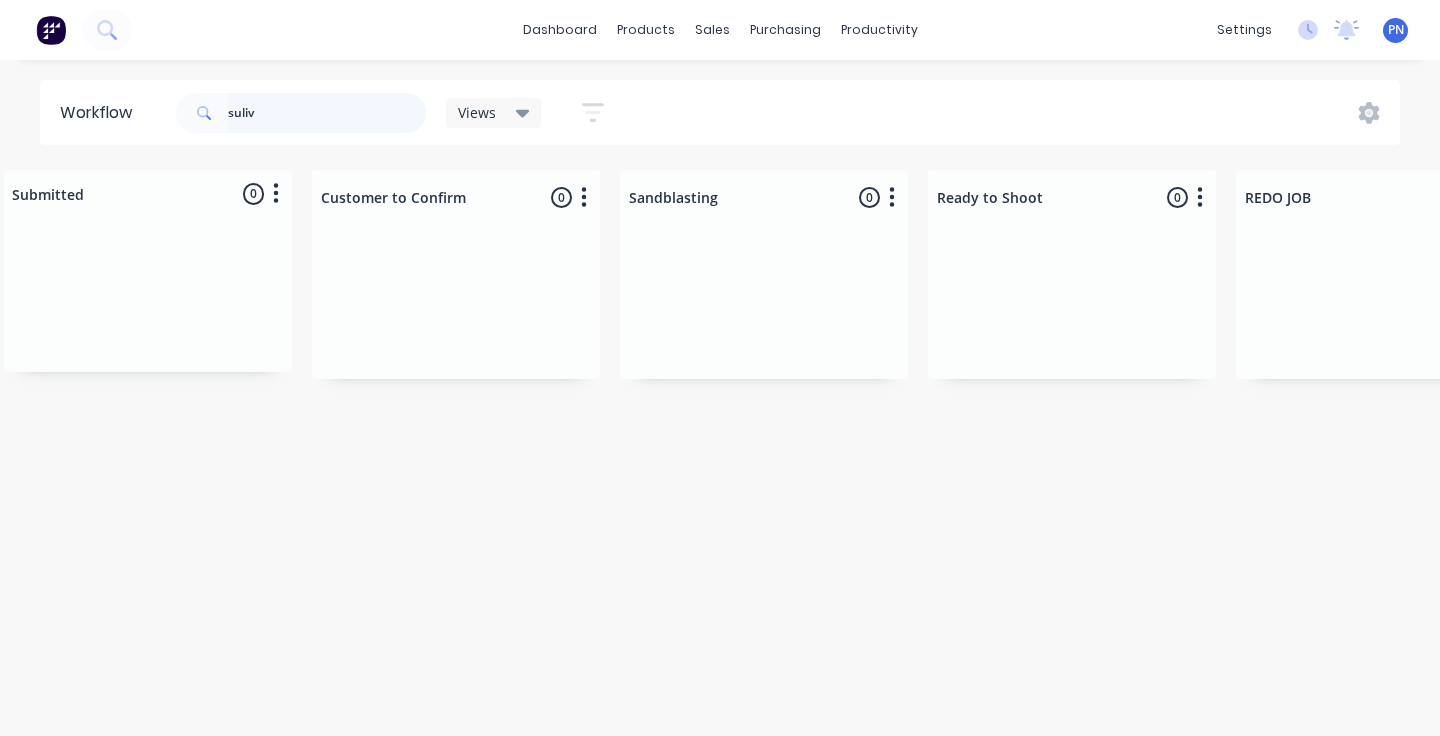 scroll, scrollTop: 0, scrollLeft: 0, axis: both 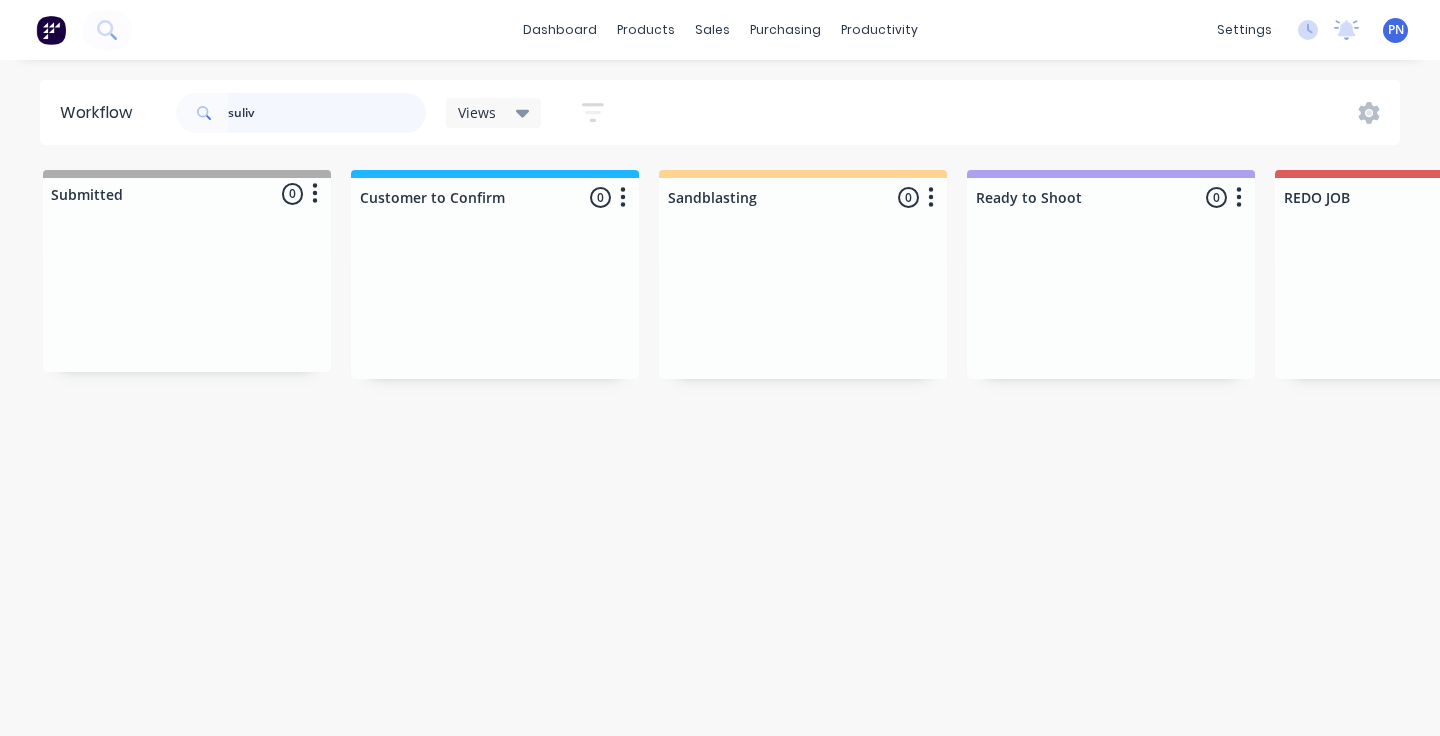 type on "saliva" 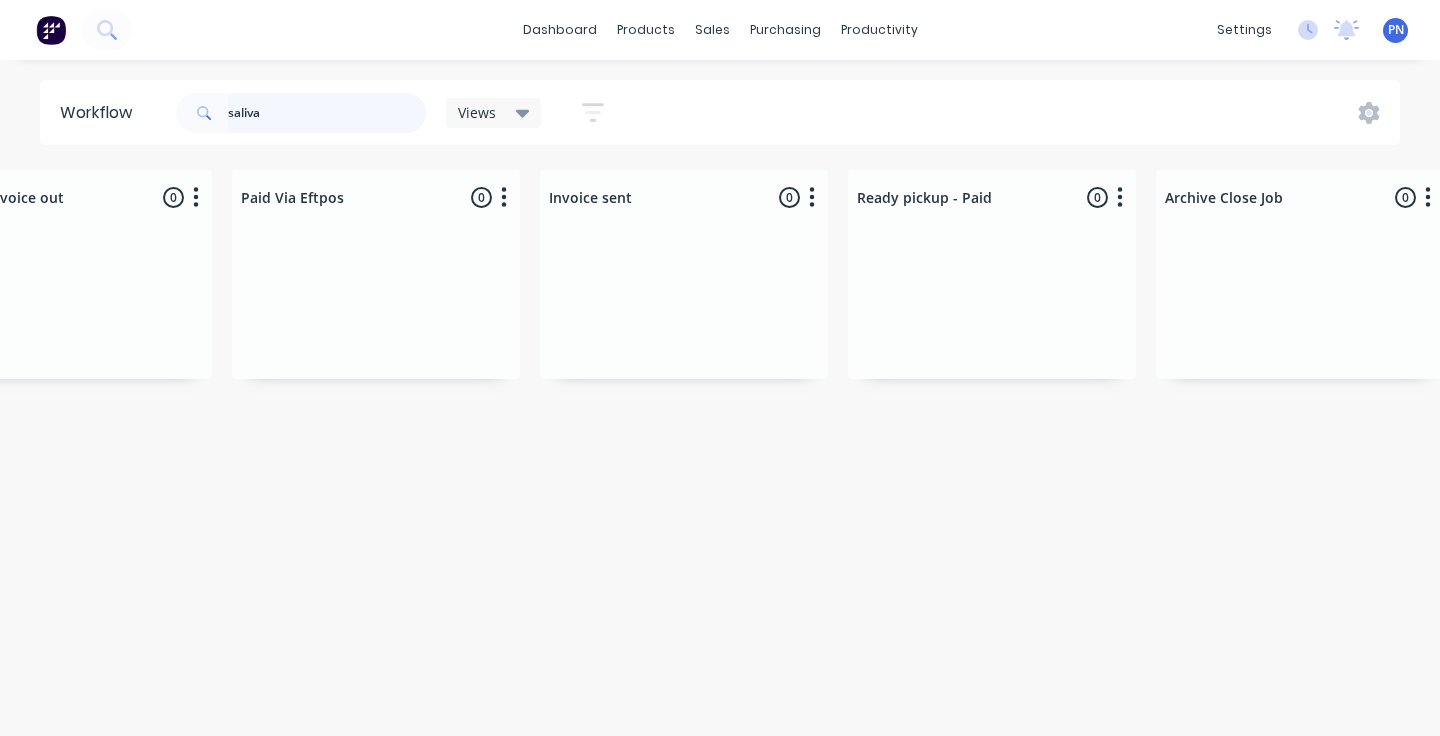 scroll, scrollTop: 0, scrollLeft: 0, axis: both 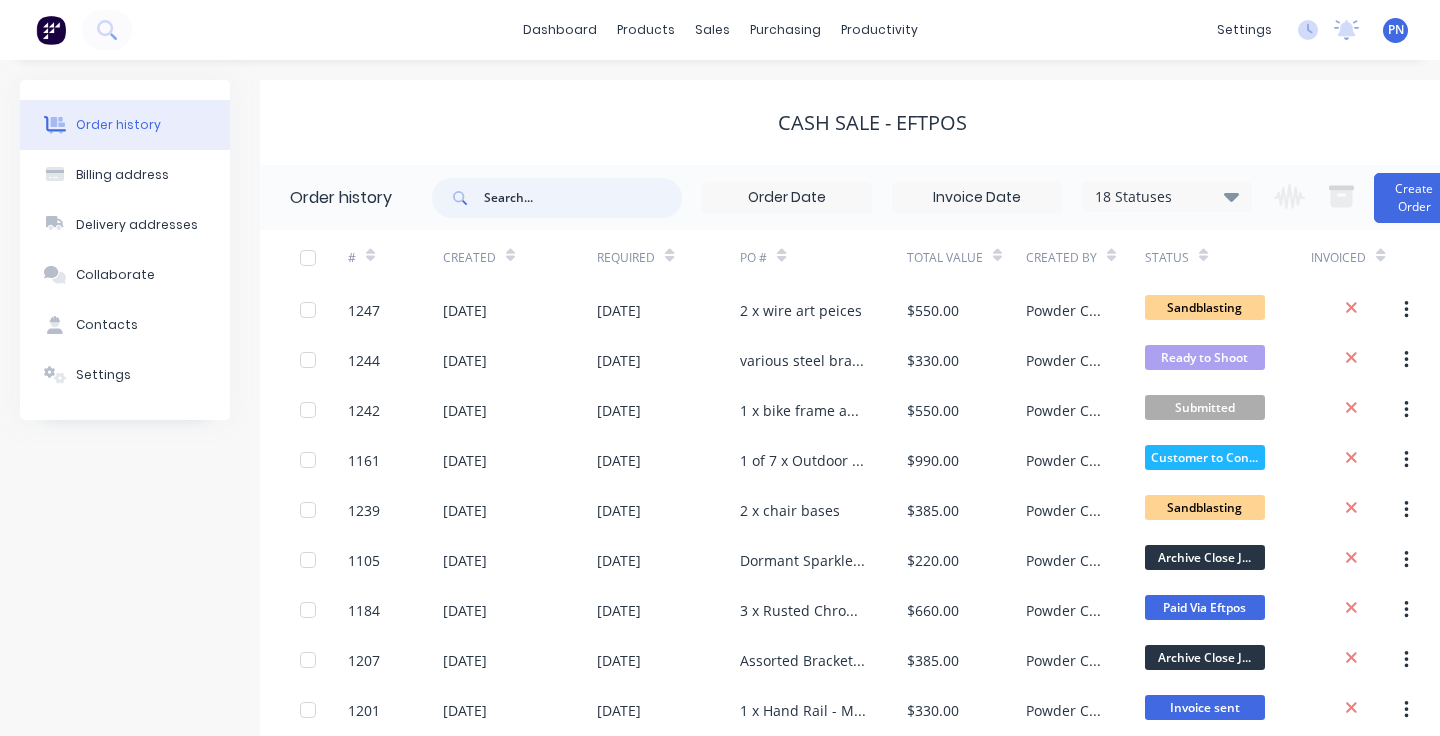click at bounding box center (583, 198) 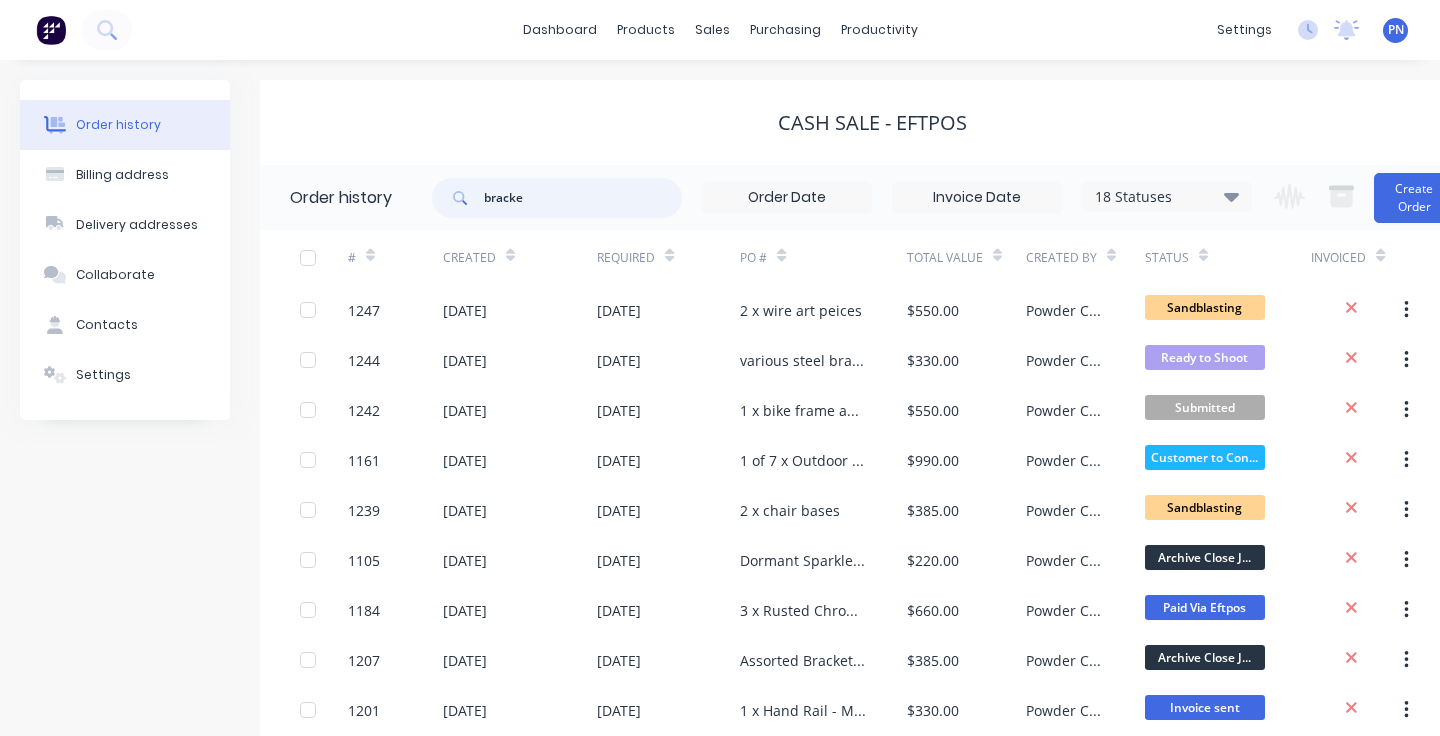 type on "bracket" 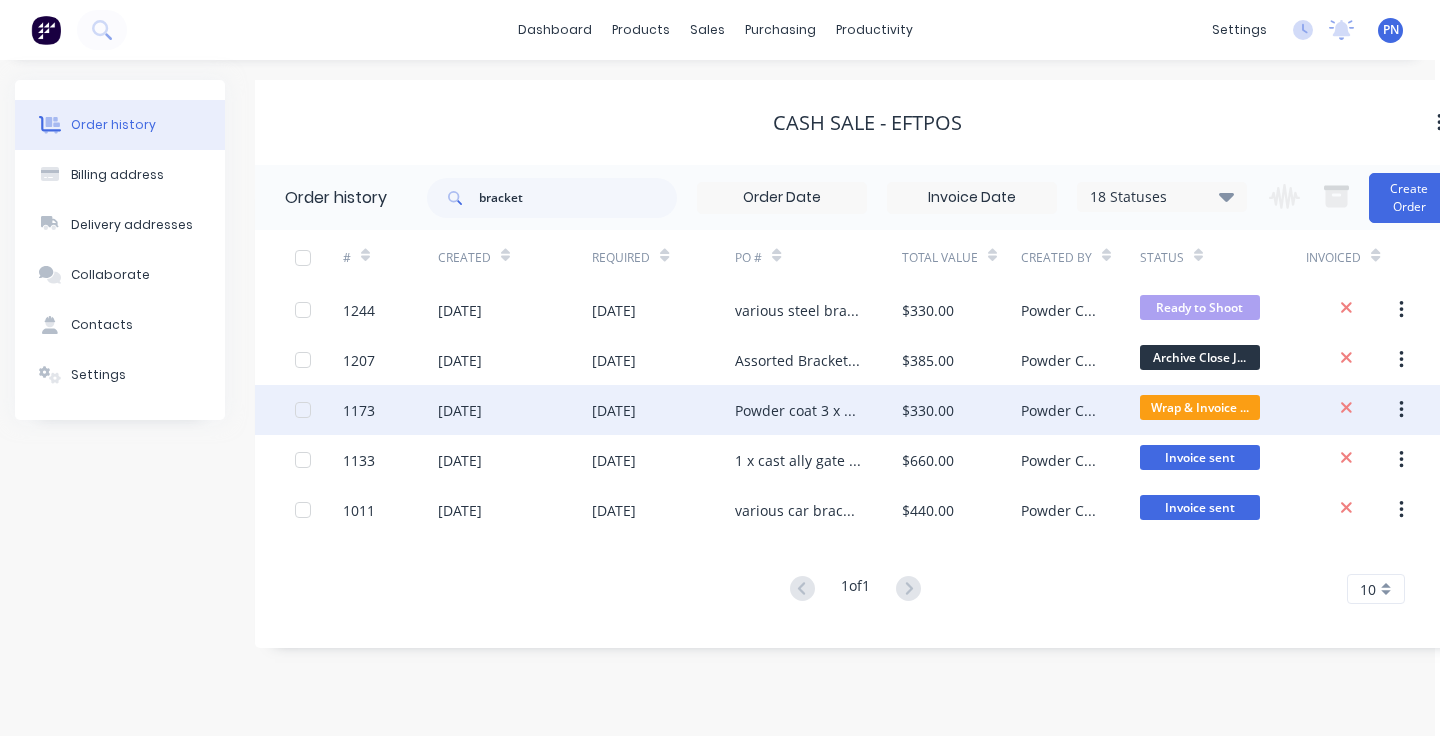 scroll, scrollTop: 0, scrollLeft: 4, axis: horizontal 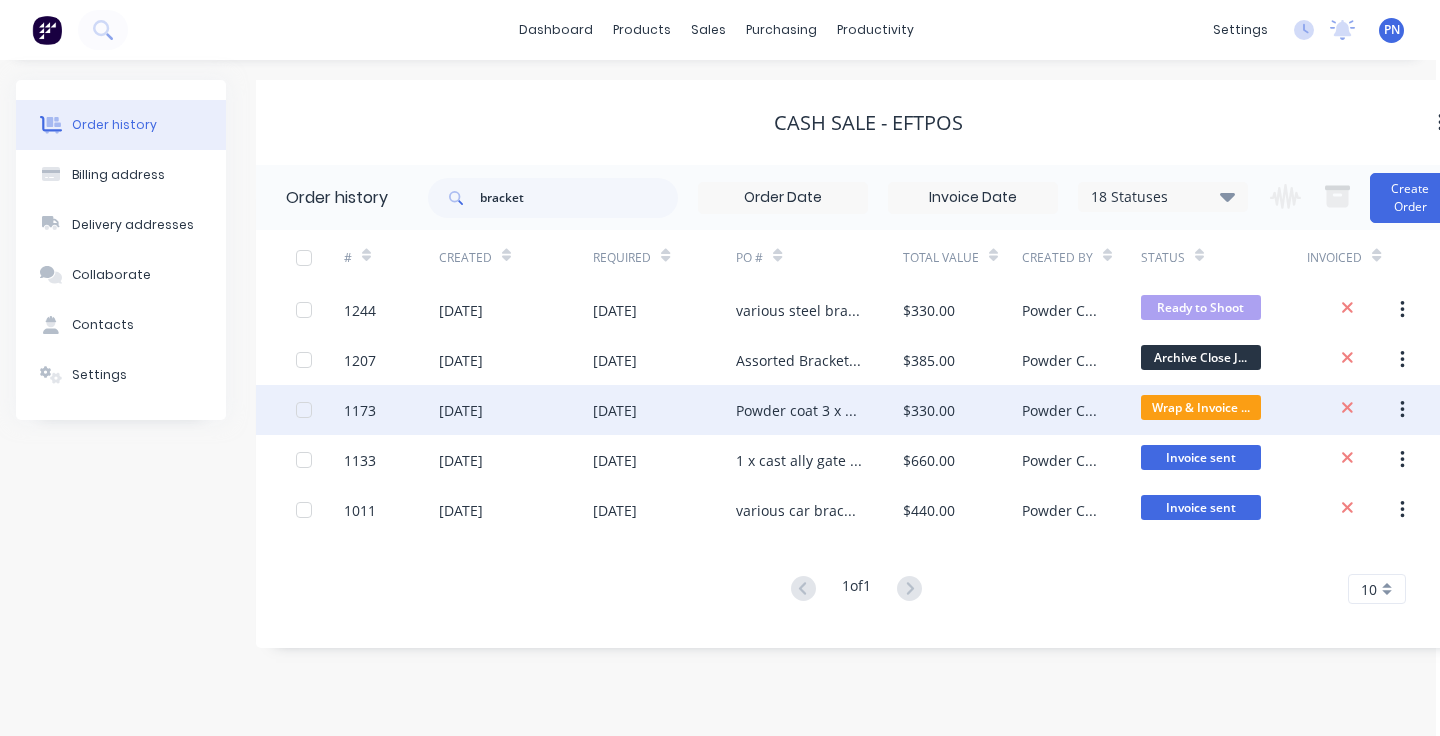click on "09 Jul 2025" at bounding box center [664, 410] 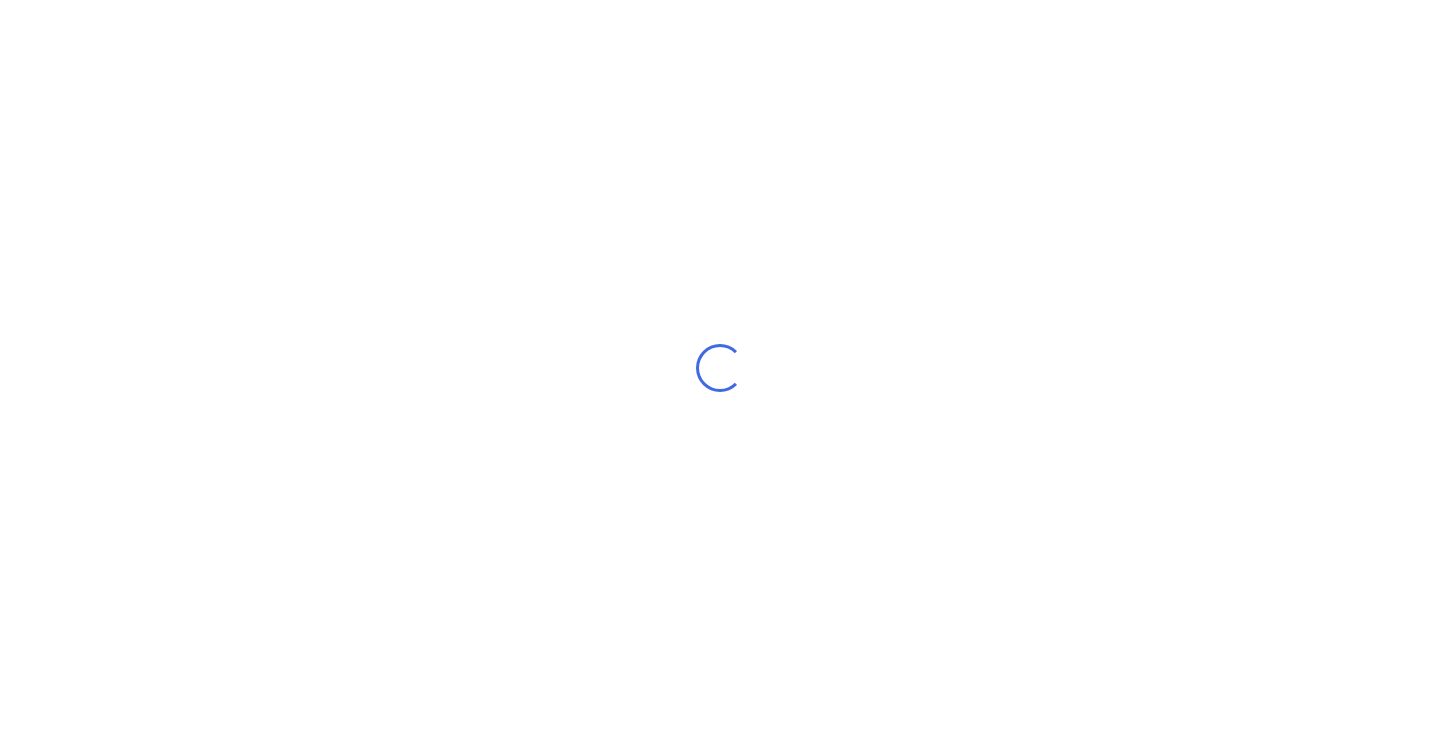 scroll, scrollTop: 0, scrollLeft: 0, axis: both 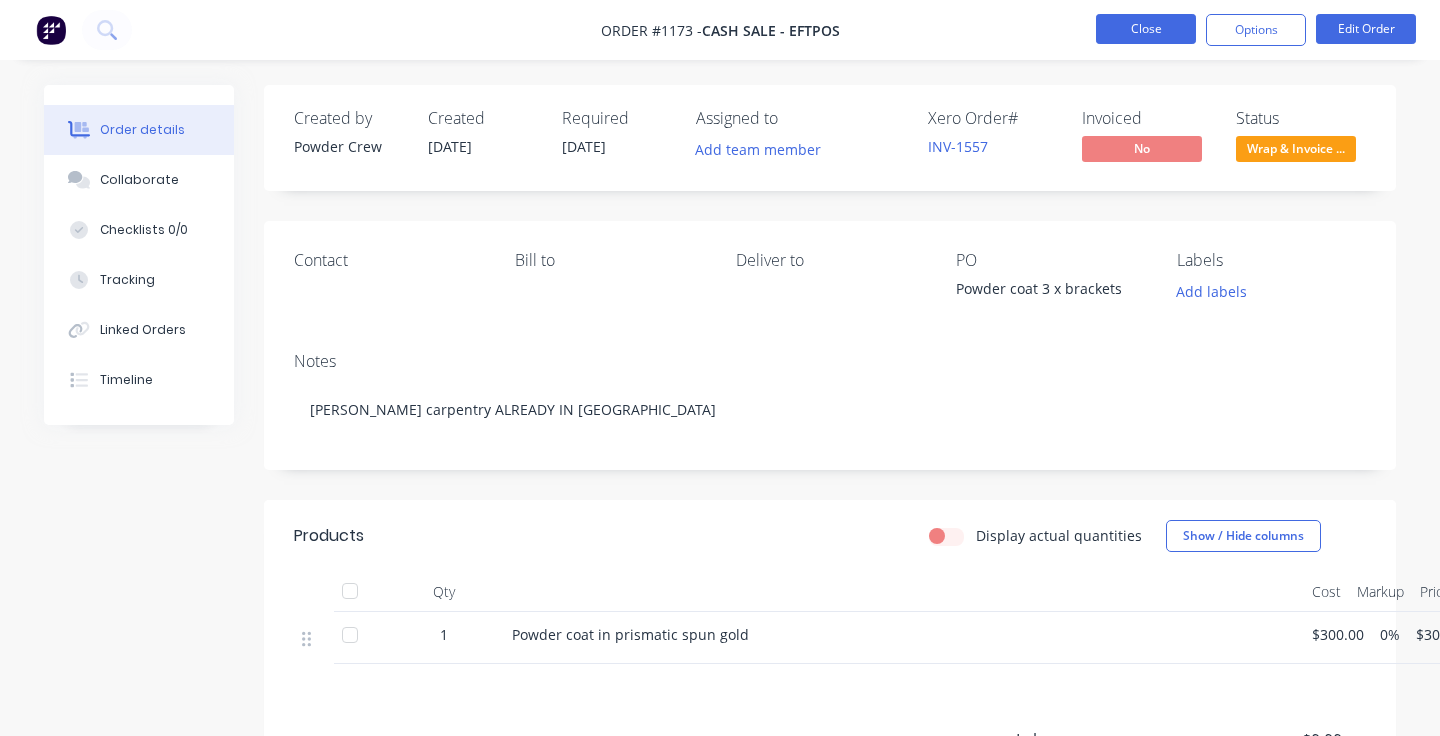 click on "Close" at bounding box center (1146, 29) 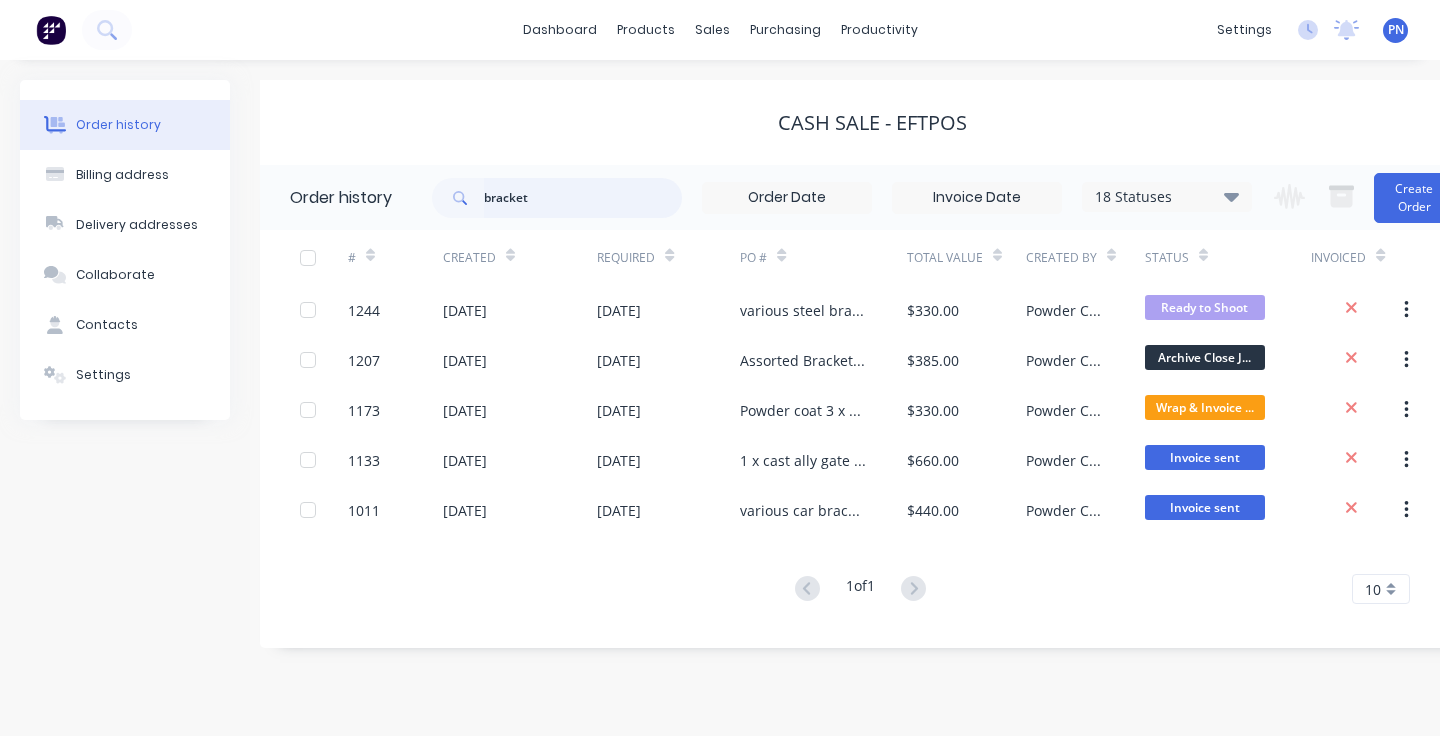 click on "bracket" at bounding box center [583, 198] 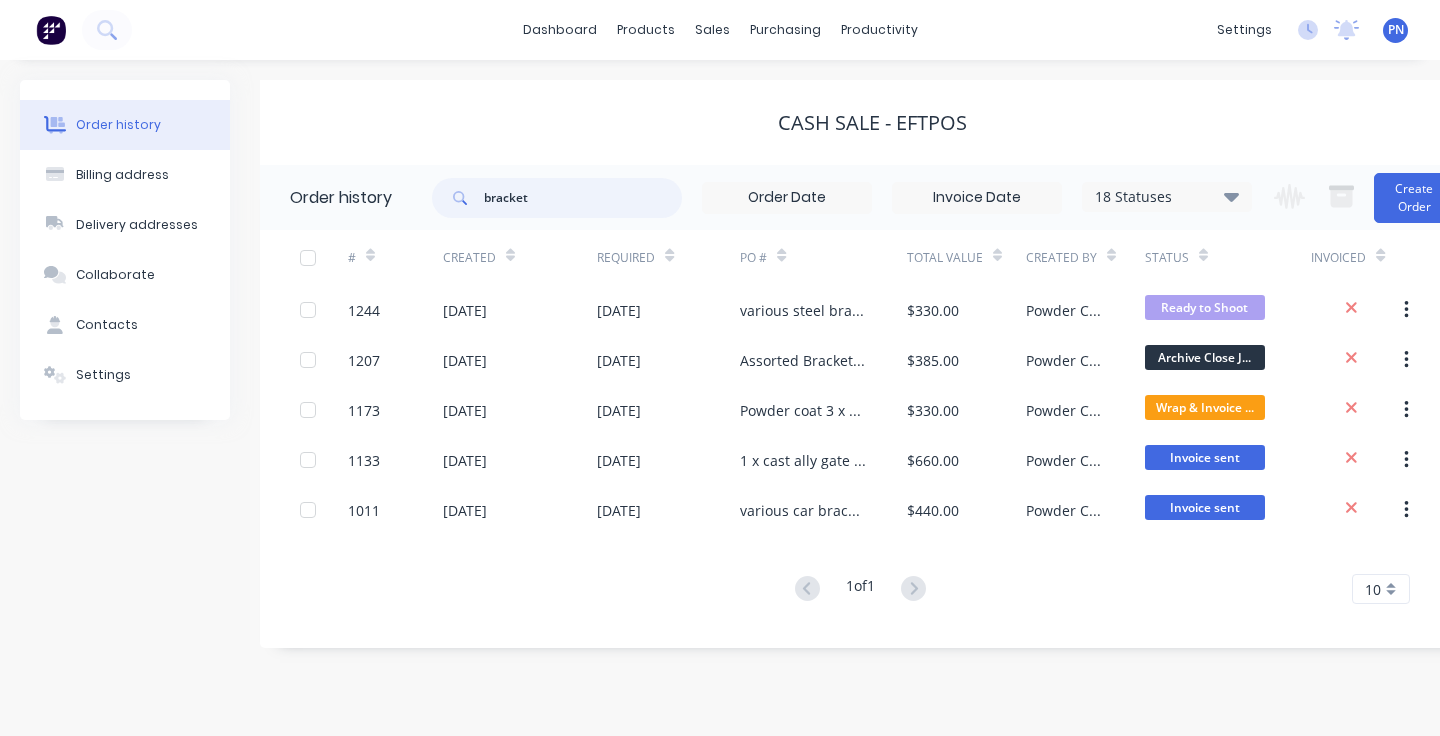 click on "bracket" at bounding box center [583, 198] 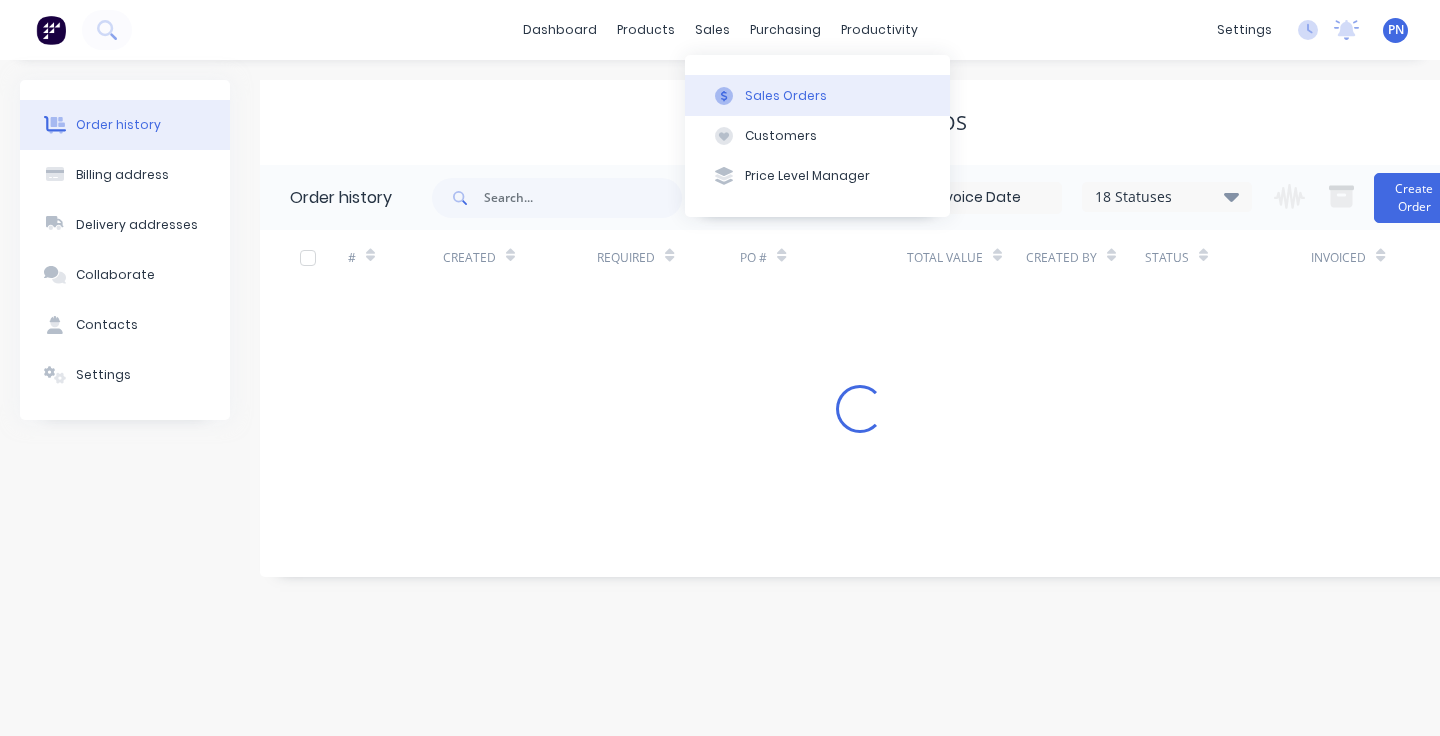 click on "Sales Orders" at bounding box center [786, 96] 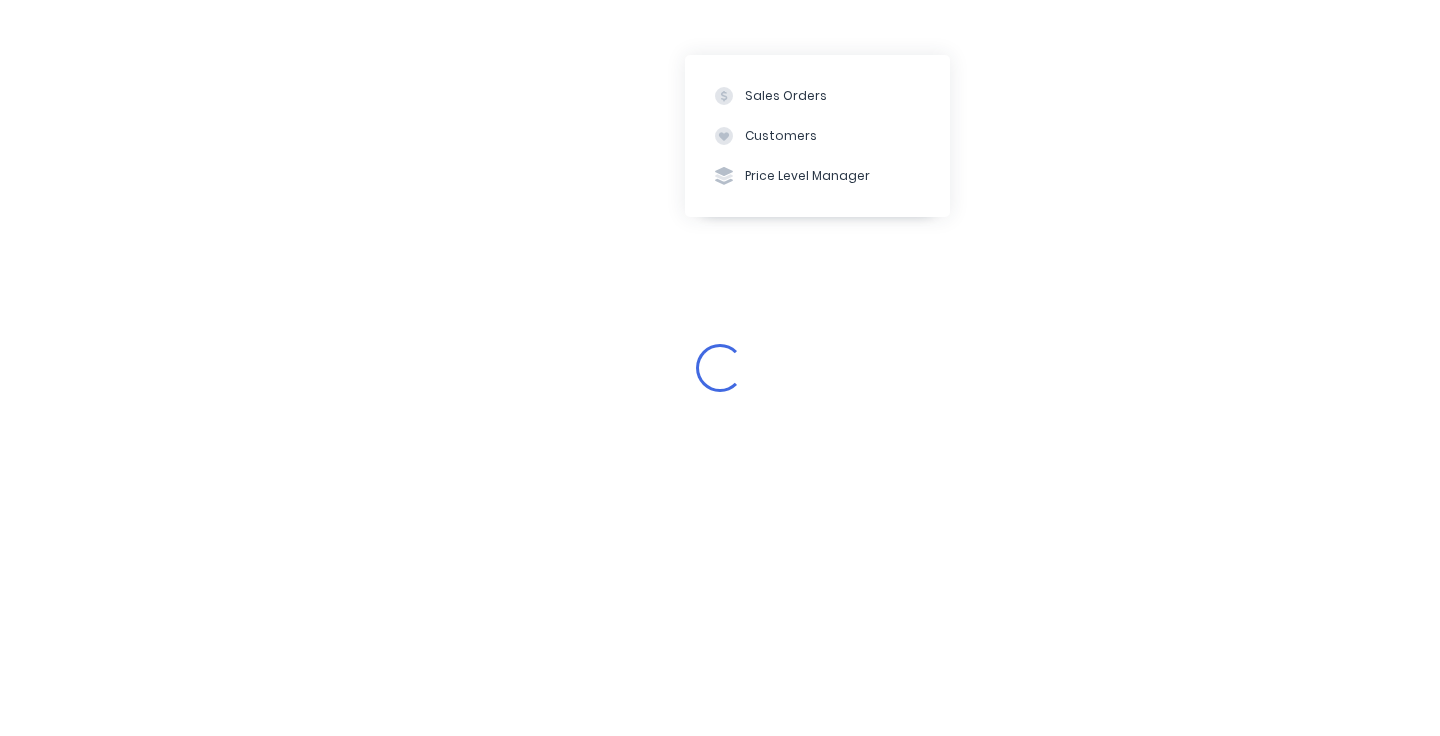 click on "Loading..." at bounding box center (720, 368) 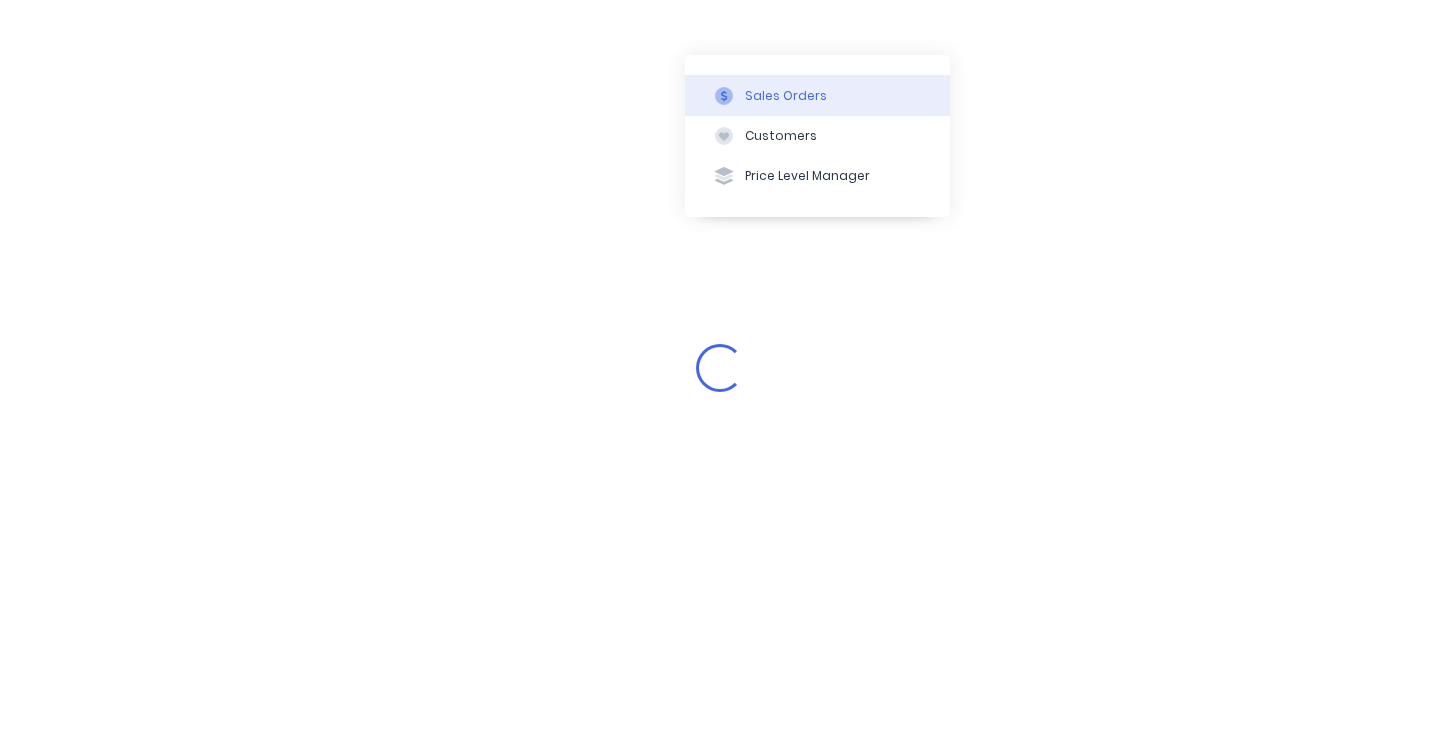 click on "Sales Orders" at bounding box center [786, 96] 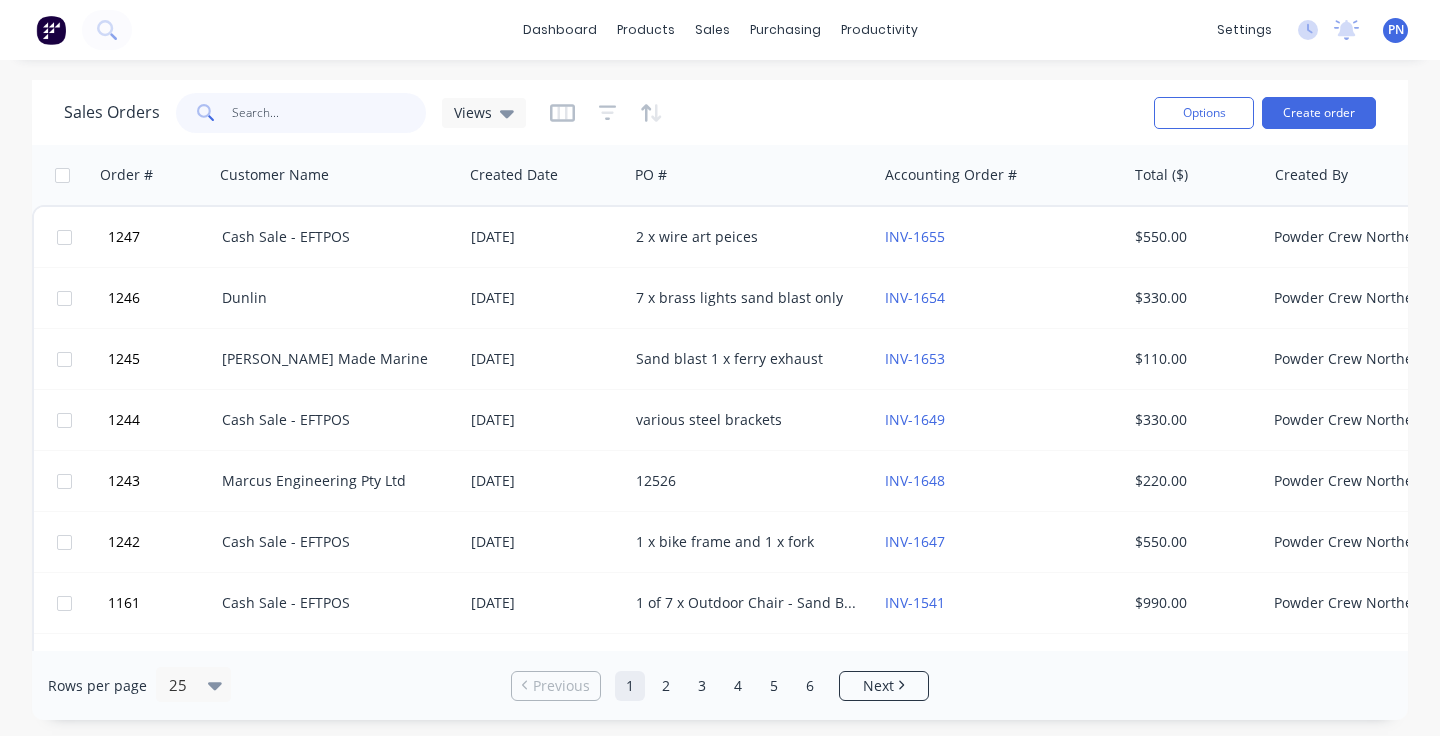 click at bounding box center [329, 113] 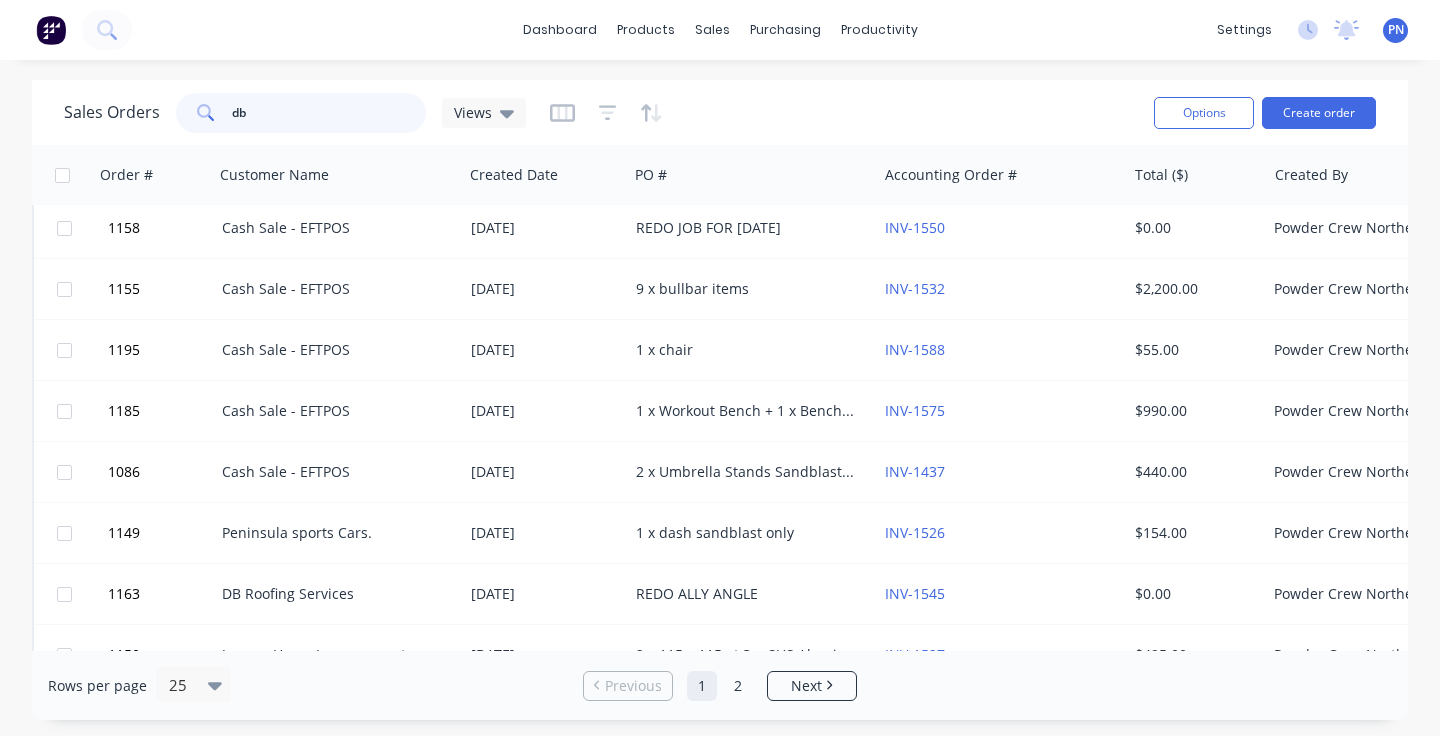 scroll, scrollTop: 437, scrollLeft: 0, axis: vertical 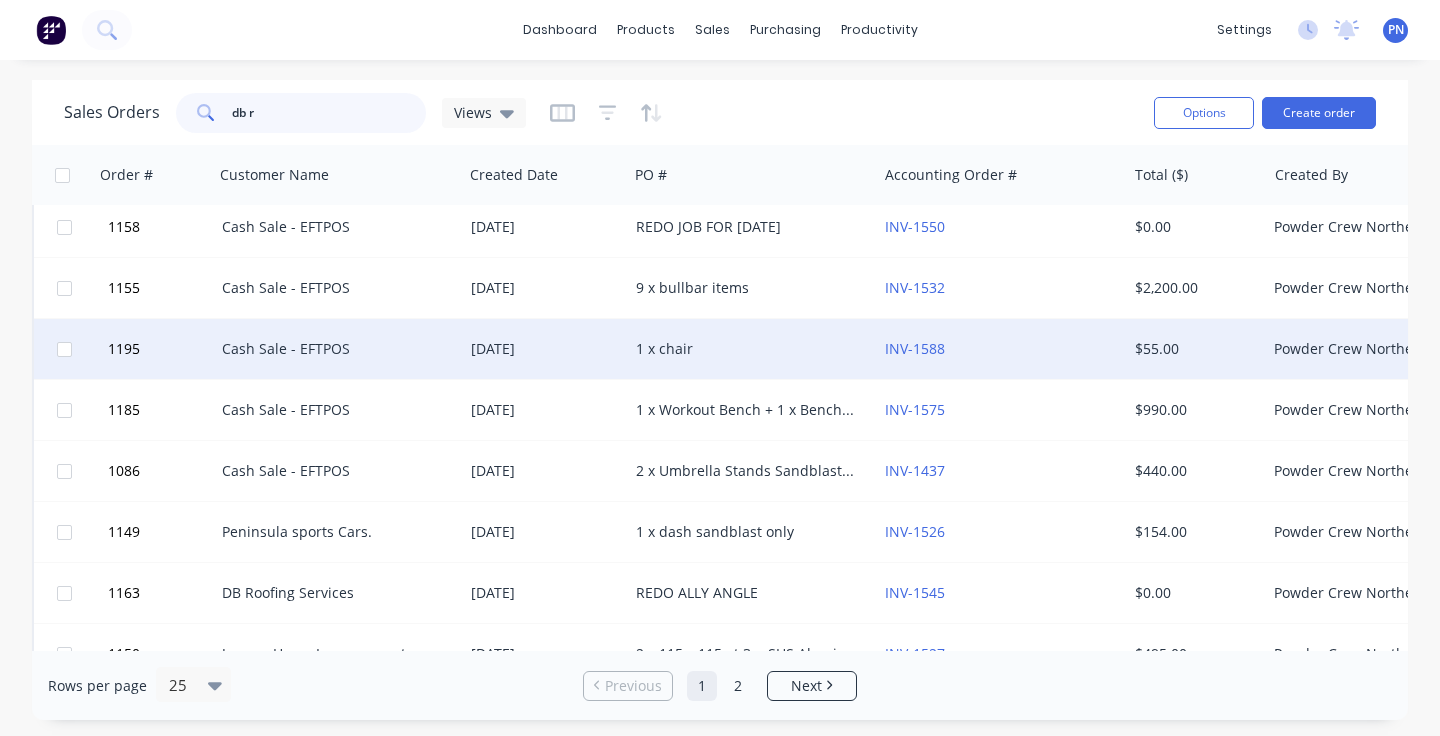 type on "db ro" 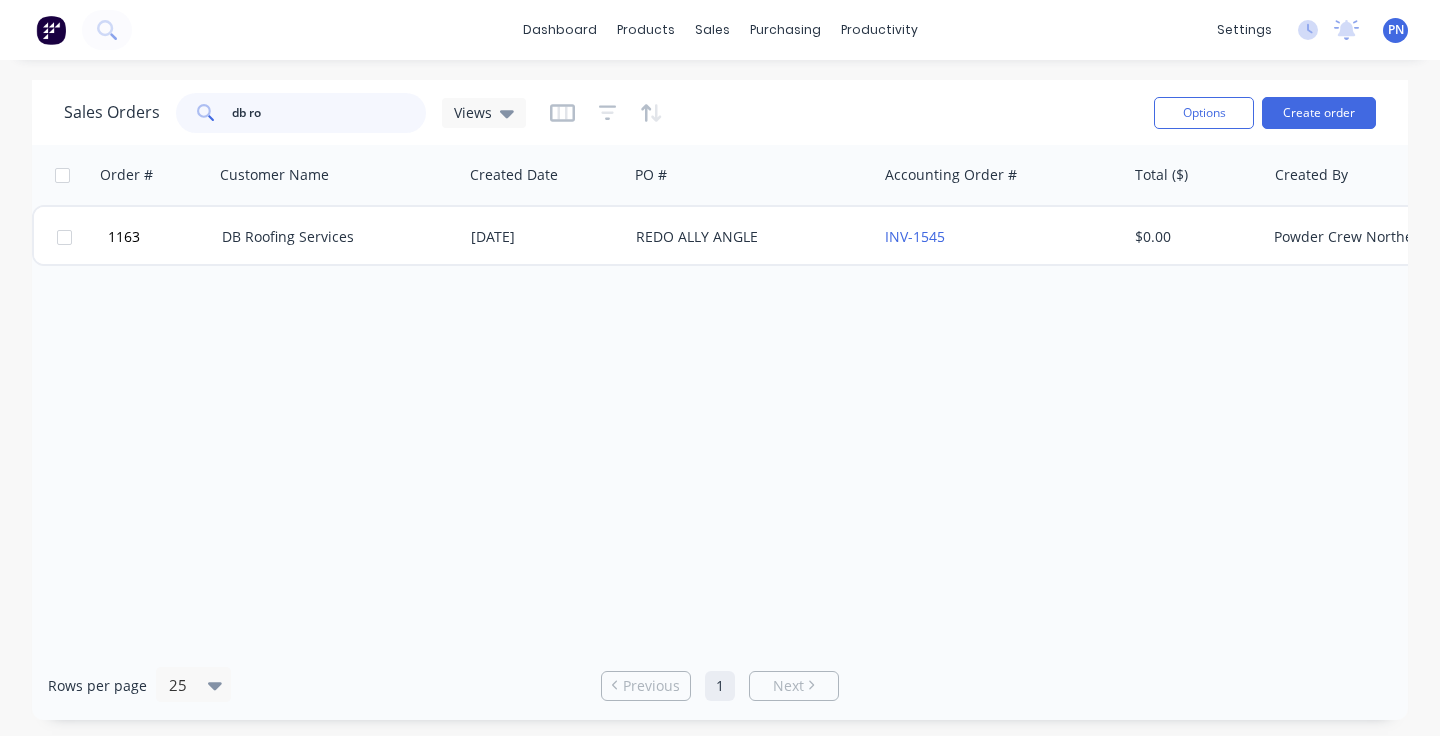 scroll, scrollTop: 0, scrollLeft: 0, axis: both 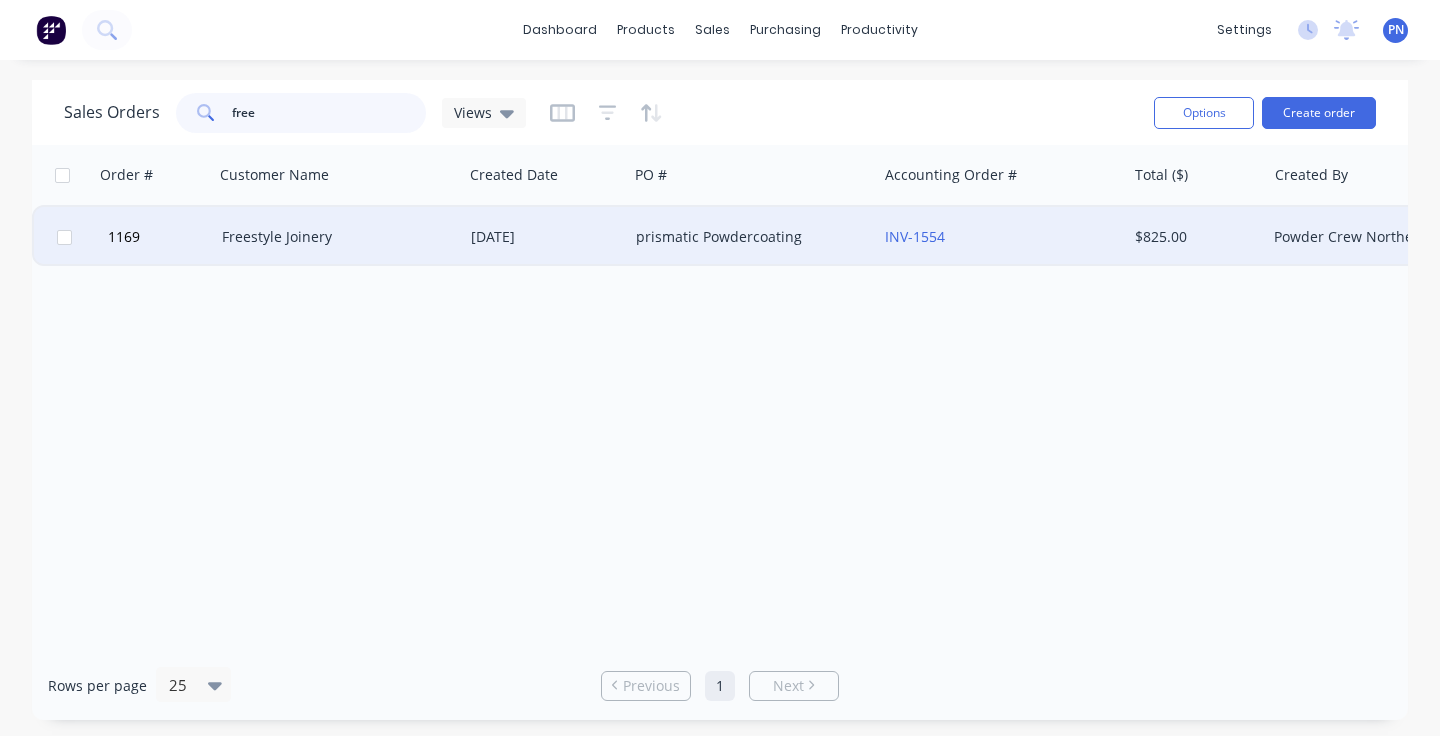 type on "free" 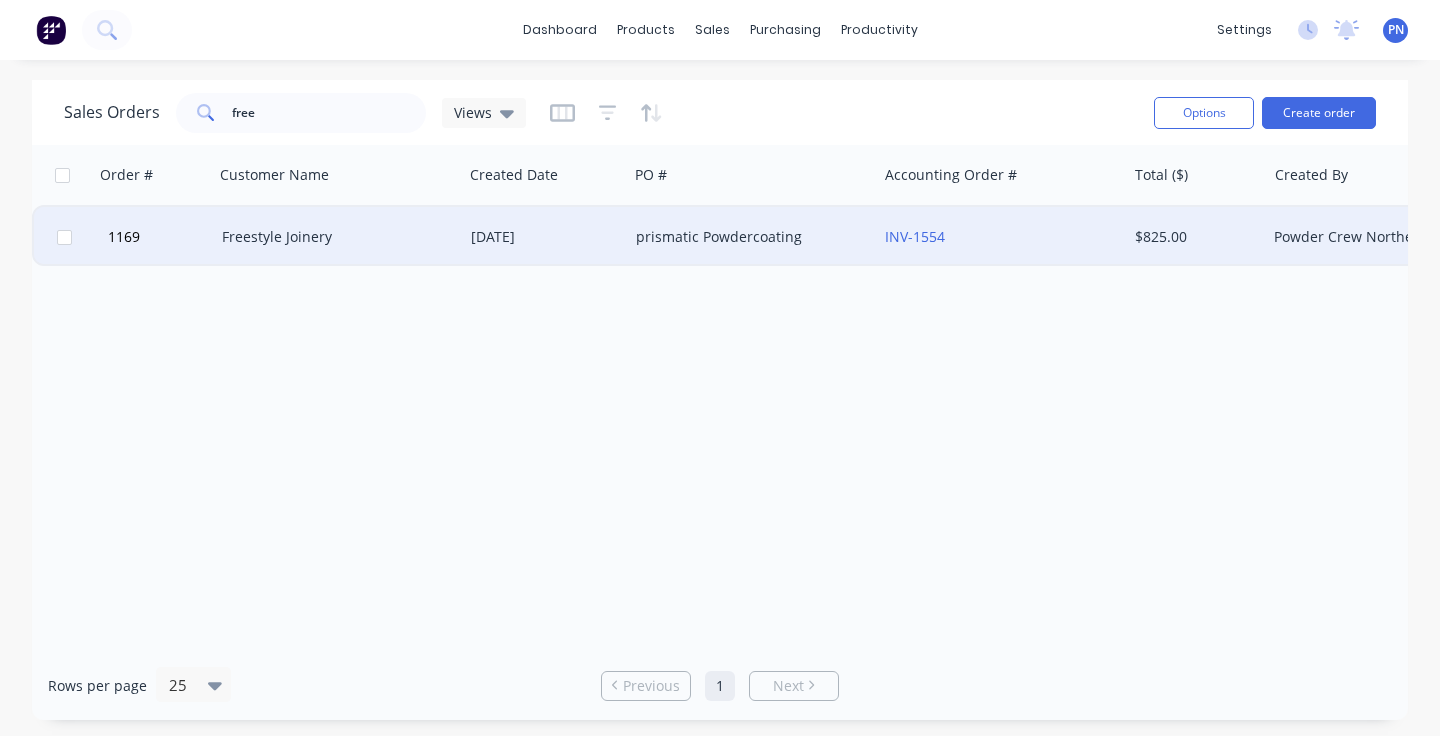 click on "09 Jul 2025" at bounding box center (545, 237) 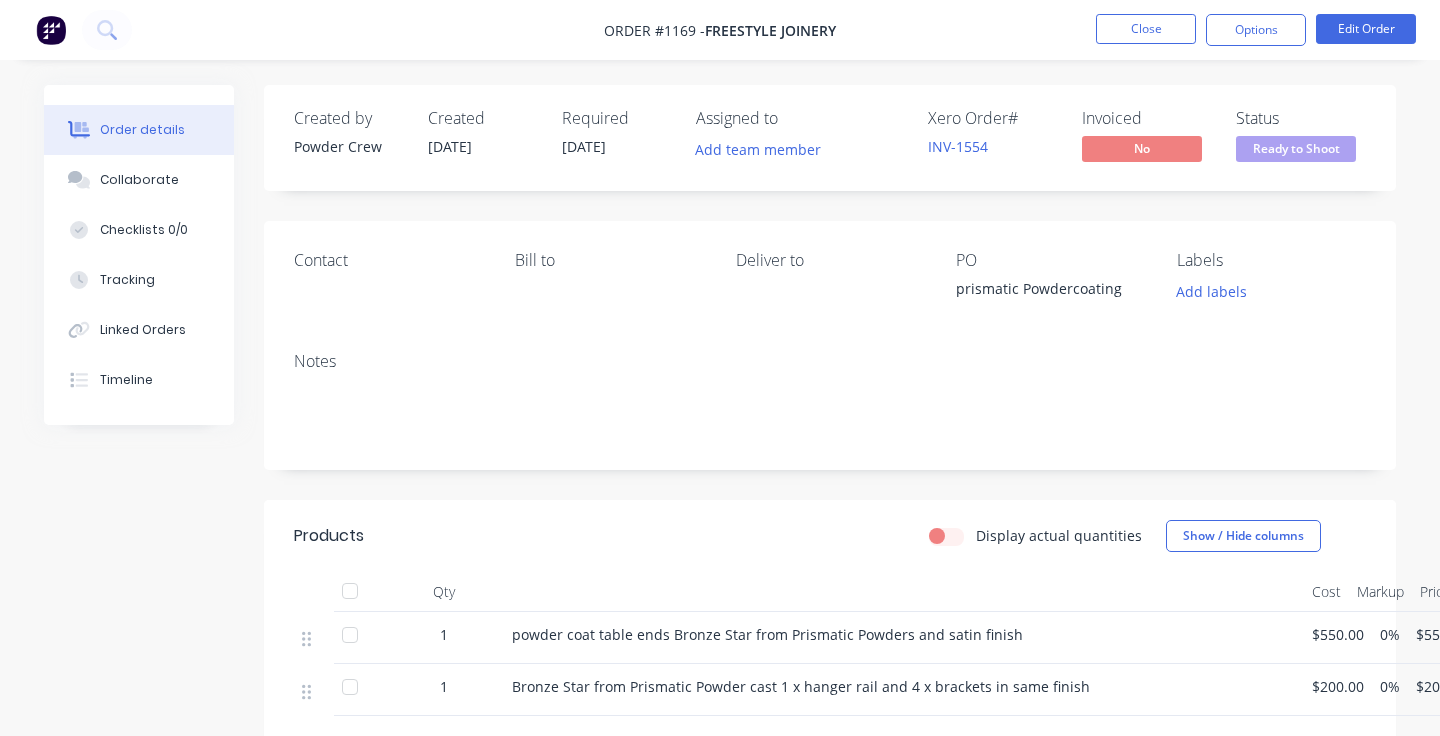 scroll, scrollTop: 0, scrollLeft: 0, axis: both 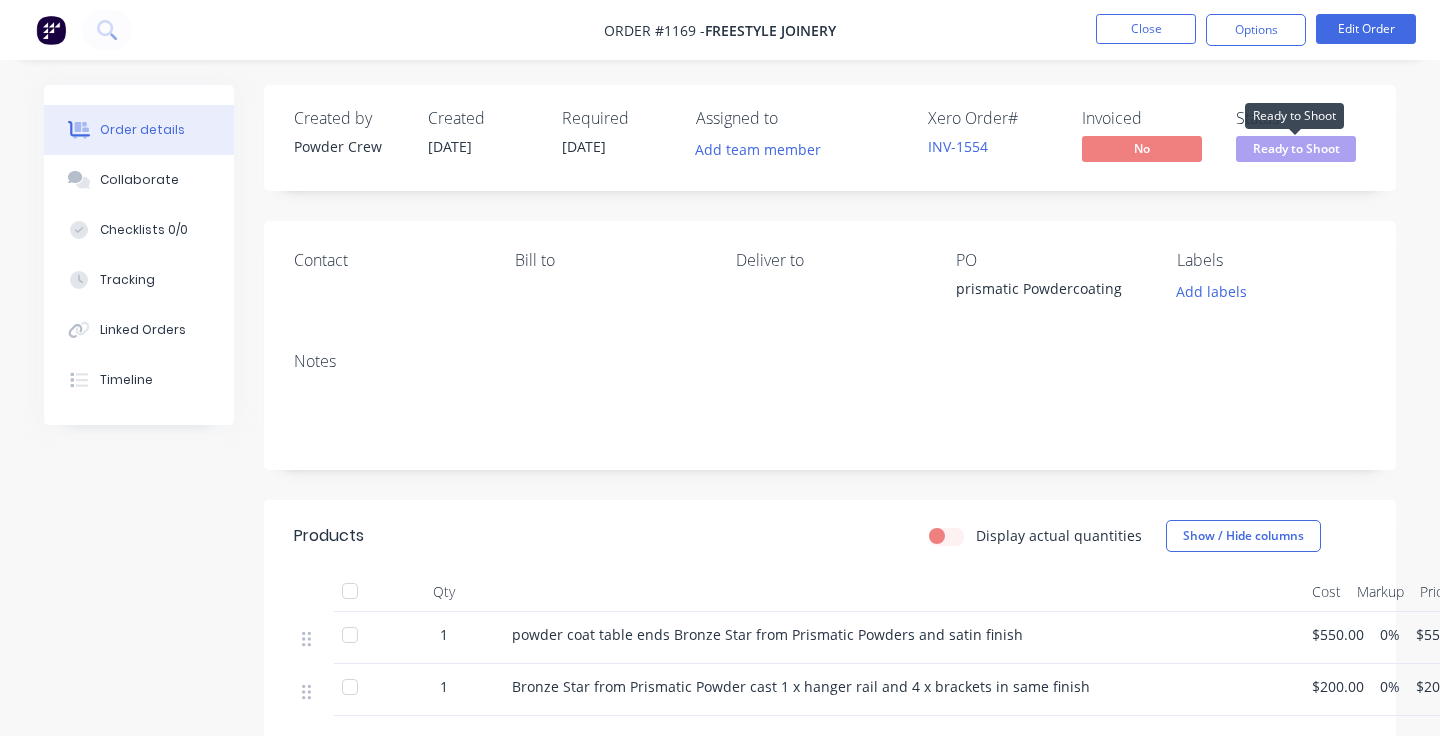 click on "Ready to Shoot" at bounding box center (1296, 148) 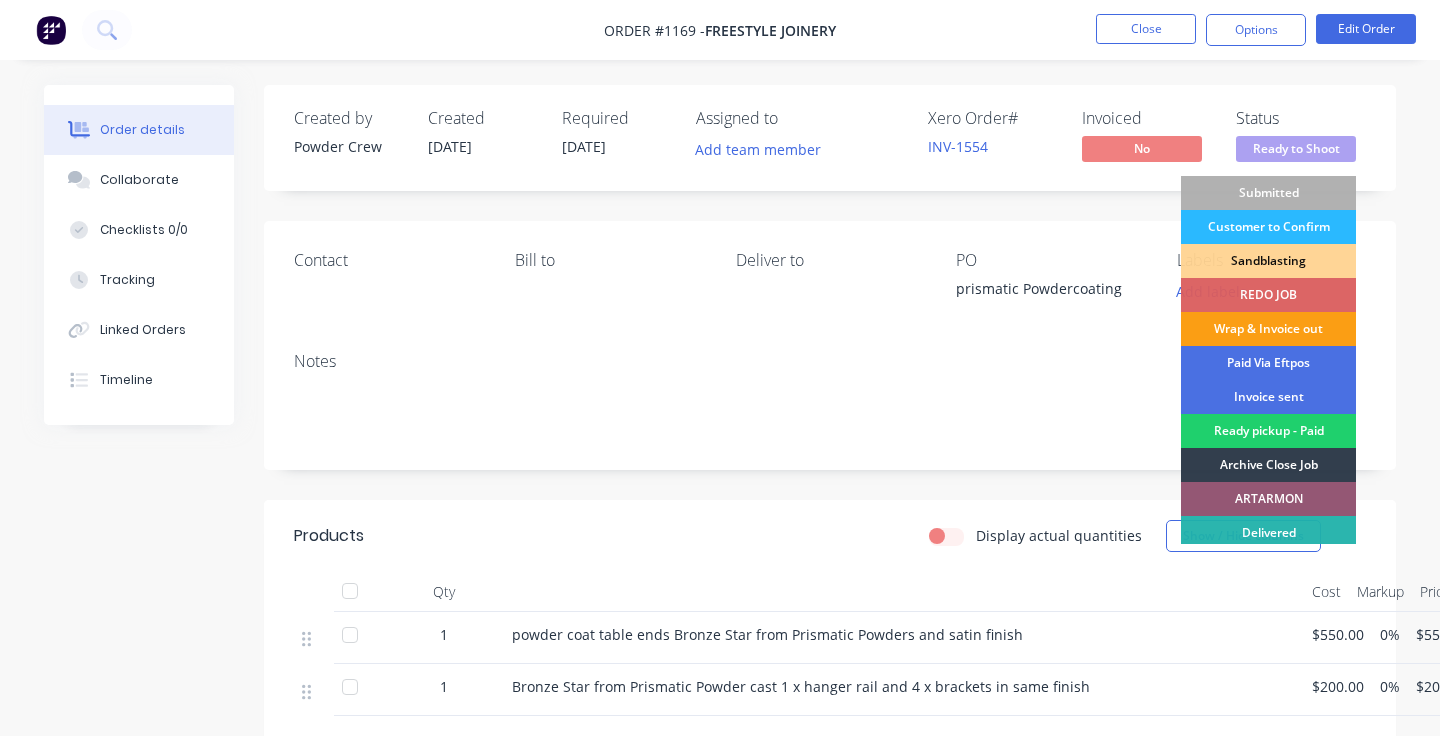 click on "Wrap & Invoice out" at bounding box center (1268, 329) 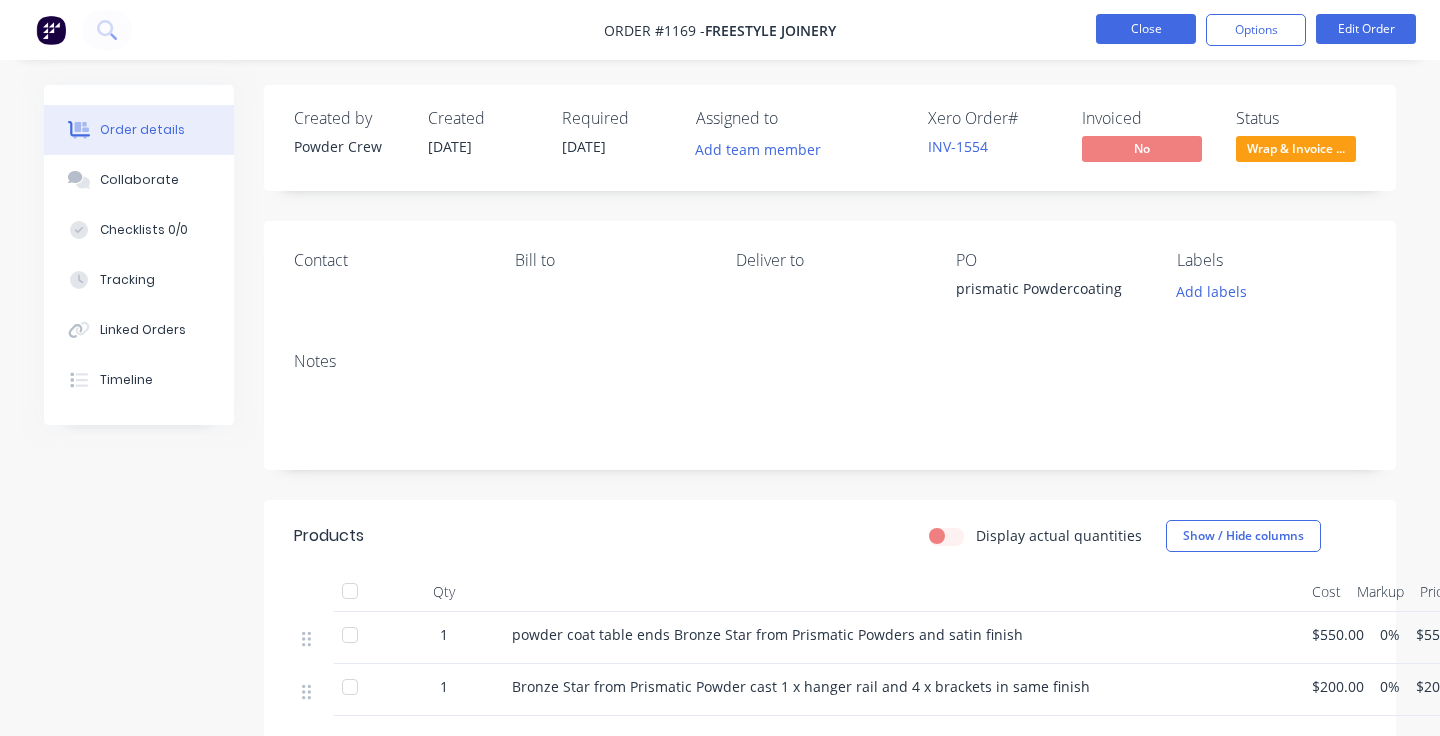 click on "Close" at bounding box center (1146, 29) 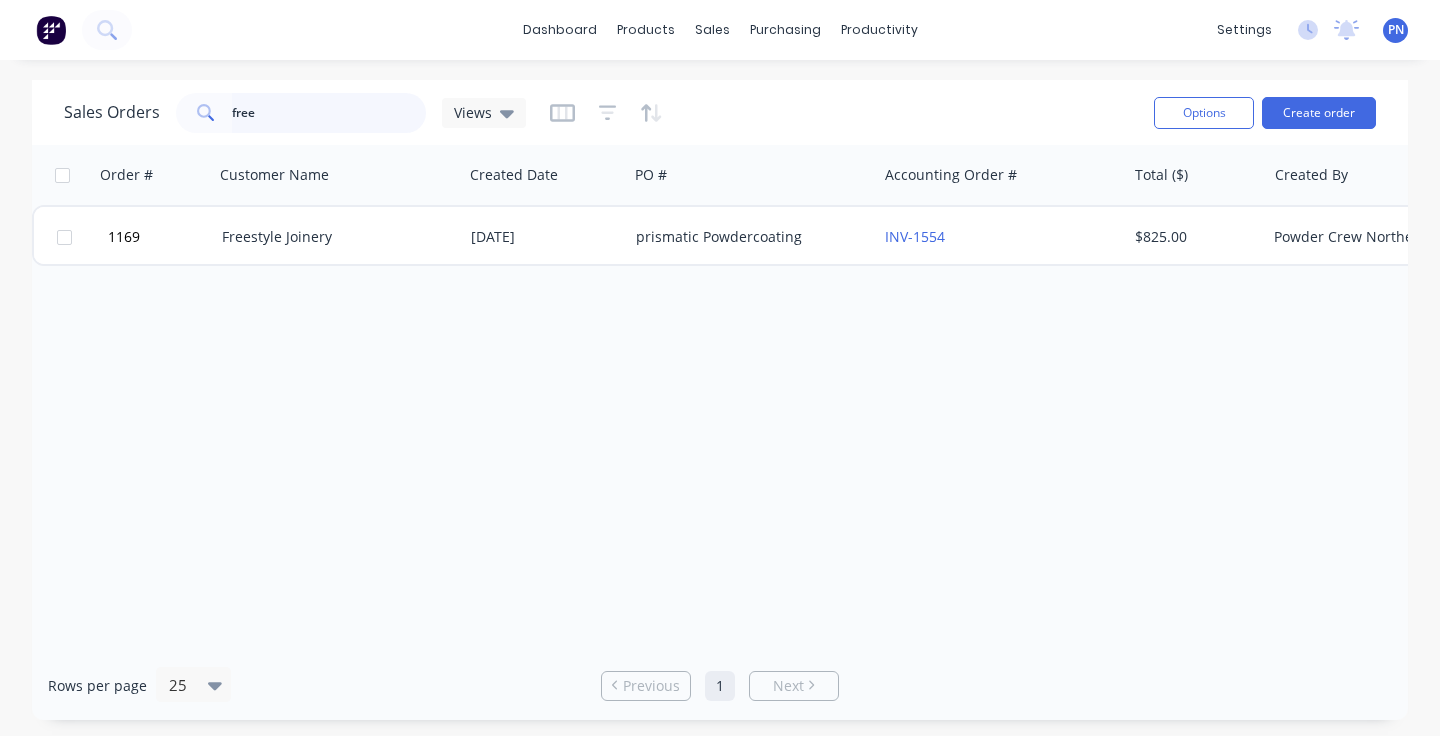 click on "free" at bounding box center (329, 113) 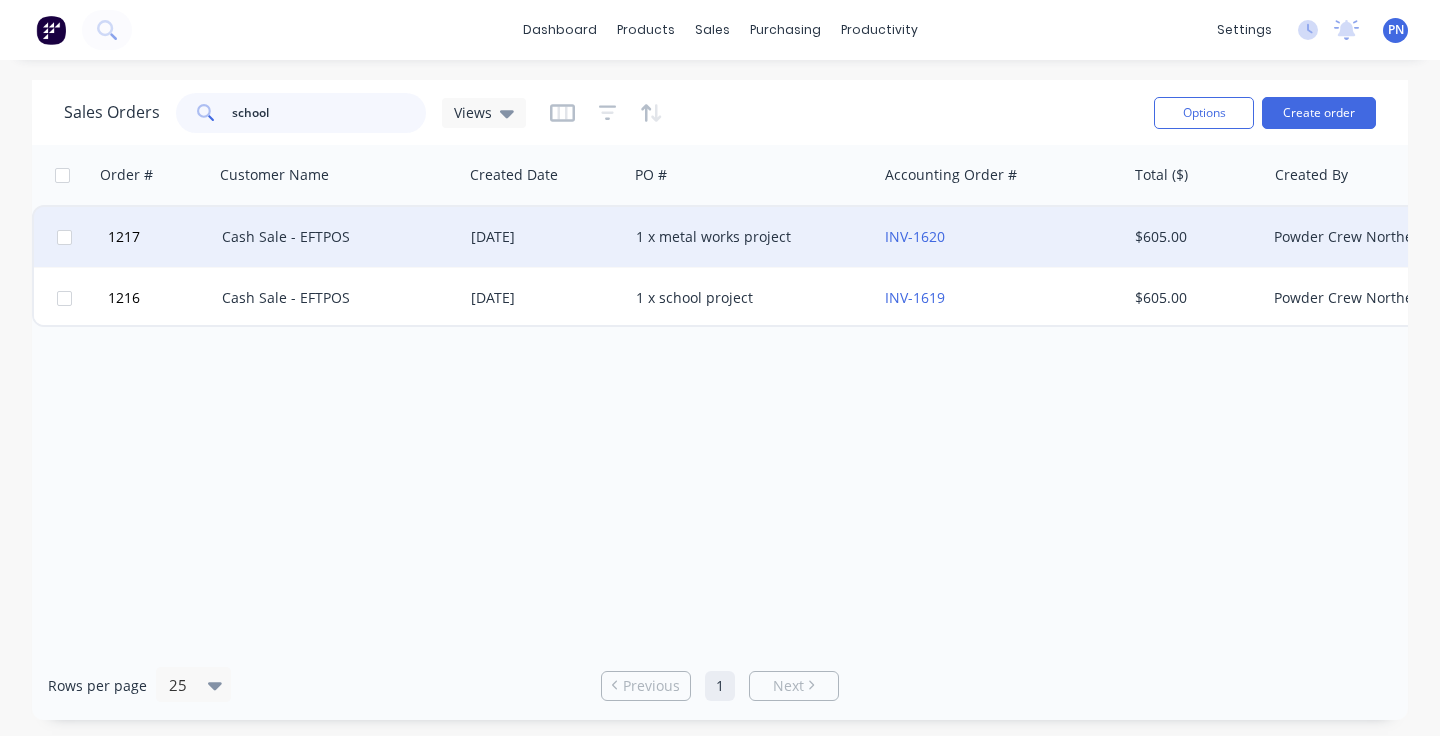 type on "school" 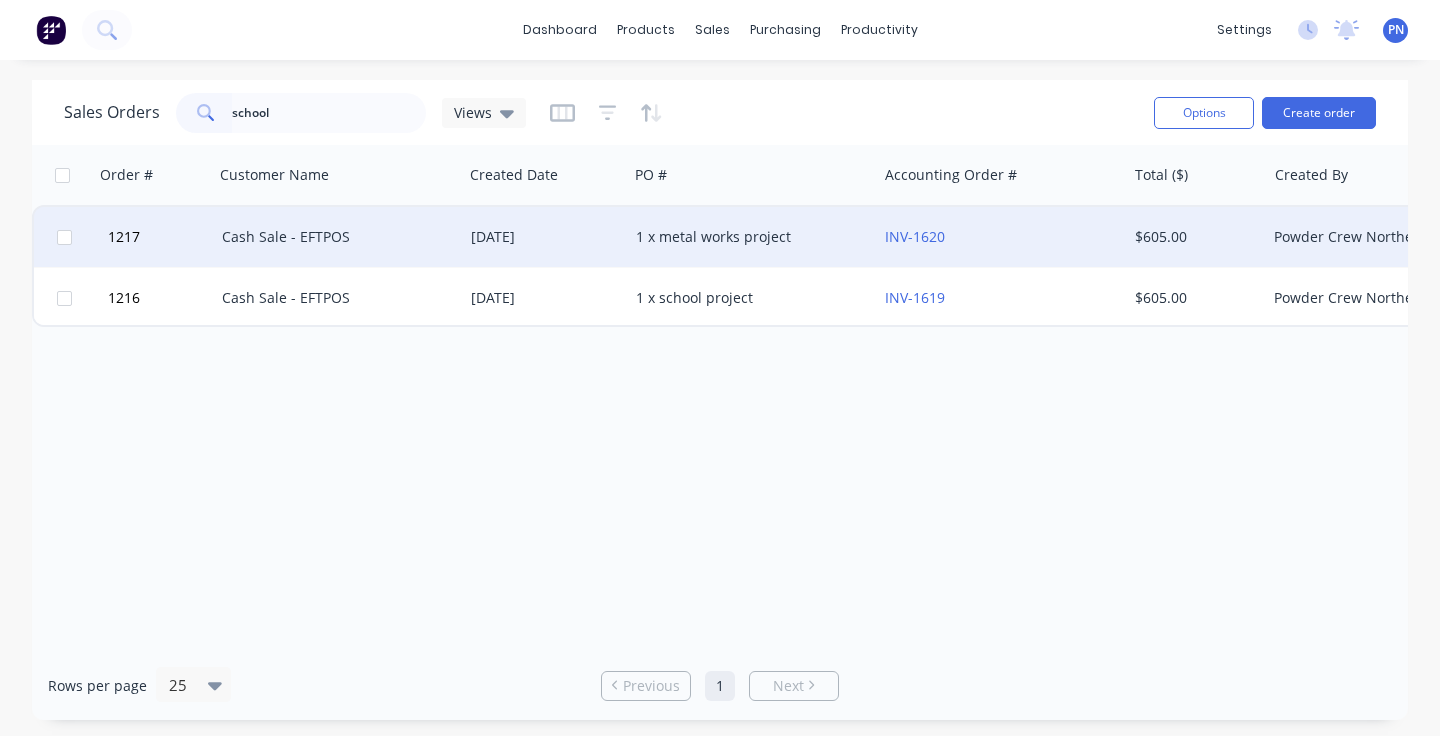 click on "1 x metal works project" at bounding box center [747, 237] 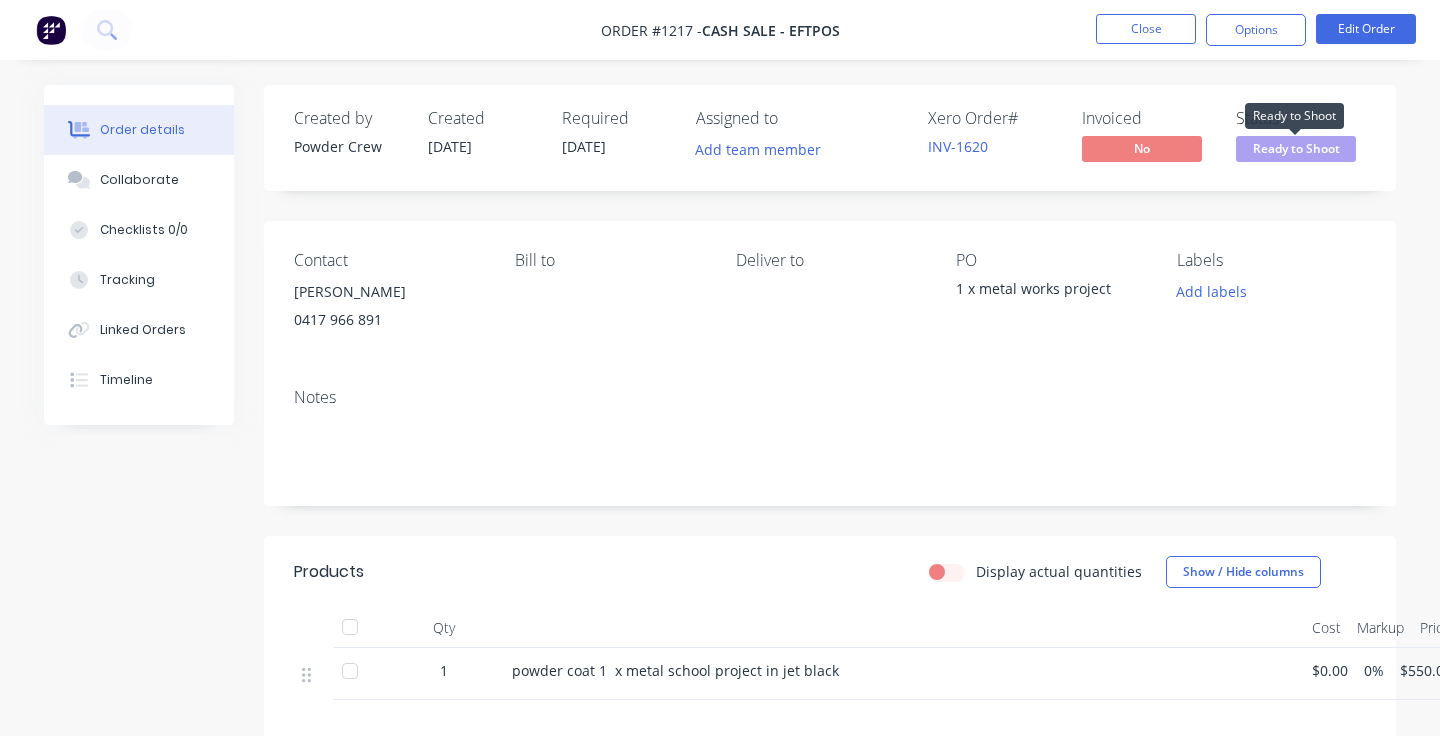 click on "Ready to Shoot" at bounding box center [1296, 148] 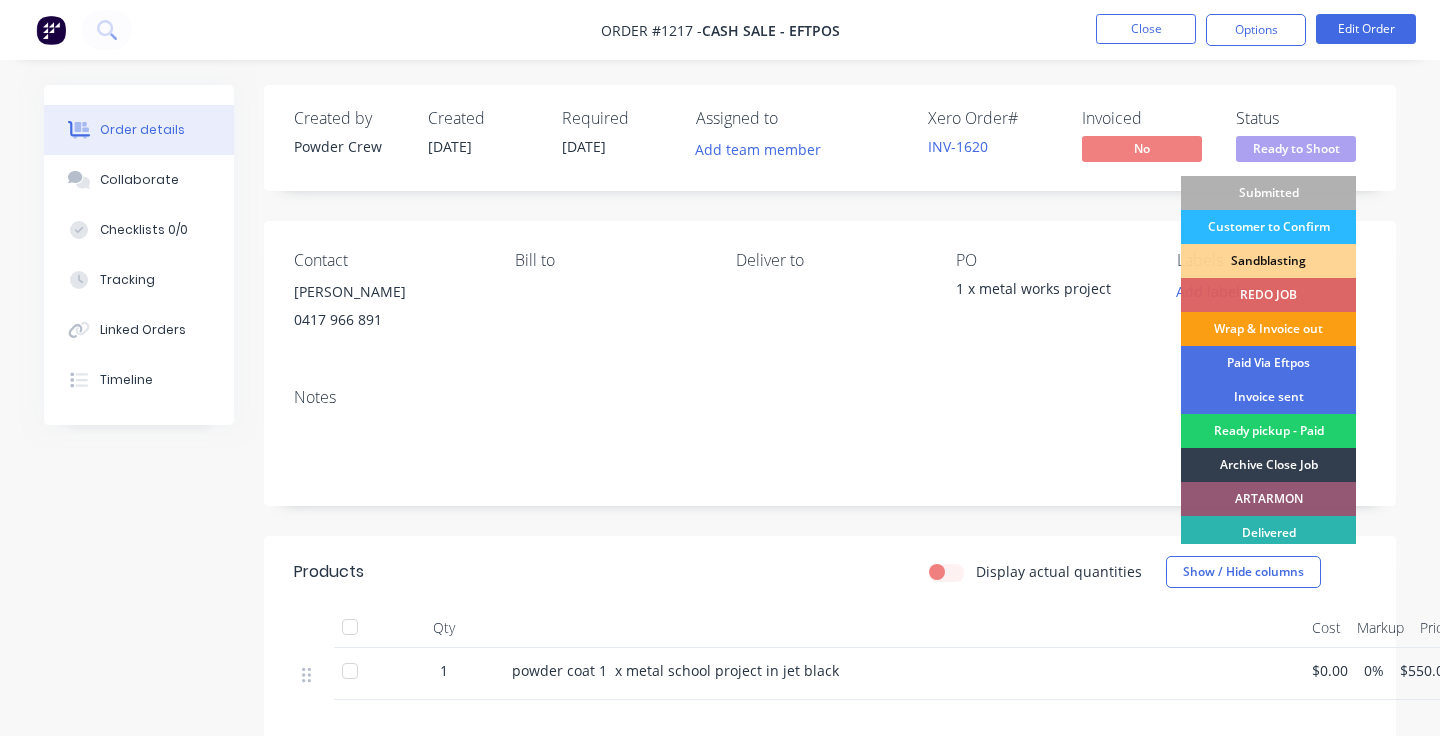 click on "Wrap & Invoice out" at bounding box center [1268, 329] 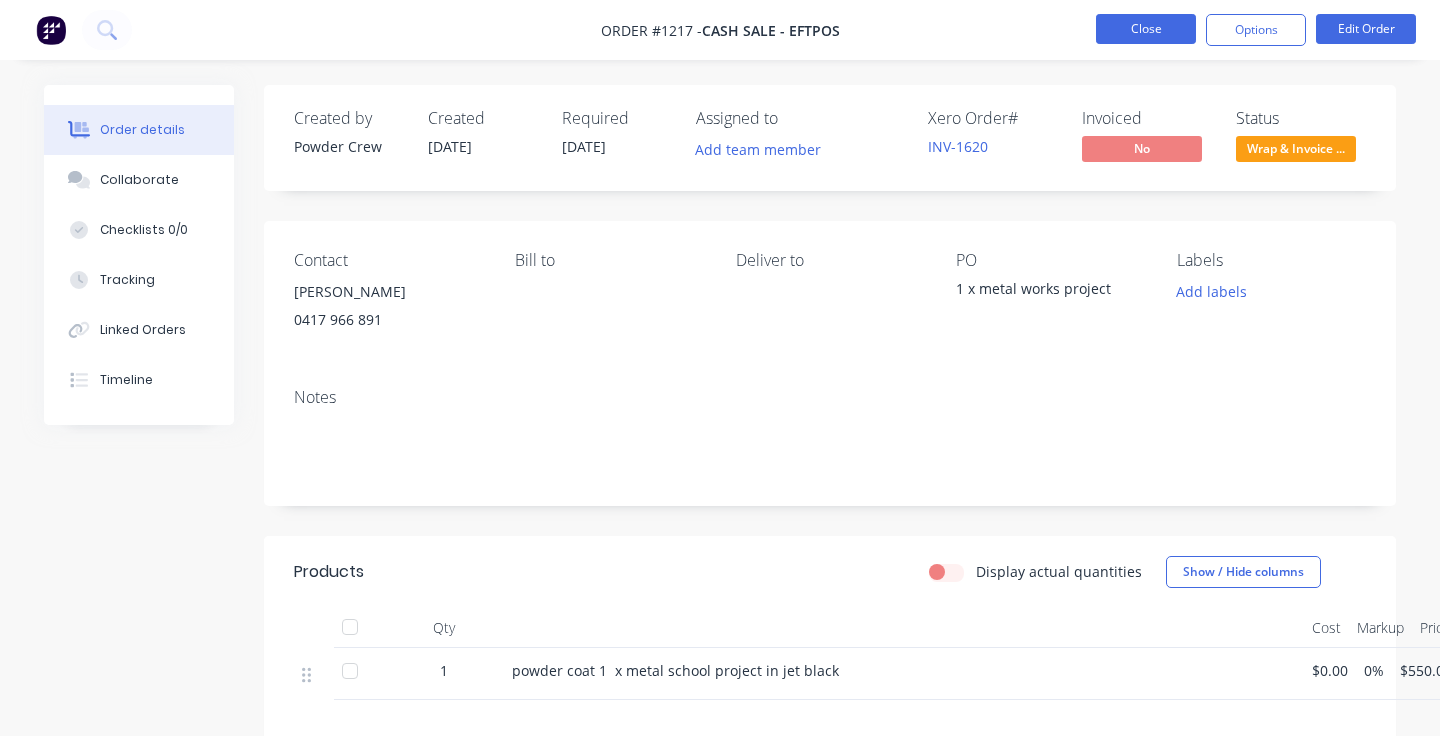 click on "Close" at bounding box center [1146, 29] 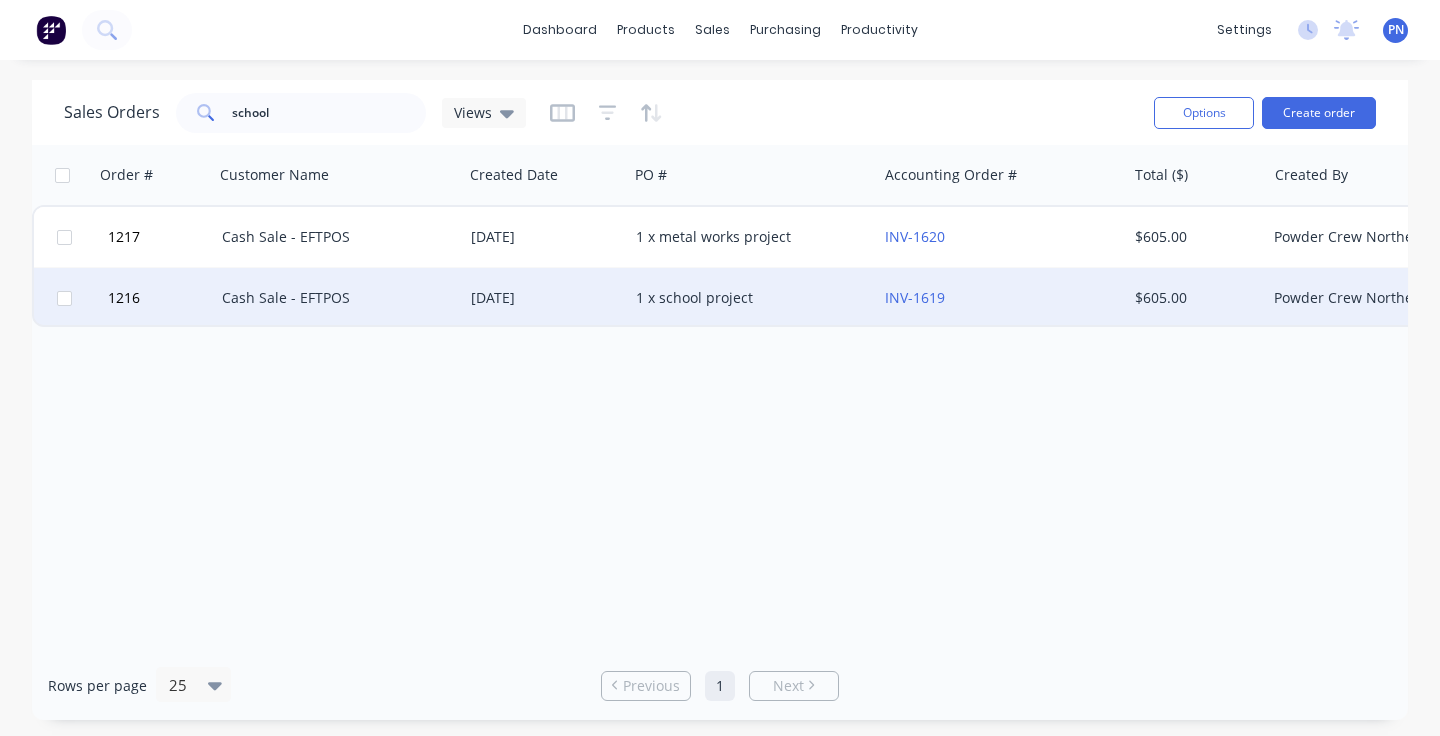 click on "$605.00" at bounding box center (1193, 298) 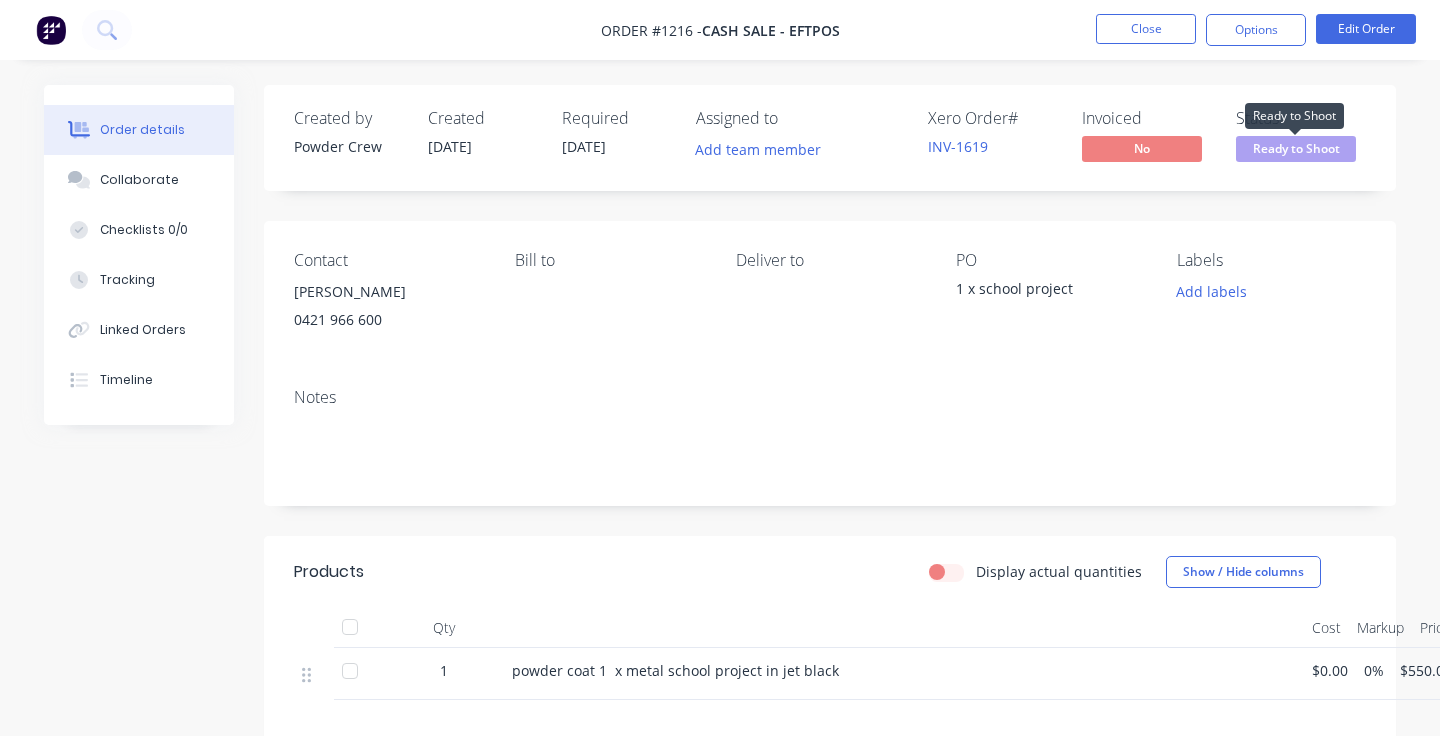 click on "Ready to Shoot" at bounding box center [1296, 148] 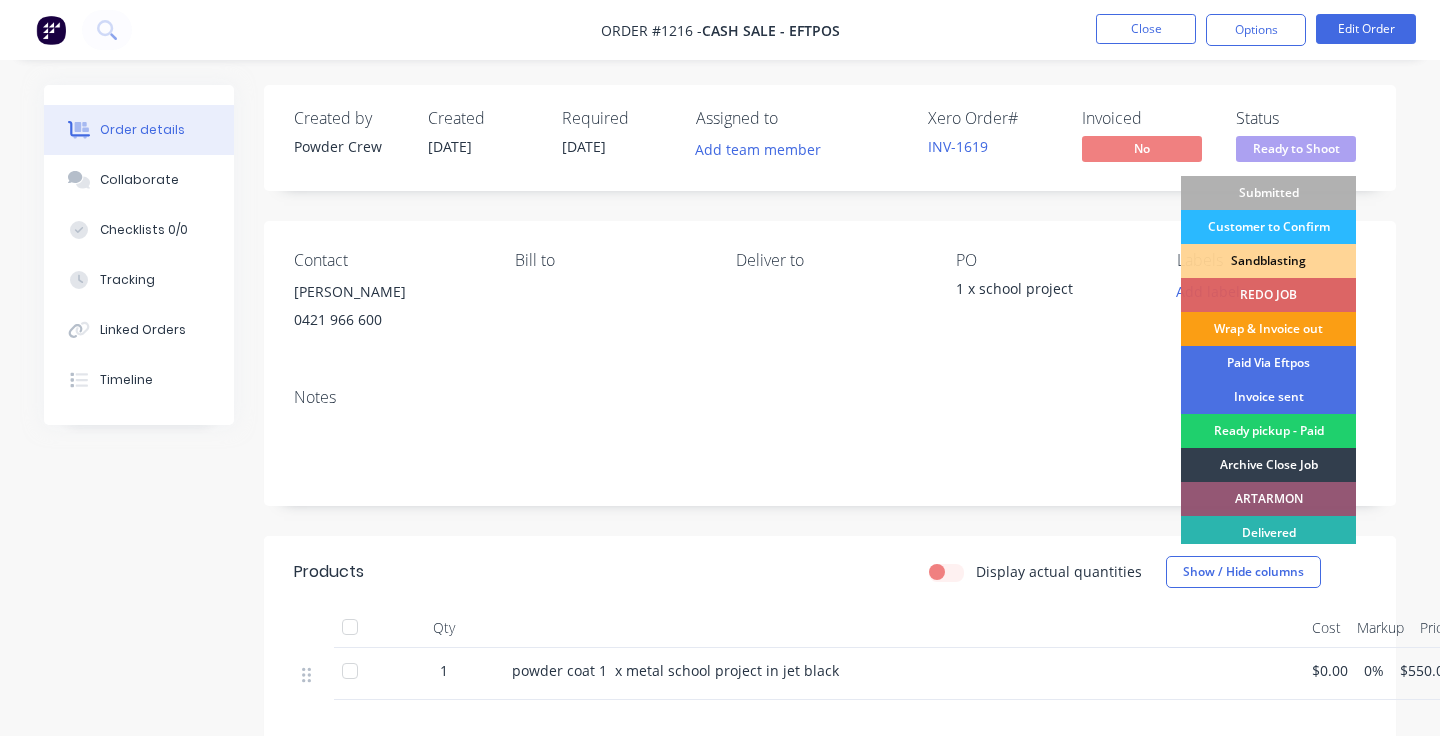 click on "Wrap & Invoice out" at bounding box center (1268, 329) 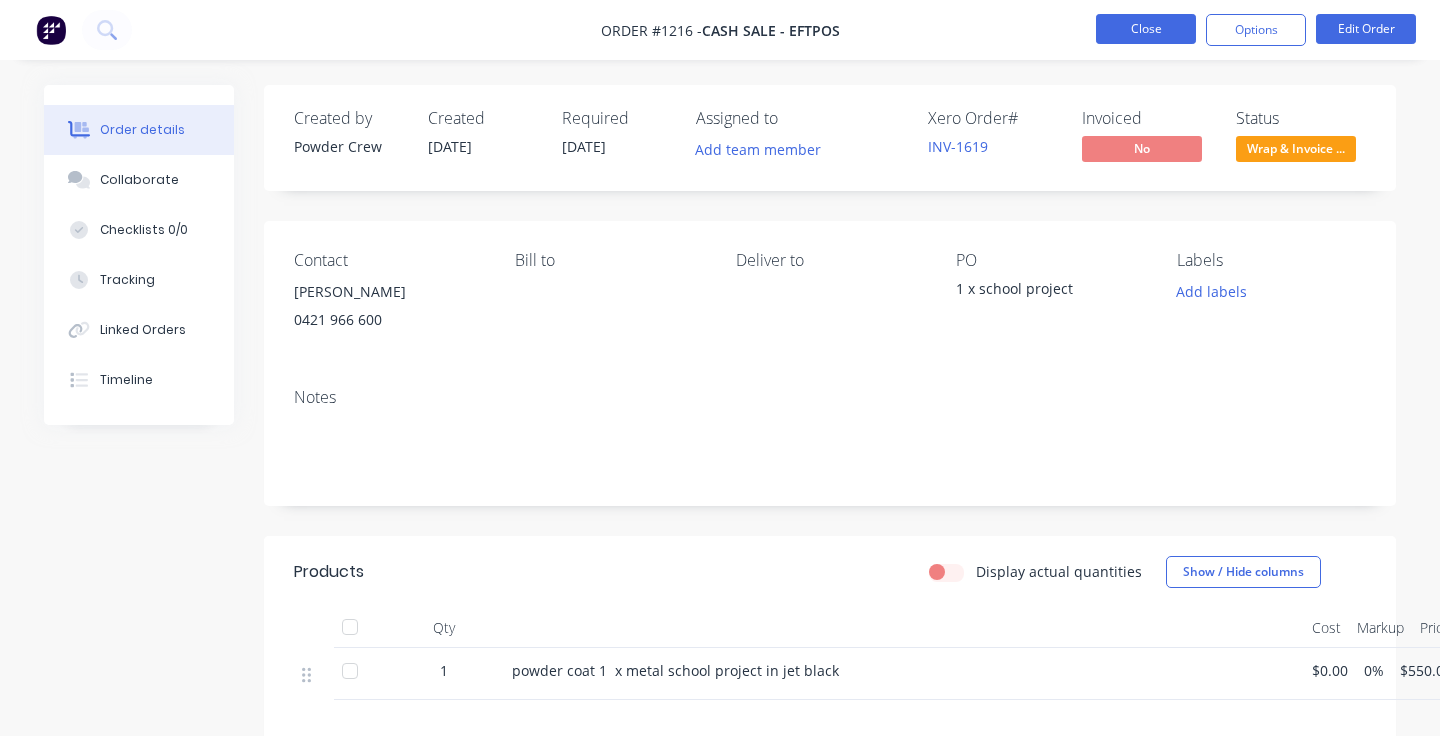click on "Close" at bounding box center (1146, 29) 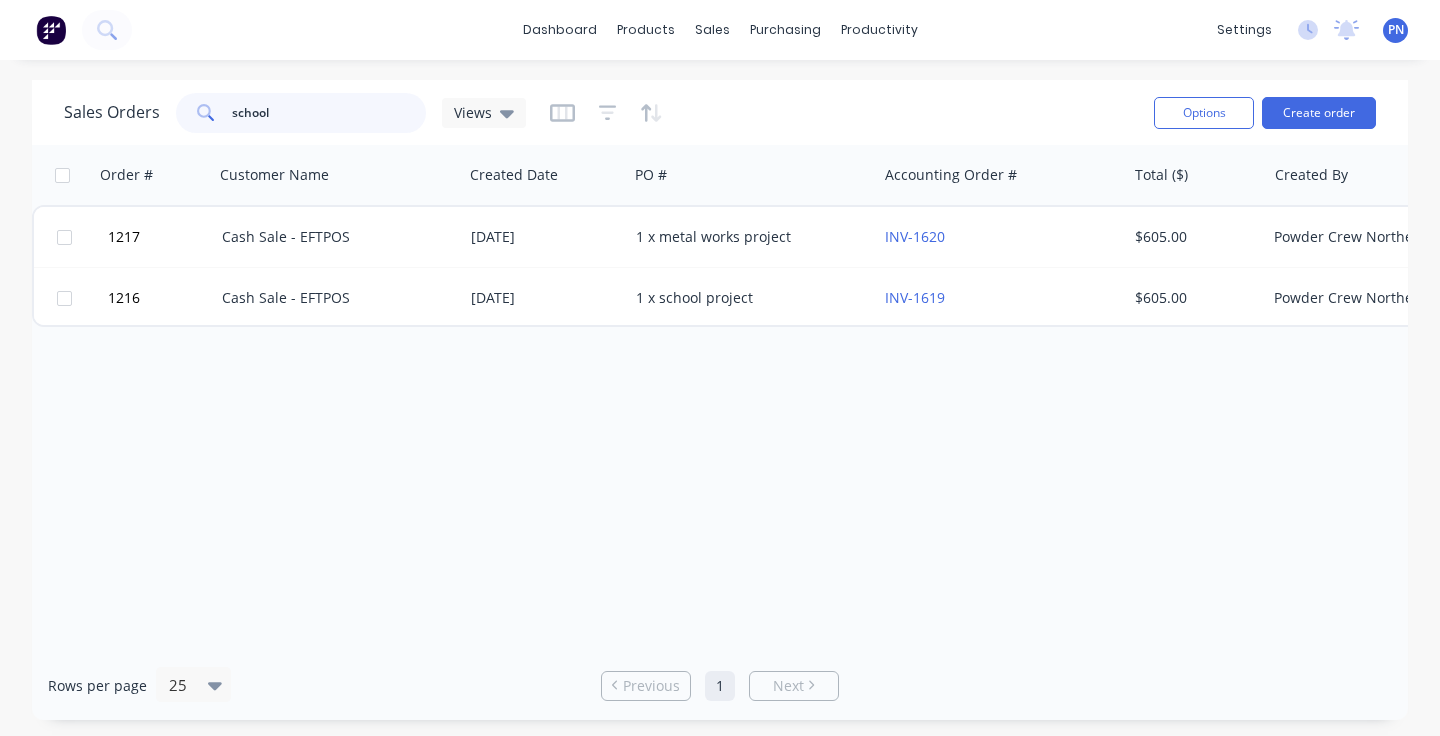 click on "school" at bounding box center [329, 113] 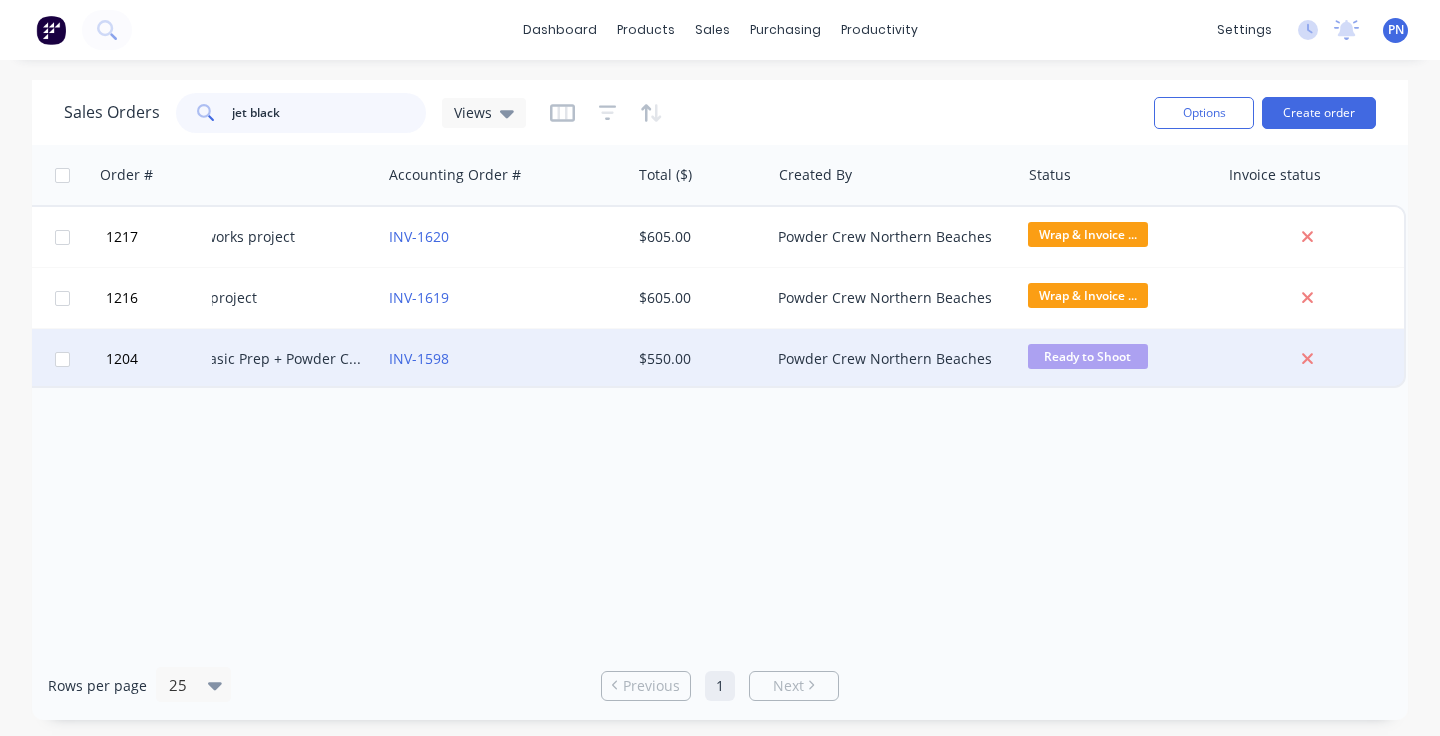 scroll, scrollTop: 0, scrollLeft: 494, axis: horizontal 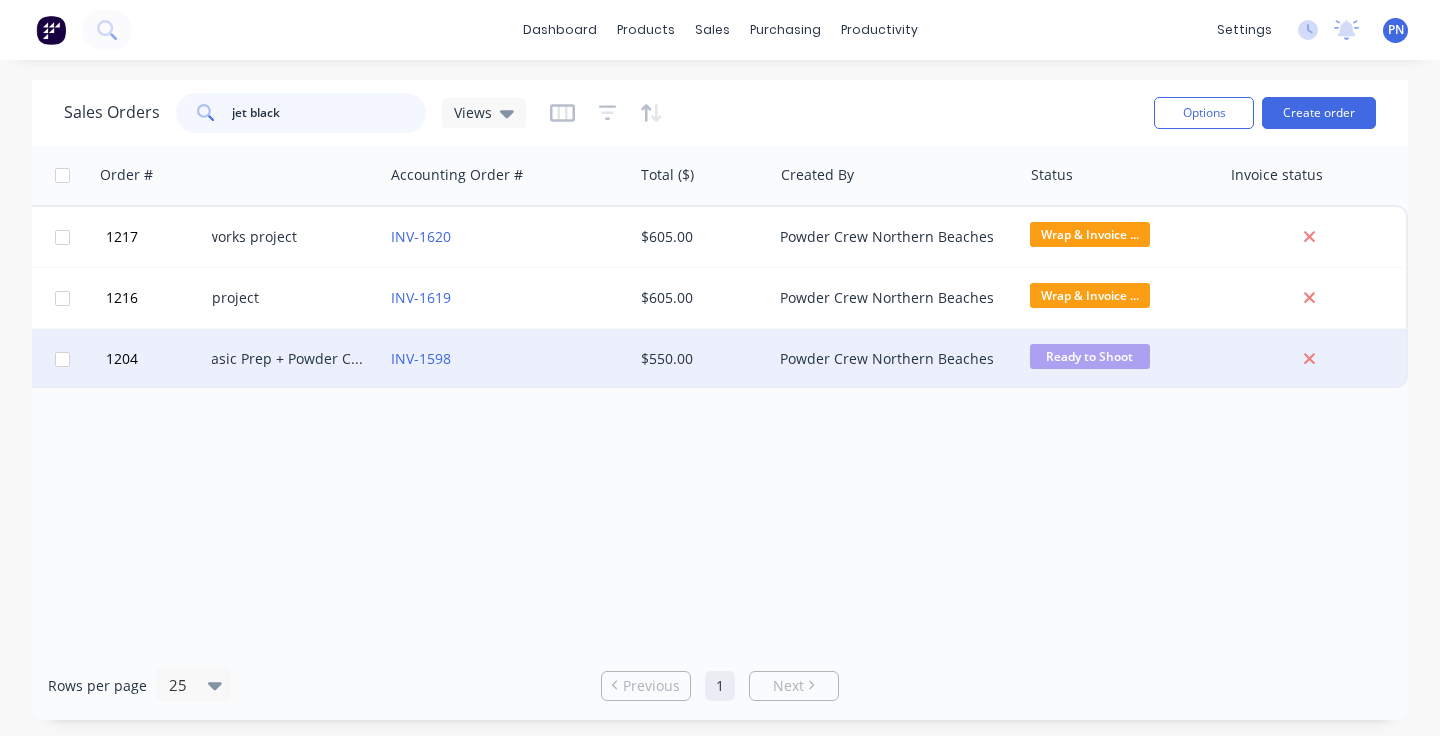 type on "jet black" 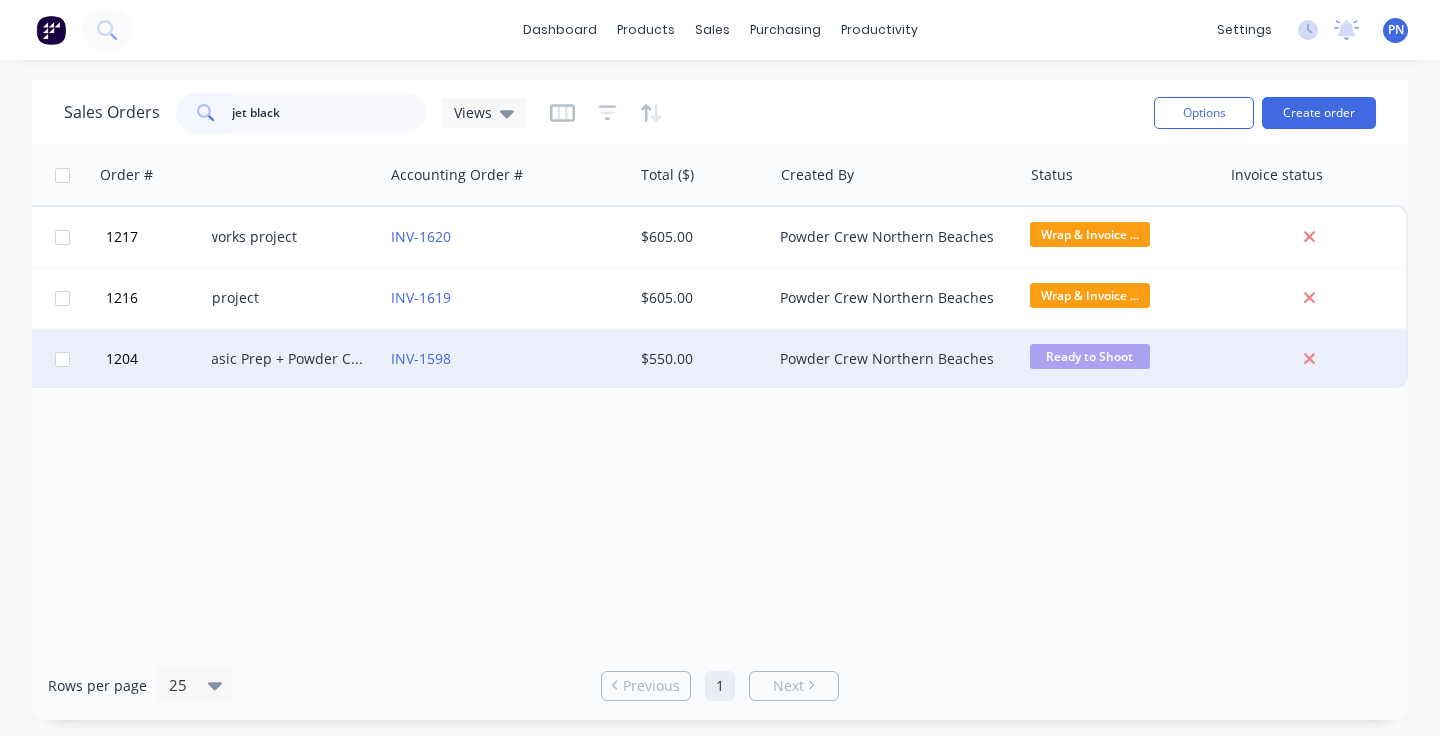 click on "Ready to Shoot" at bounding box center [1090, 356] 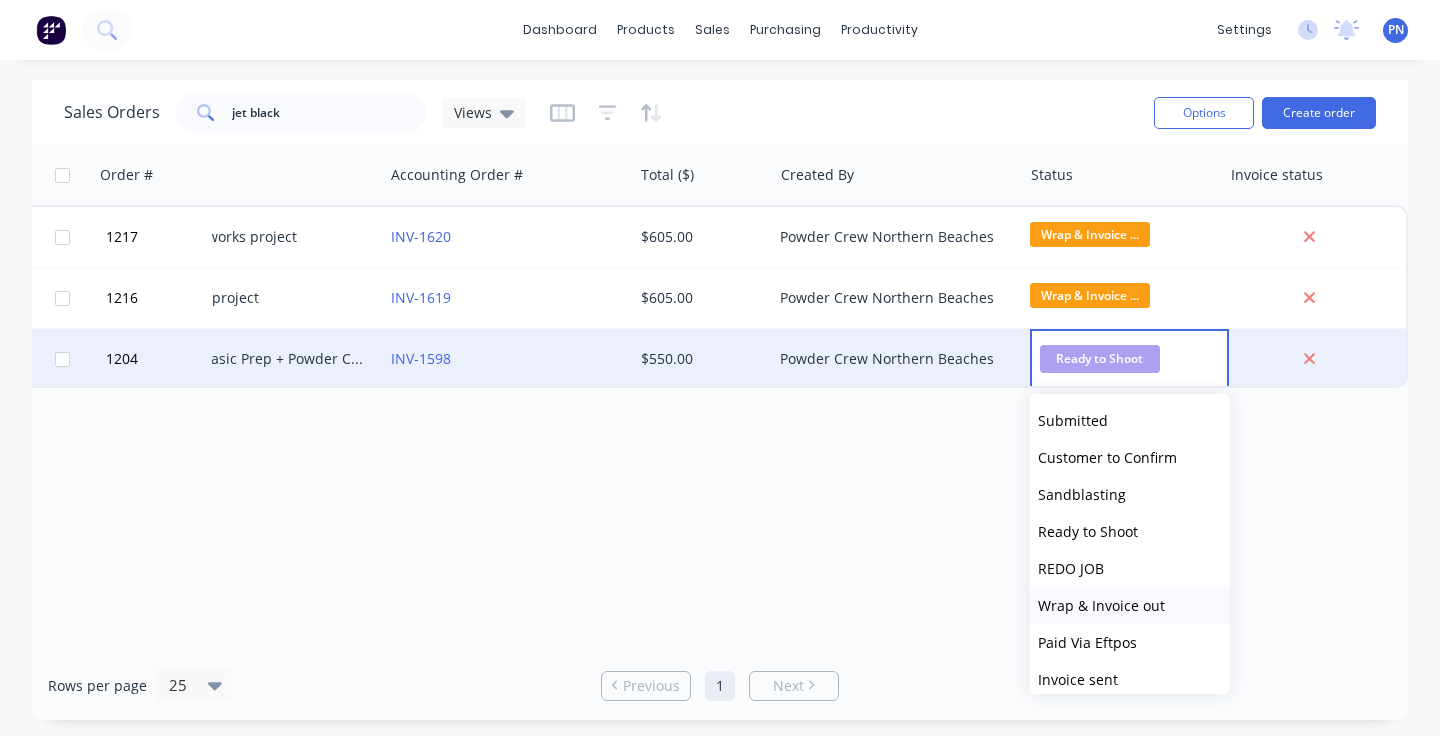 click on "Wrap & Invoice out" at bounding box center [1101, 605] 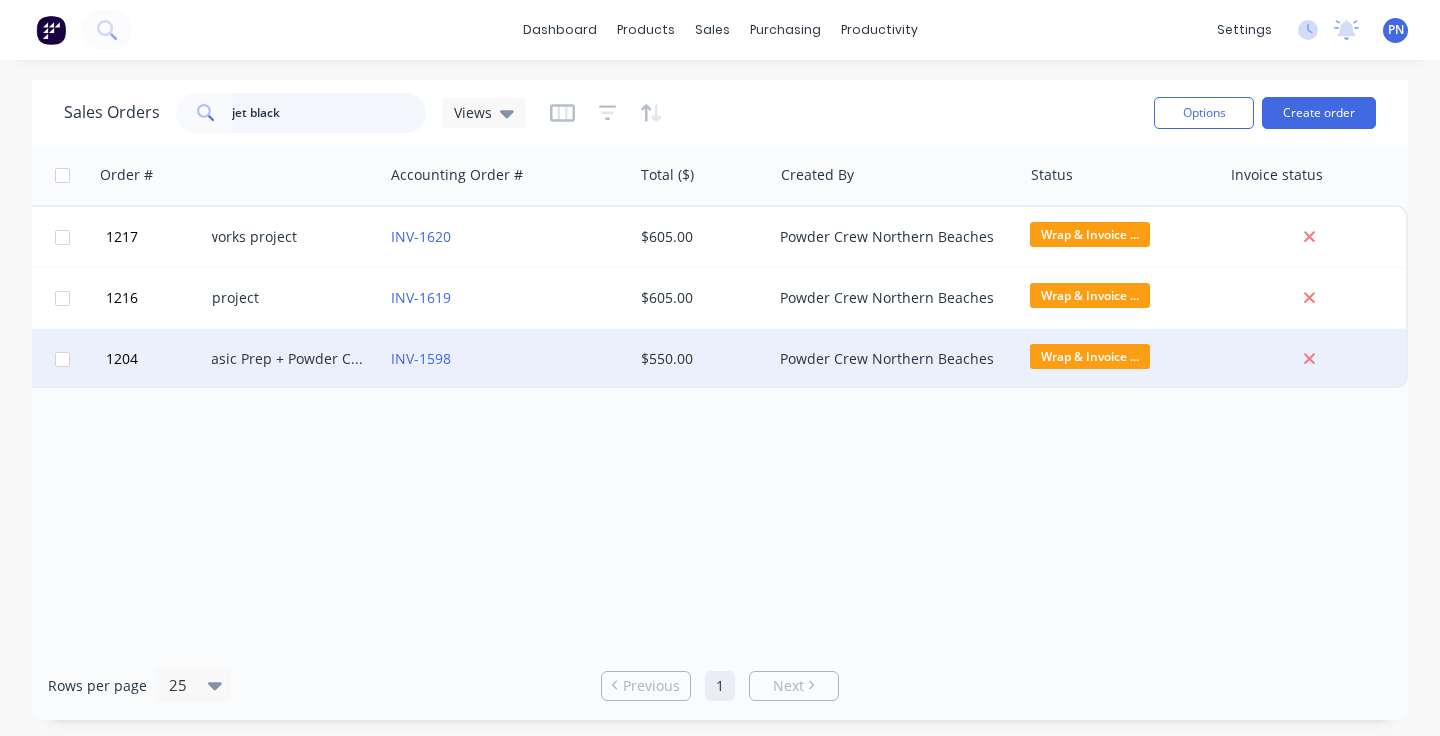 click on "jet black" at bounding box center (329, 113) 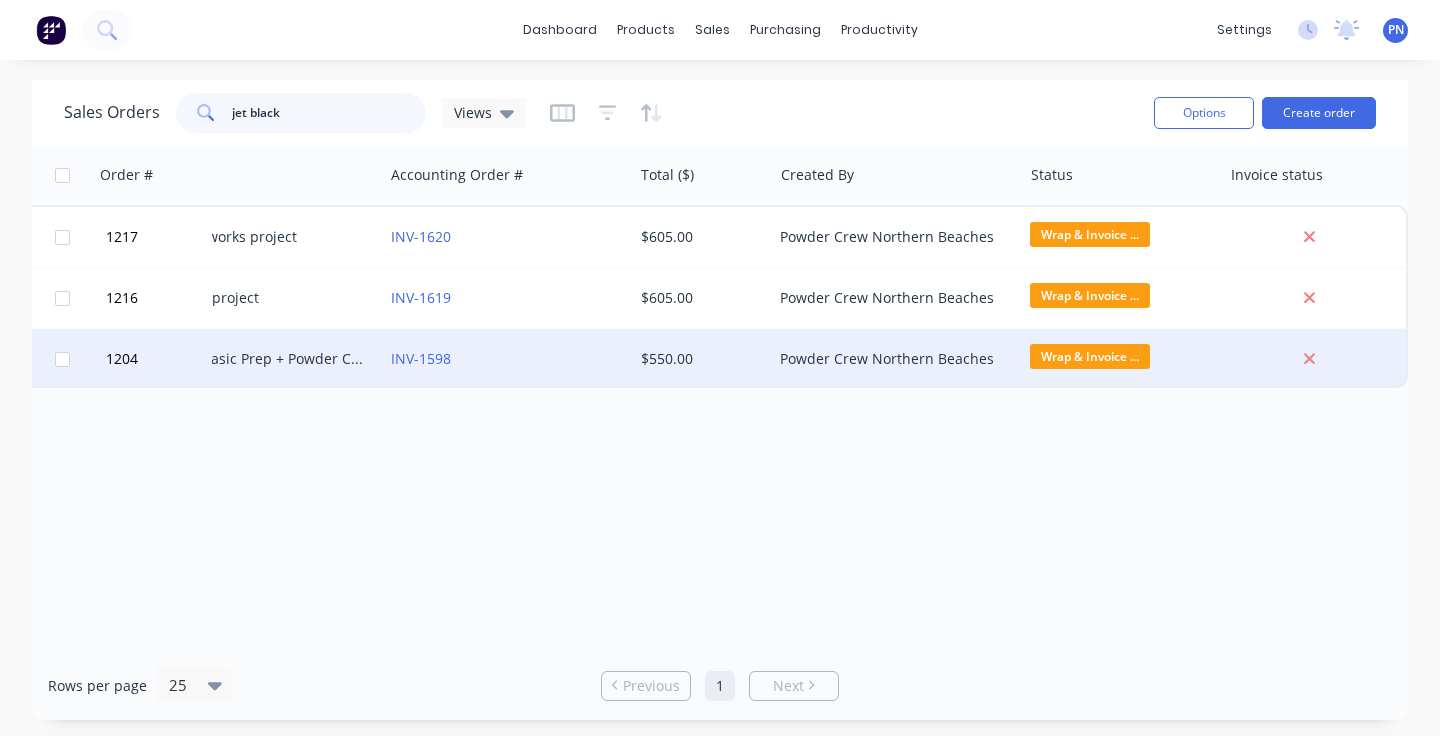 click on "jet black" at bounding box center (329, 113) 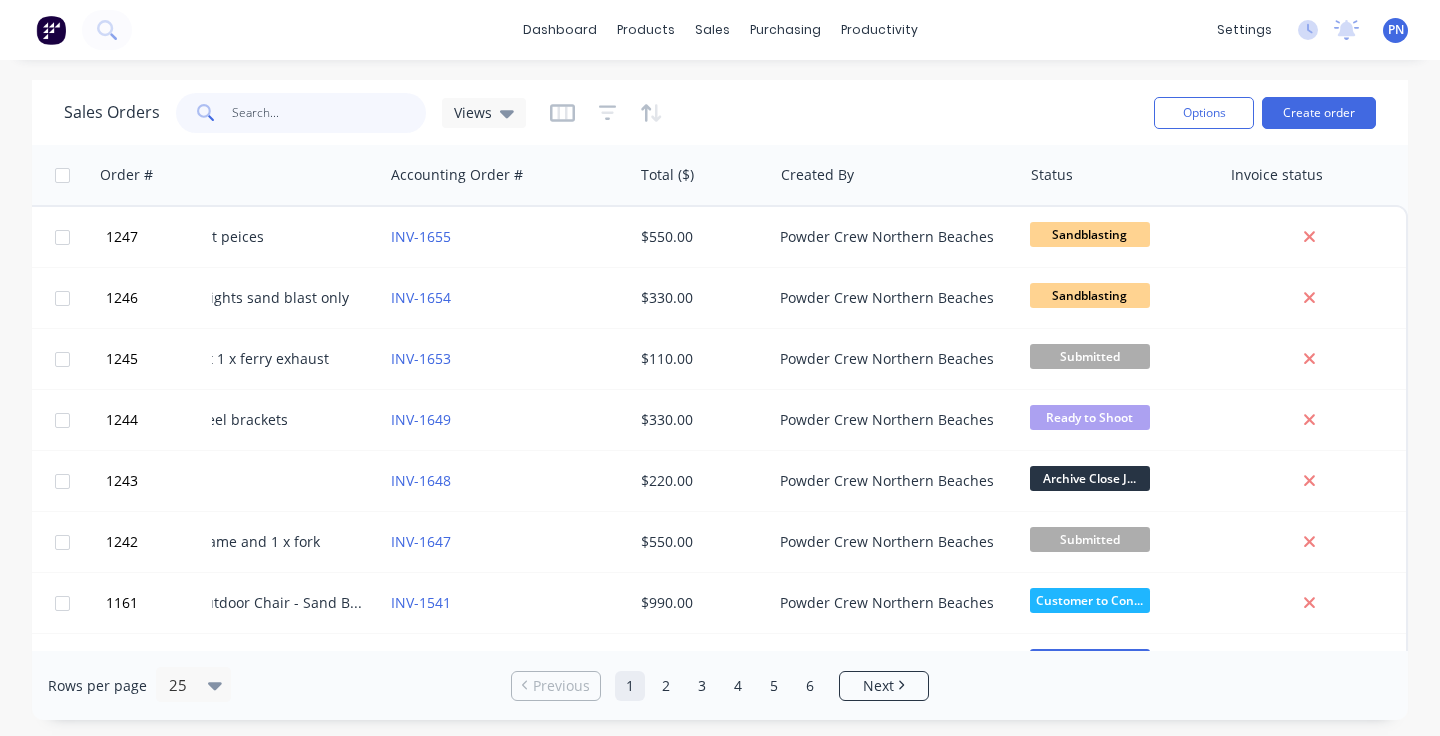 click at bounding box center (329, 113) 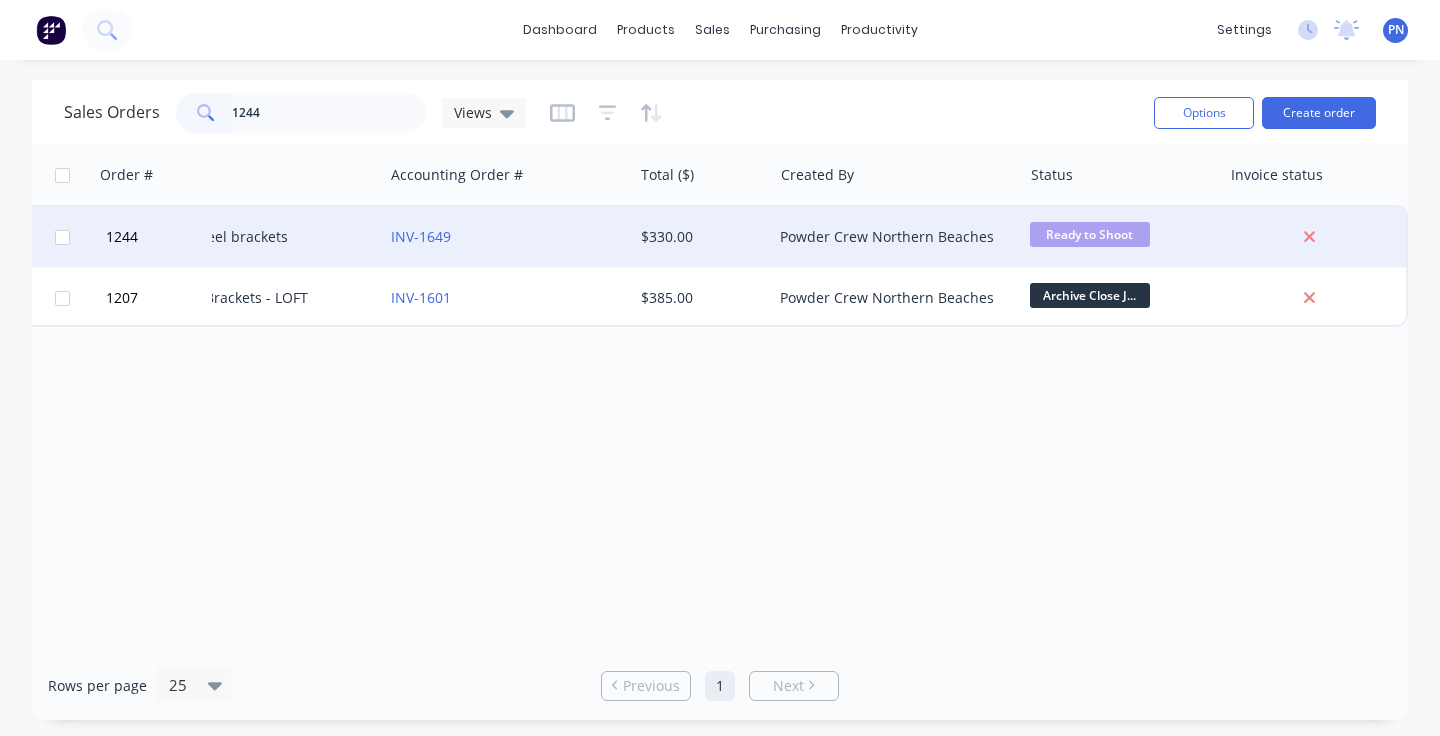 click on "Ready to Shoot" at bounding box center (1090, 234) 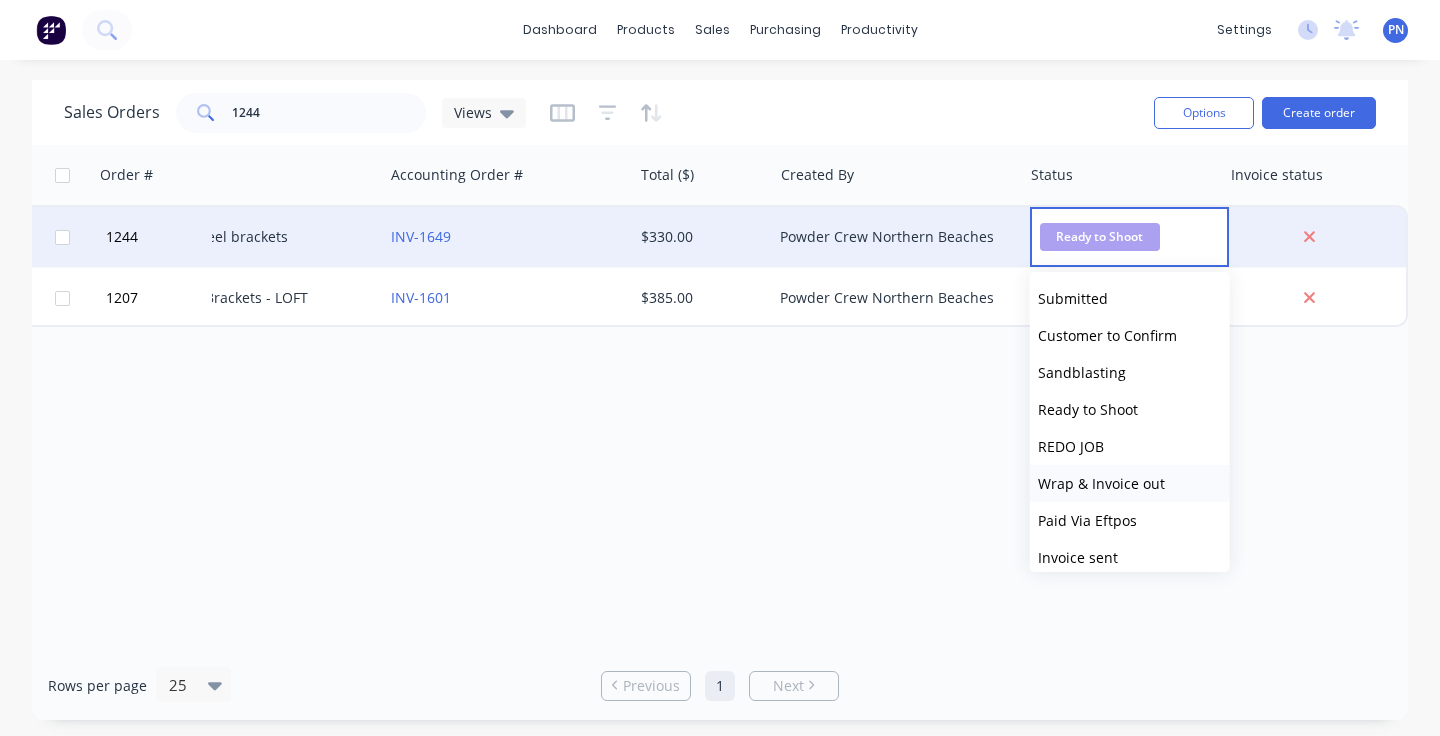 click on "Wrap & Invoice out" at bounding box center [1101, 483] 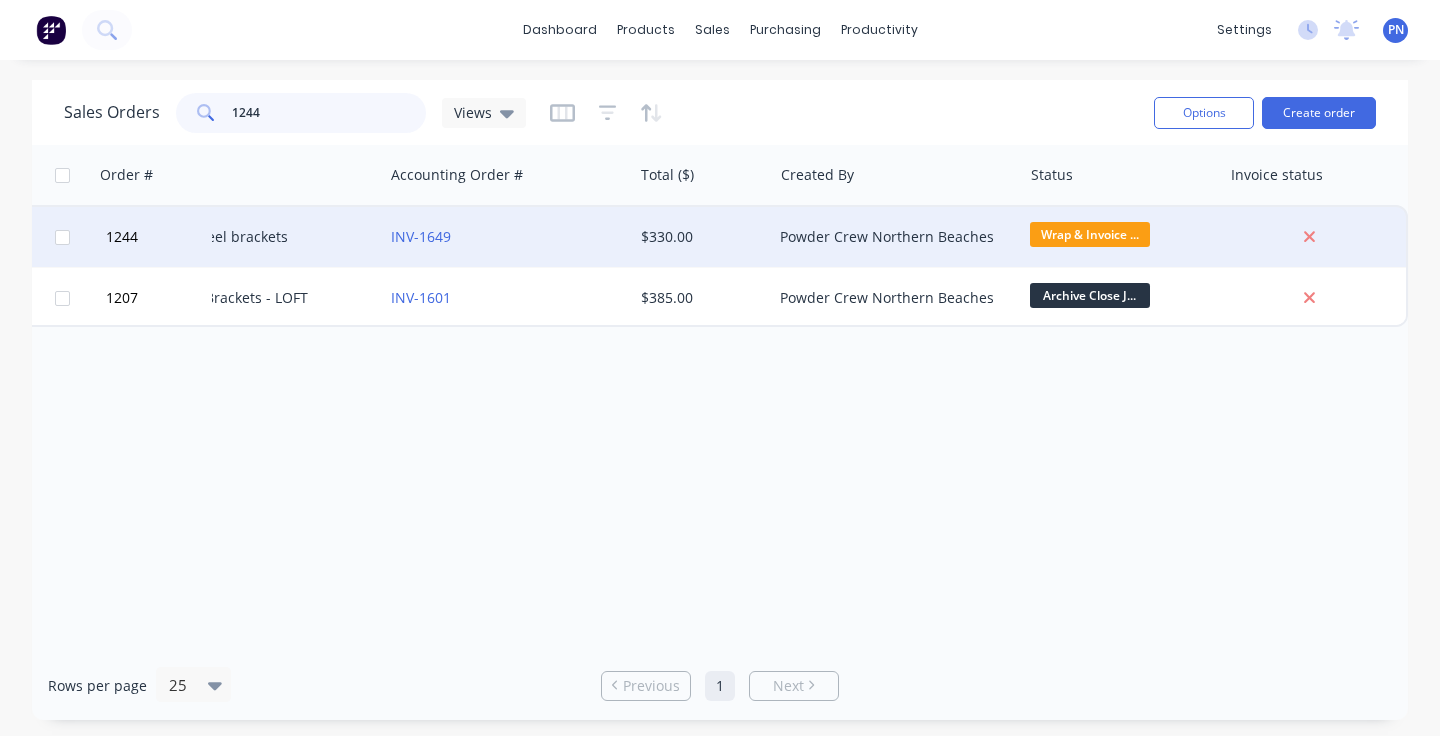 click on "1244" at bounding box center [329, 113] 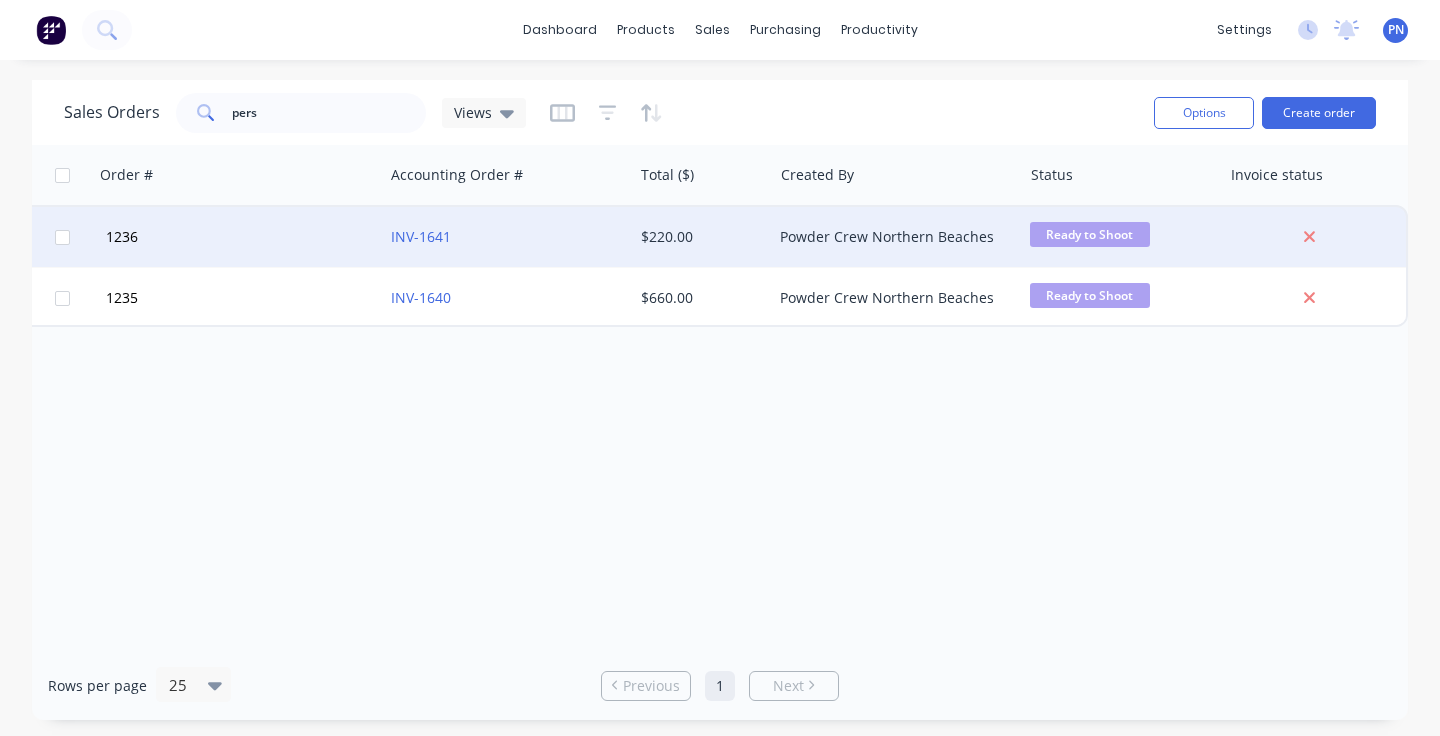 click on "Ready to Shoot" at bounding box center (1090, 234) 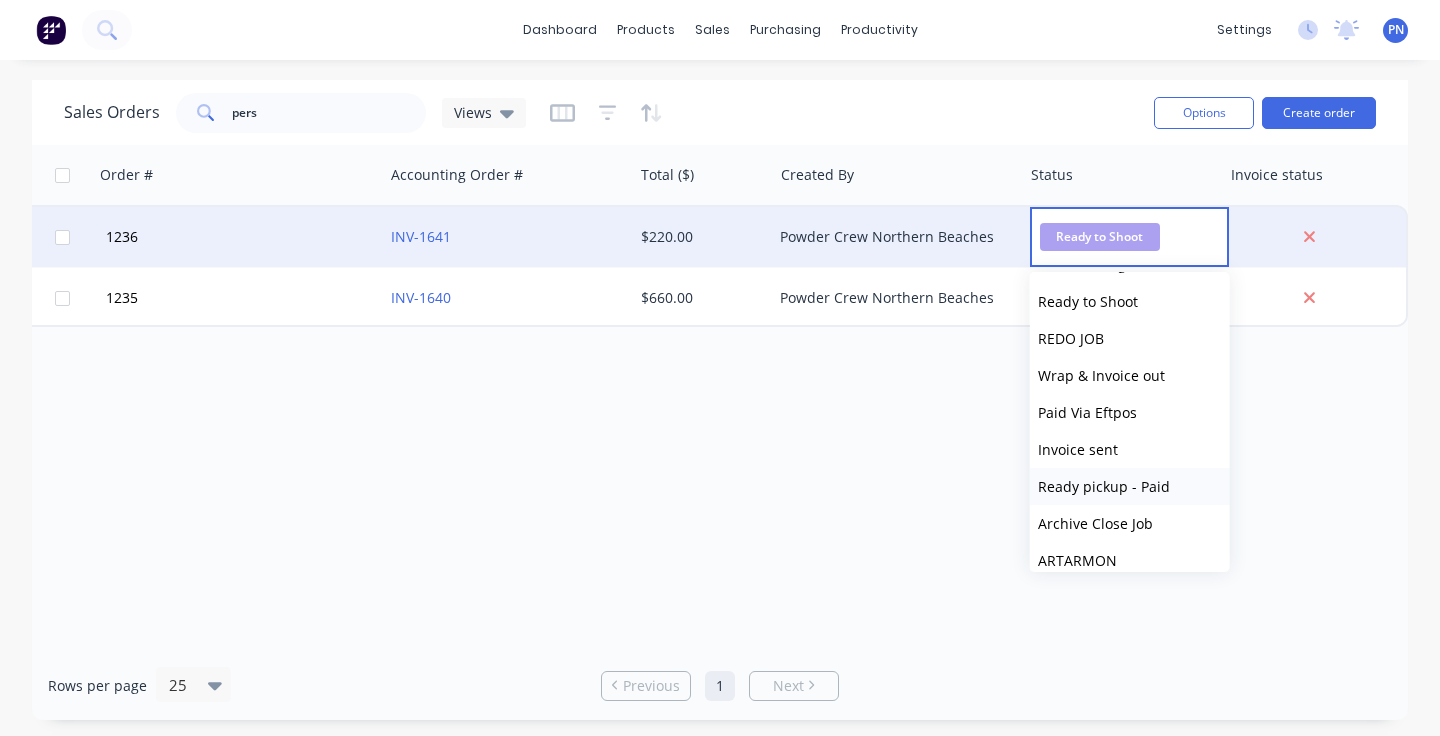 scroll, scrollTop: 118, scrollLeft: 0, axis: vertical 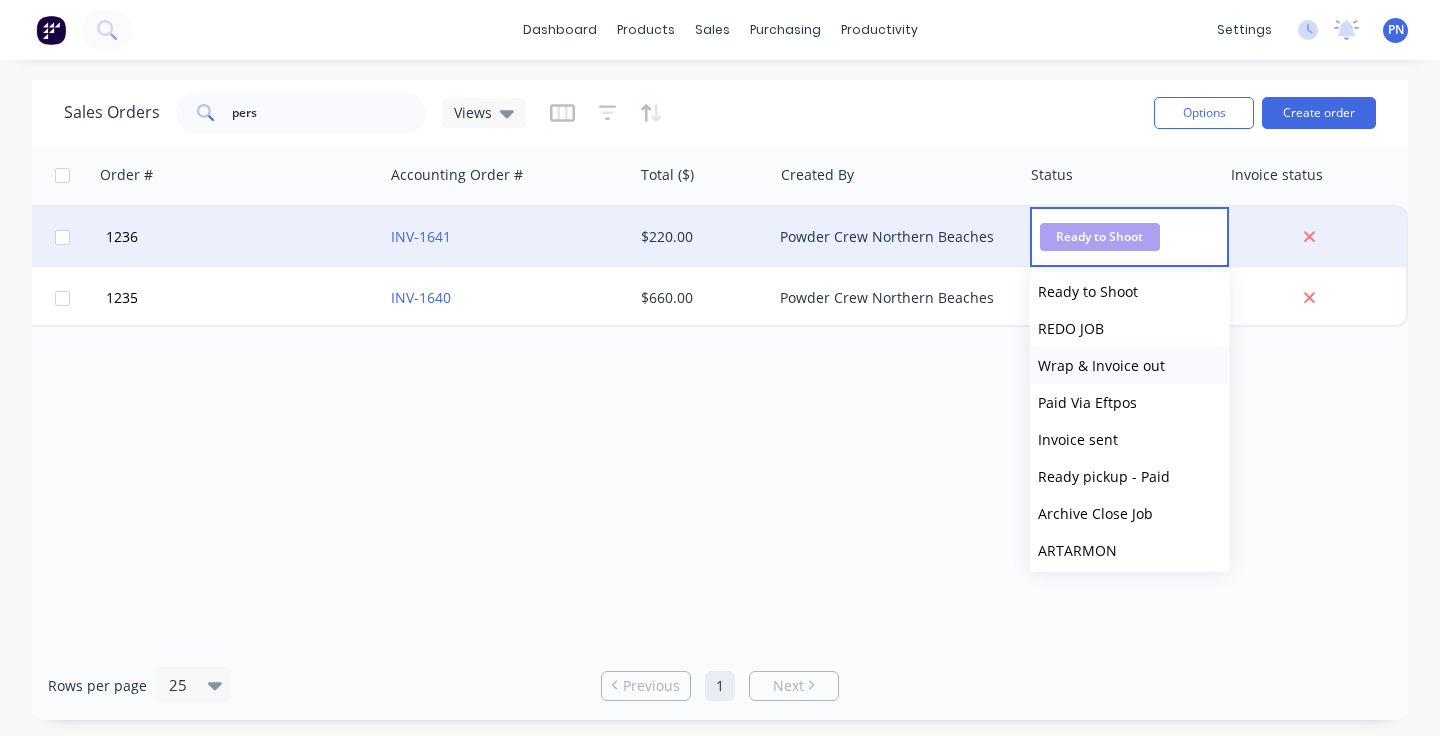 click on "Wrap & Invoice out" at bounding box center [1101, 365] 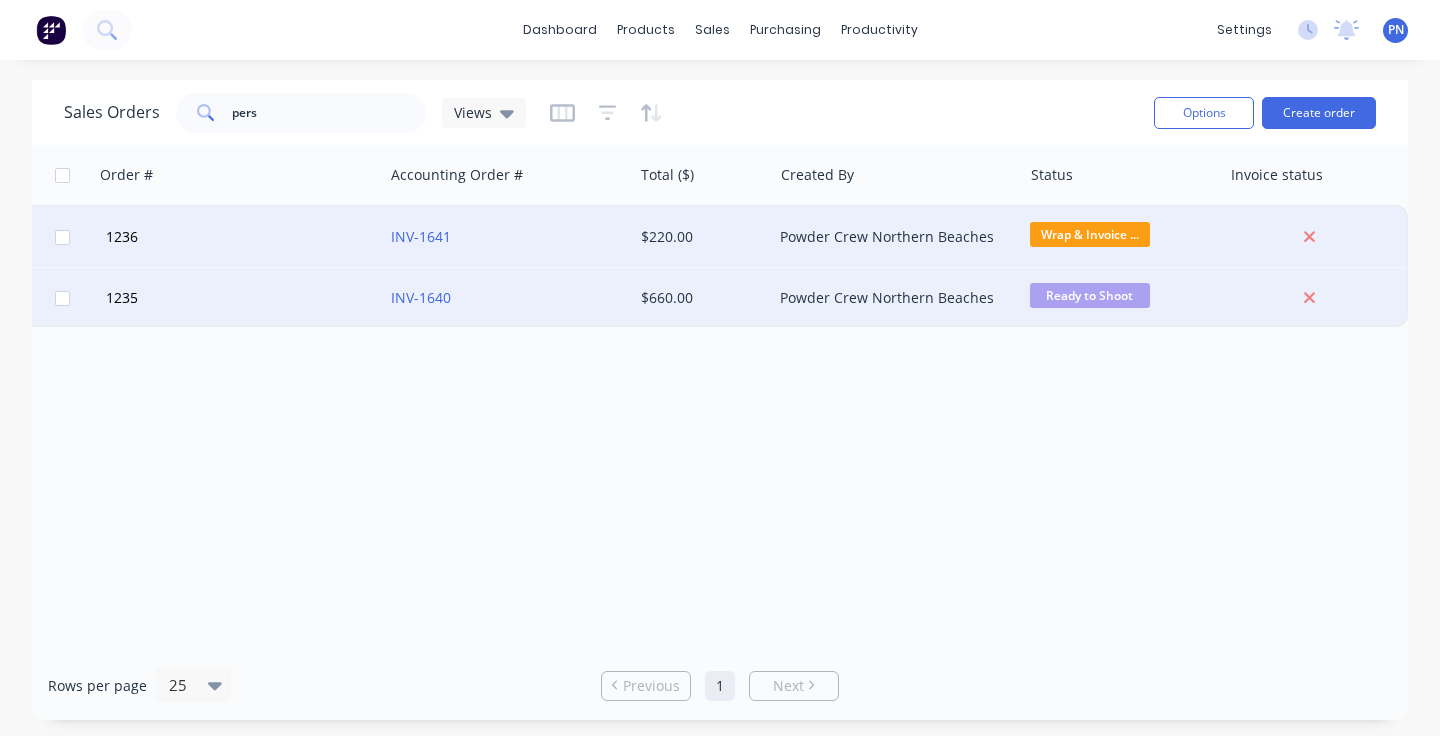 click on "Ready to Shoot" at bounding box center [1090, 295] 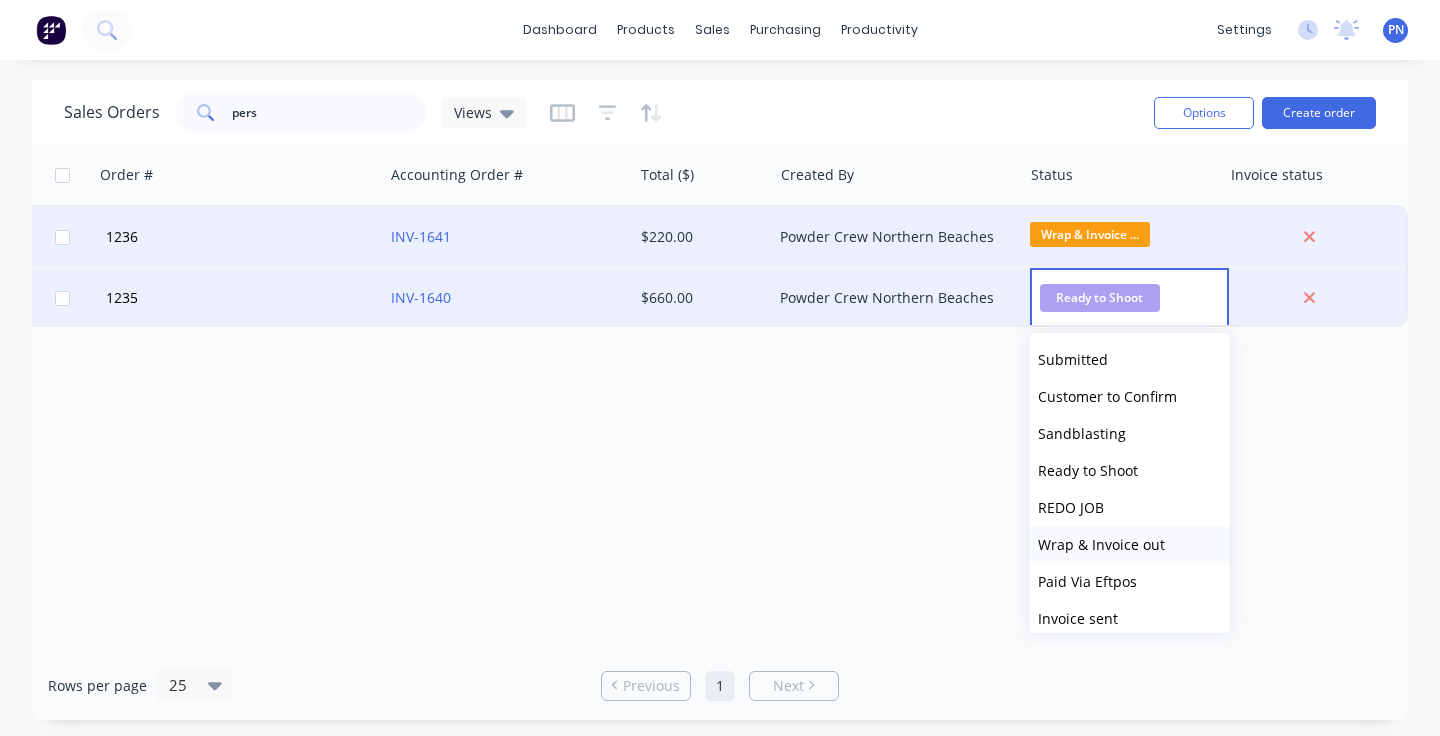 click on "Wrap & Invoice out" at bounding box center [1101, 544] 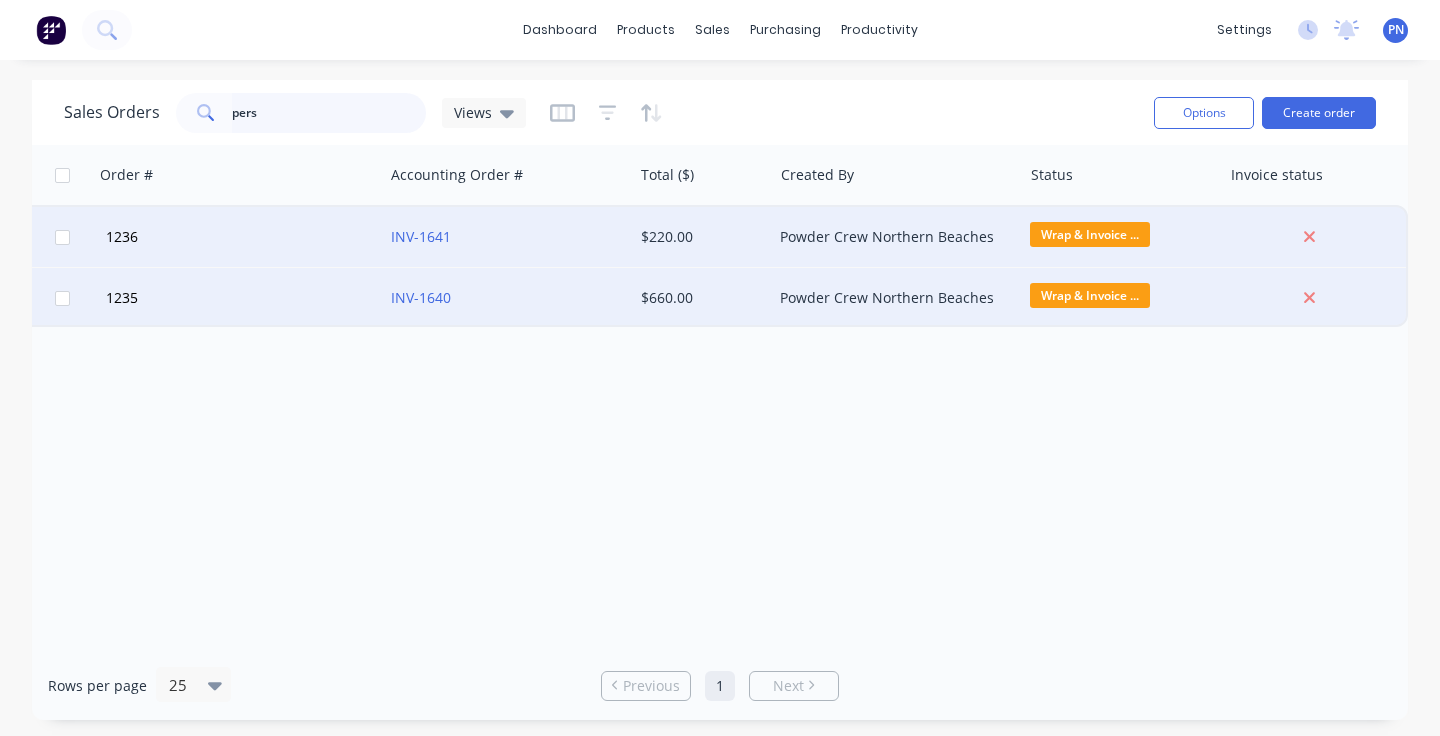 click on "pers" at bounding box center [329, 113] 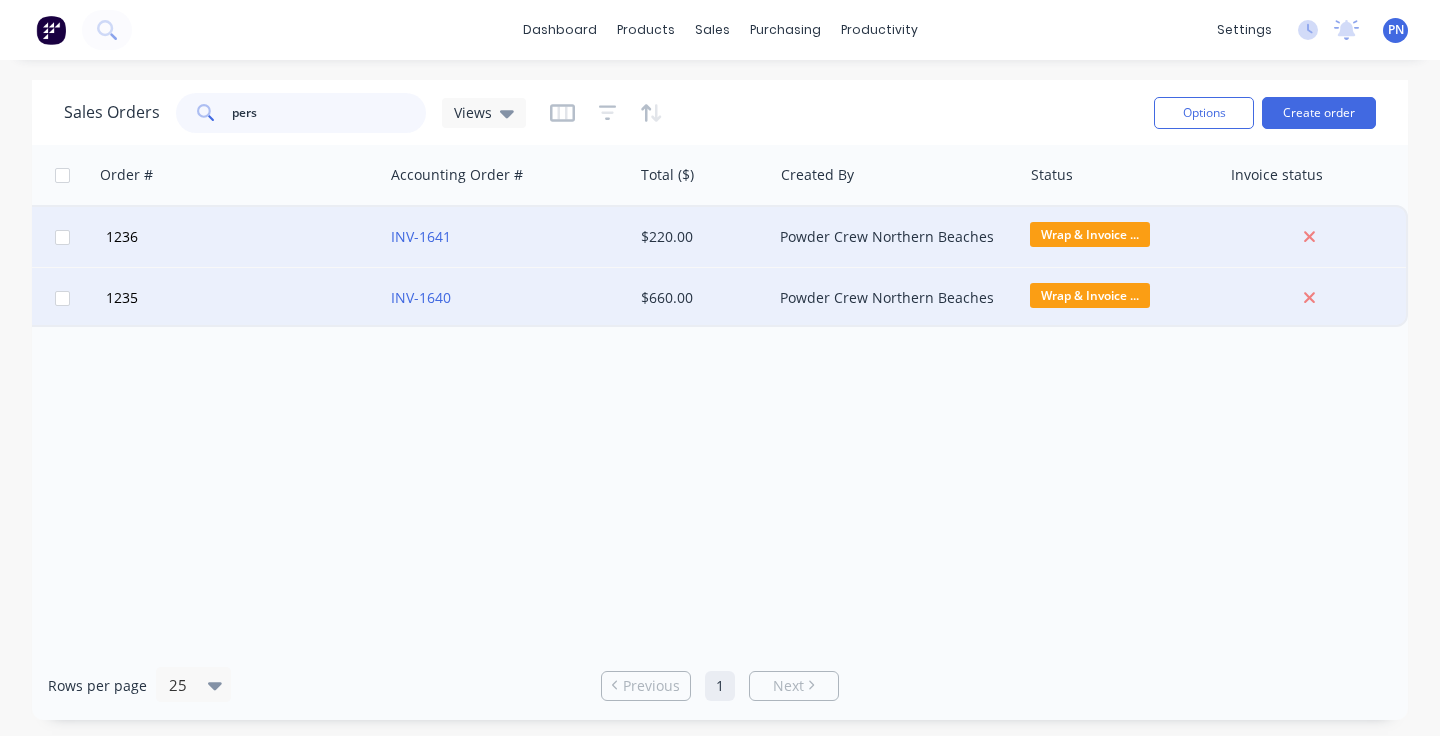 click on "pers" at bounding box center (329, 113) 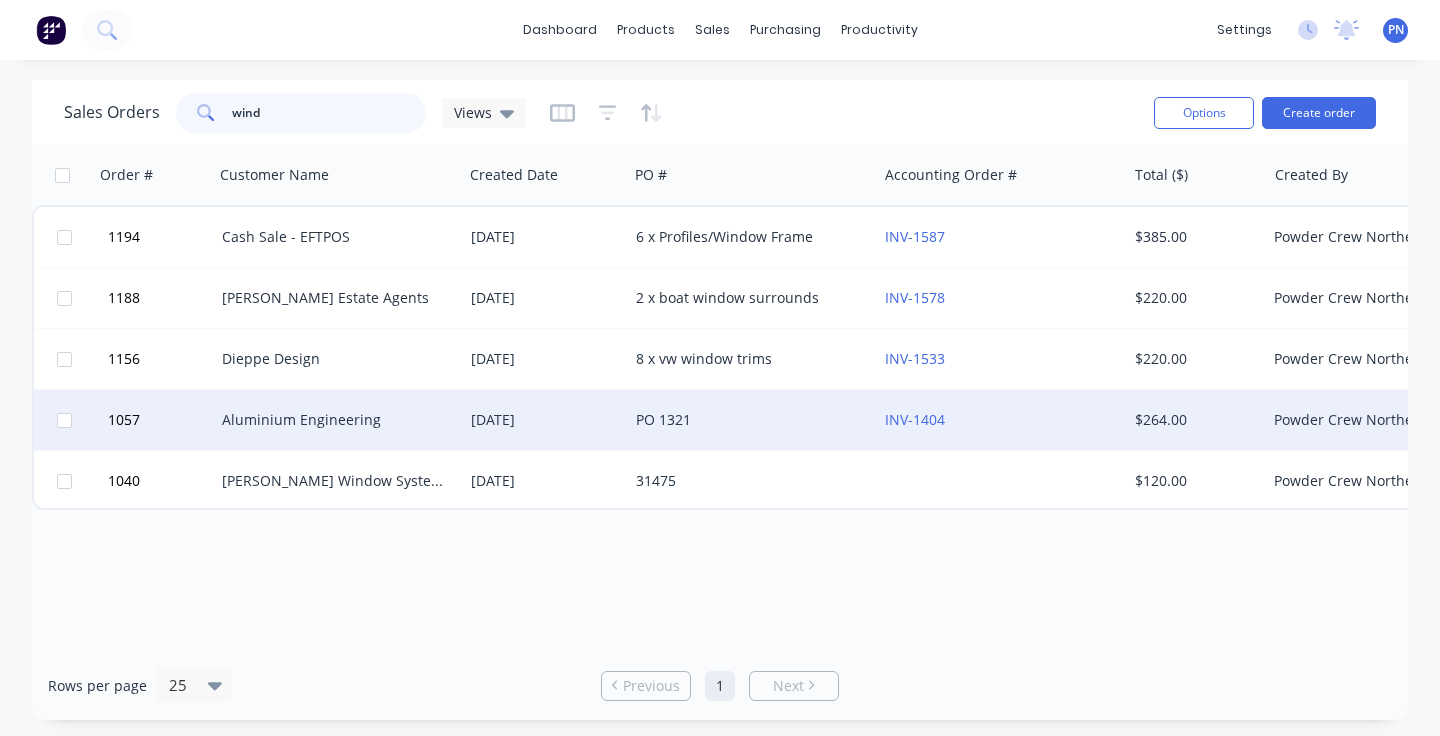 scroll, scrollTop: 0, scrollLeft: 0, axis: both 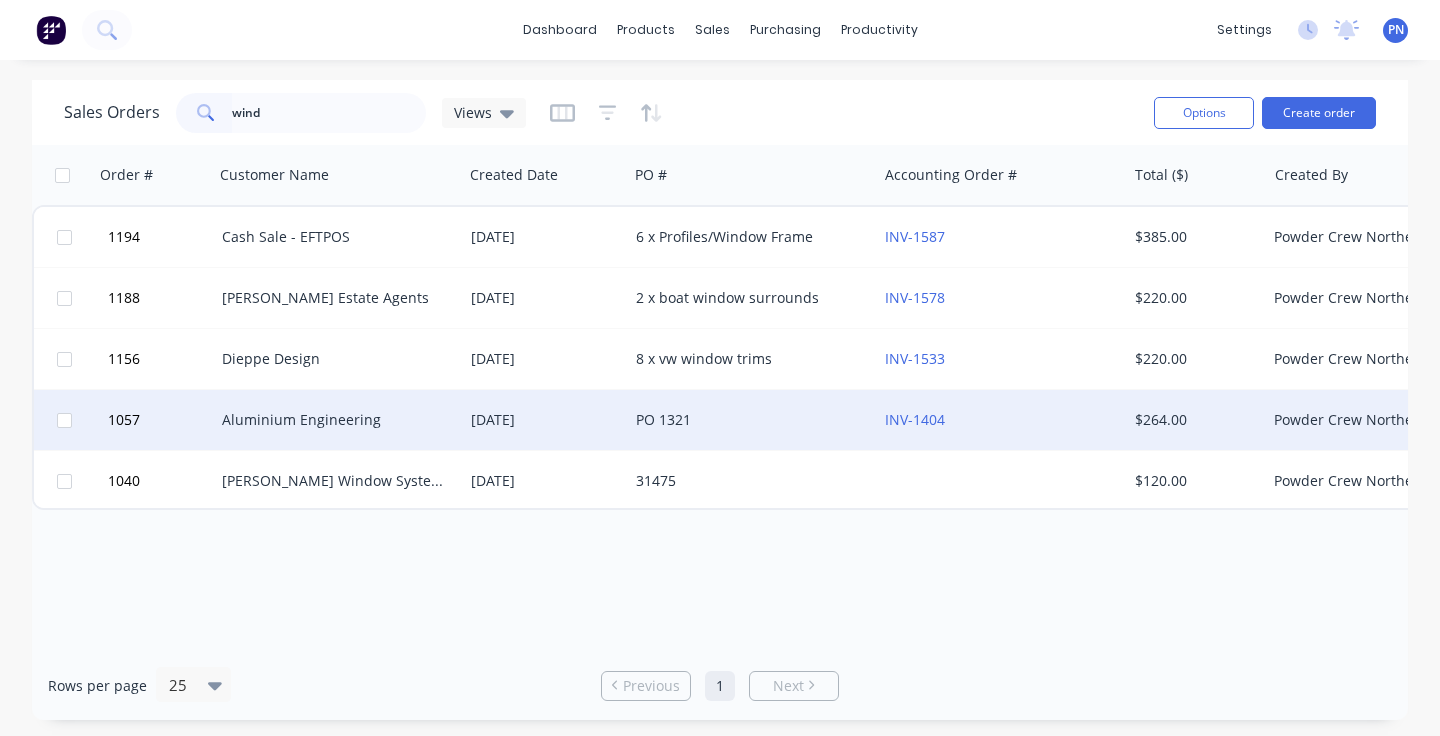 click on "PO 1321" at bounding box center (747, 420) 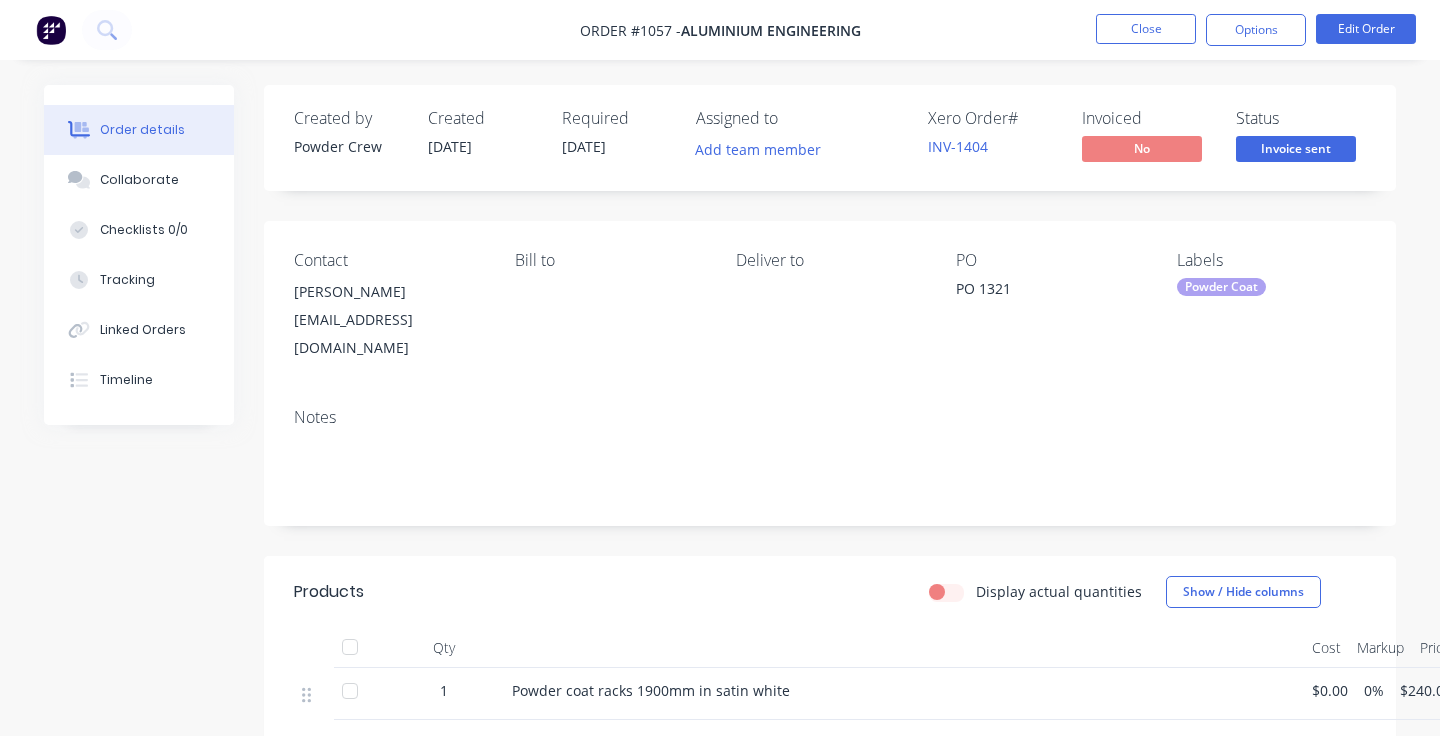 scroll, scrollTop: 0, scrollLeft: 0, axis: both 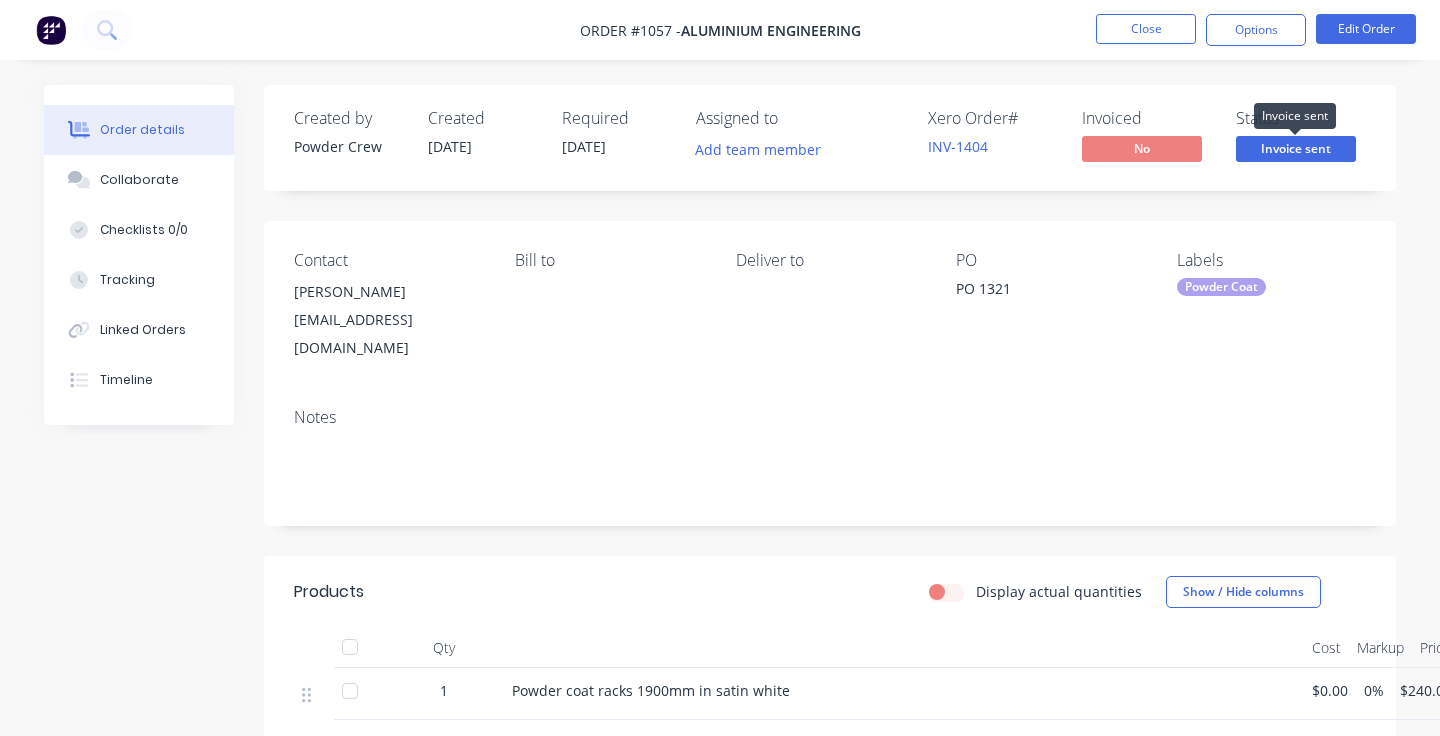 click on "Invoice sent" at bounding box center (1296, 148) 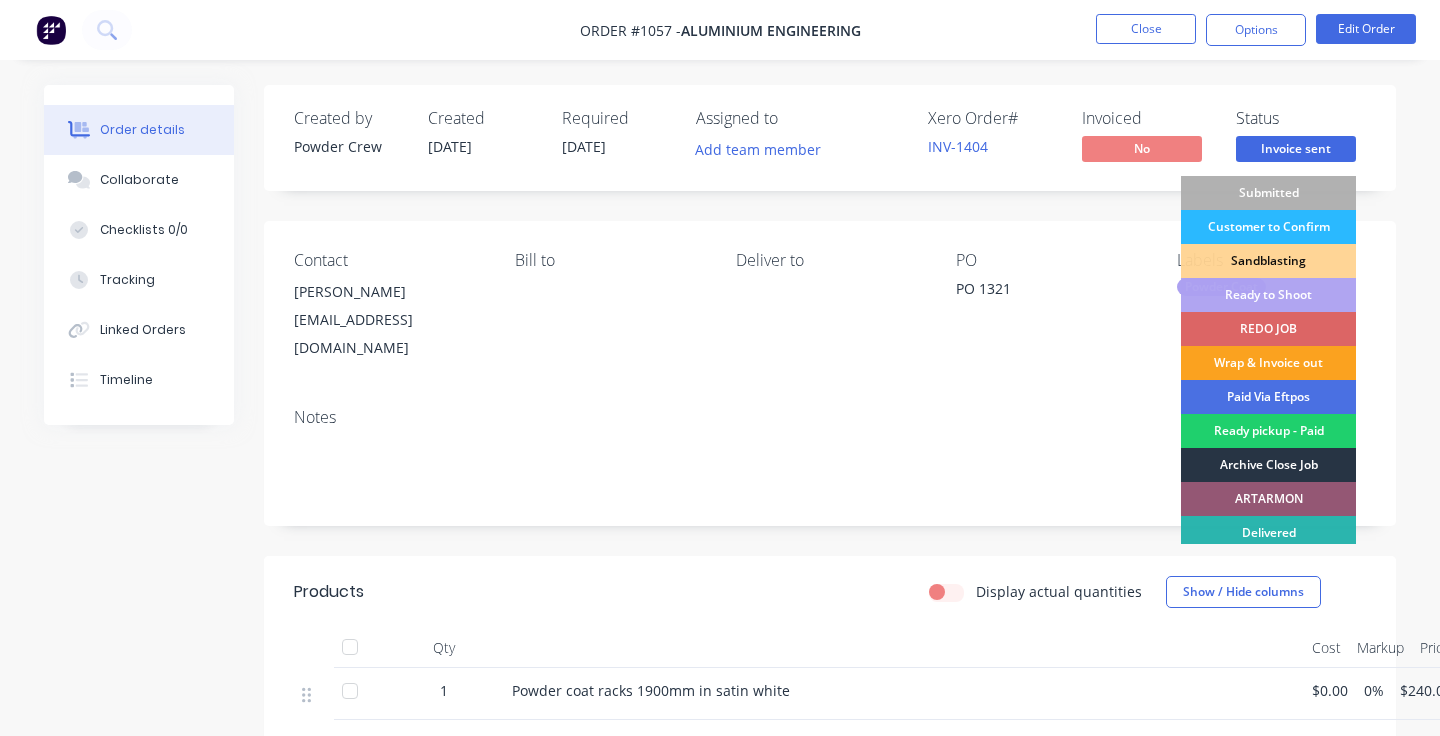 click on "Archive Close Job" at bounding box center (1268, 465) 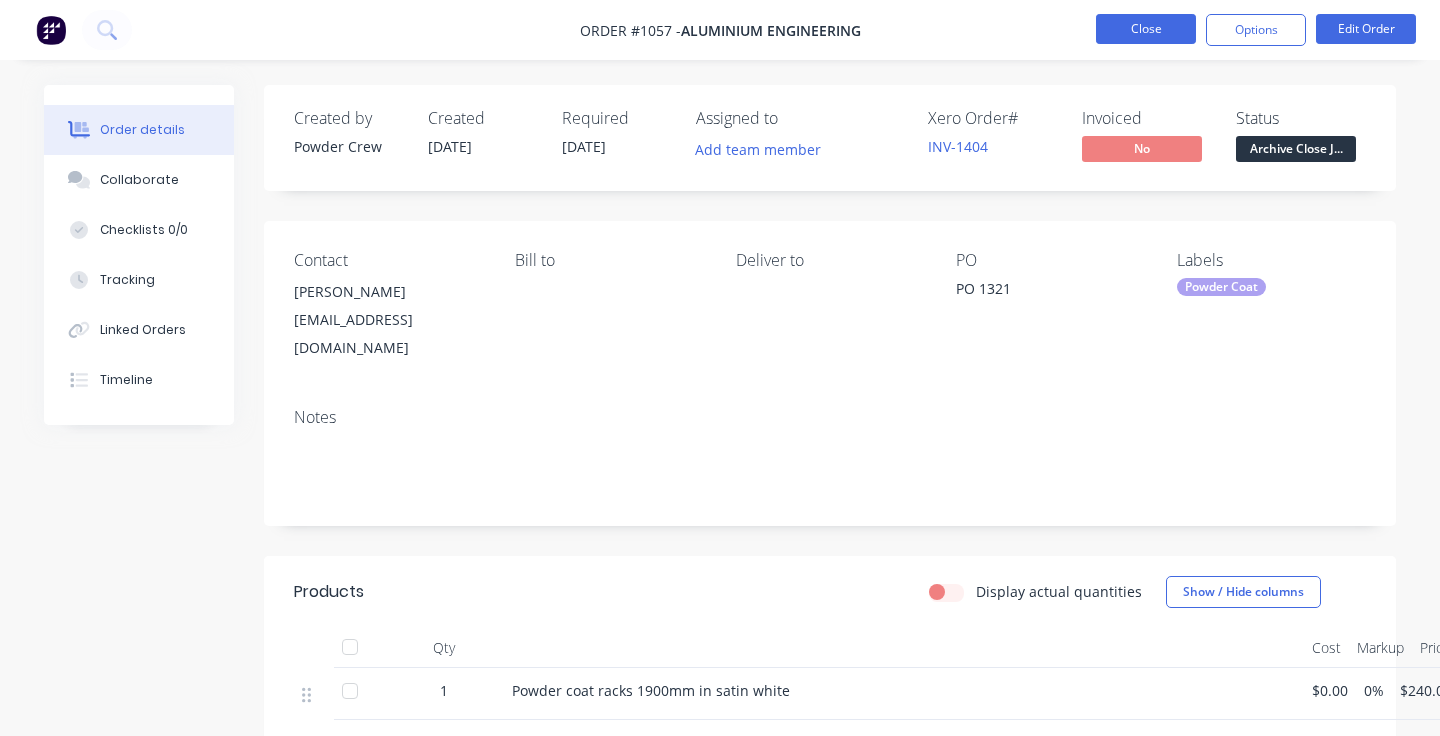 click on "Close" at bounding box center (1146, 29) 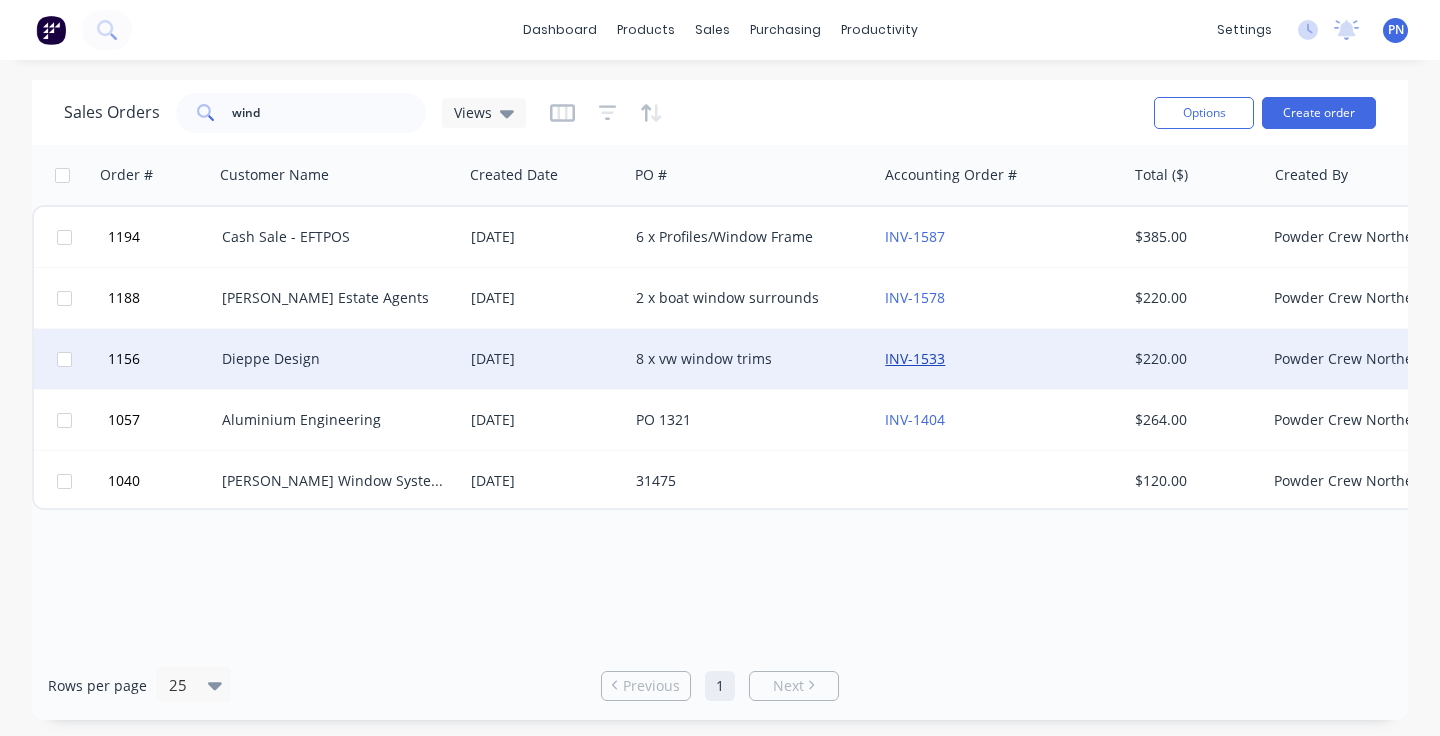 scroll, scrollTop: 0, scrollLeft: 0, axis: both 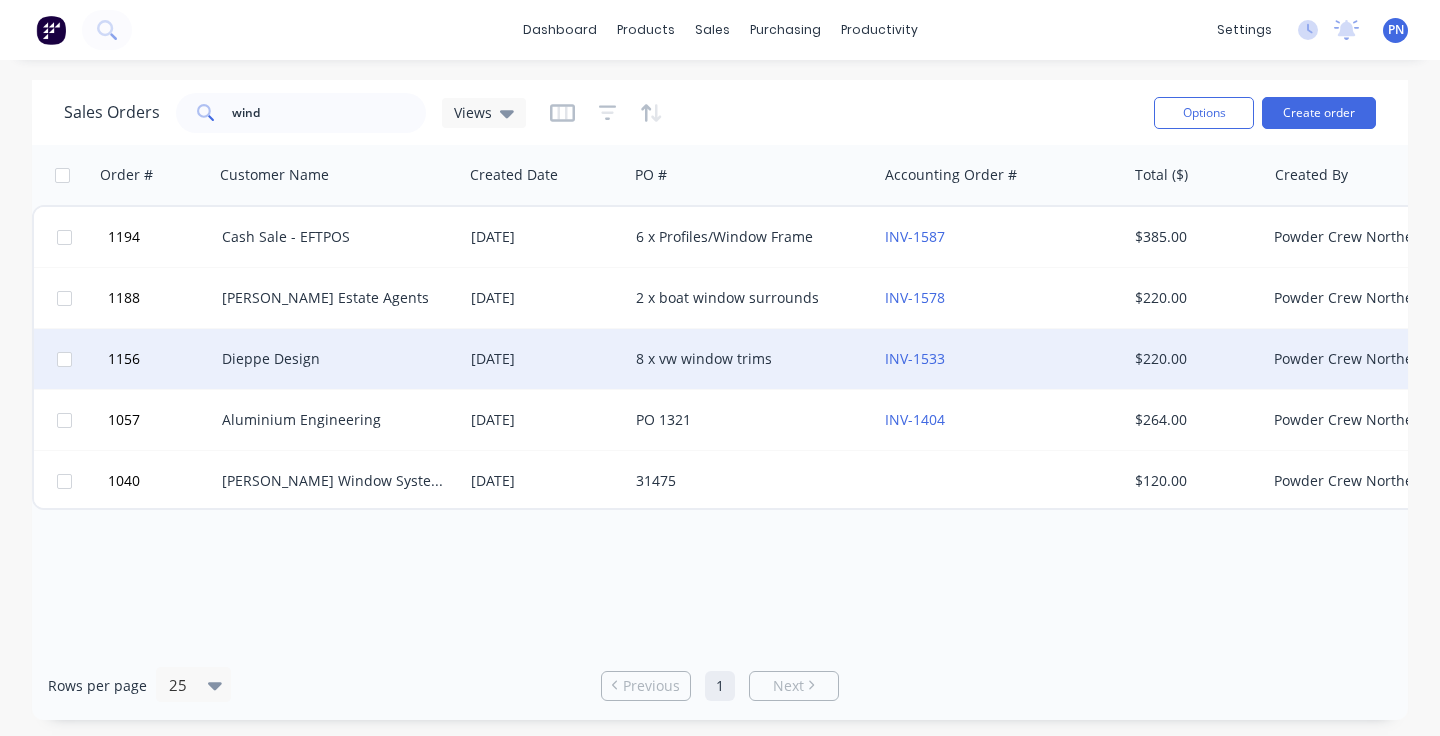 click on "INV-1533" at bounding box center [996, 359] 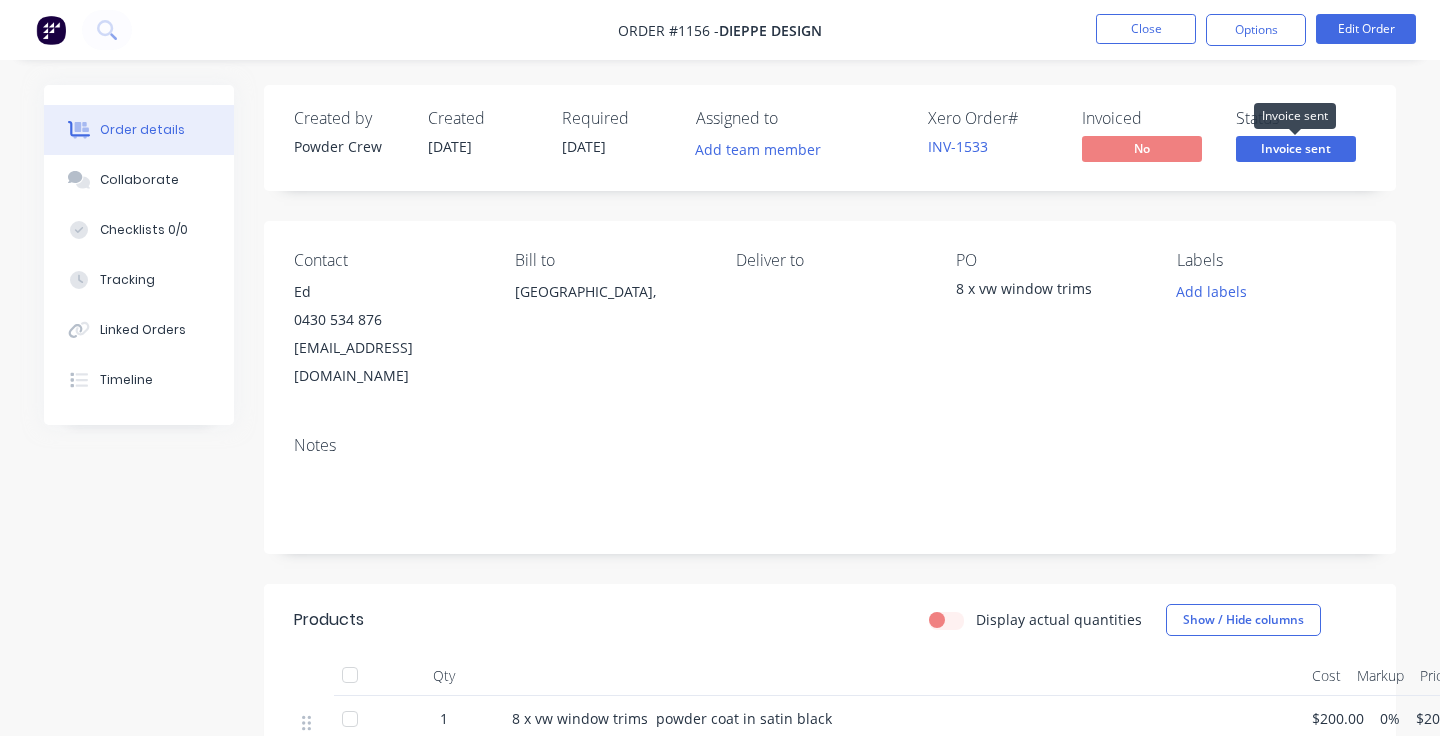 click on "Invoice sent" at bounding box center (1296, 148) 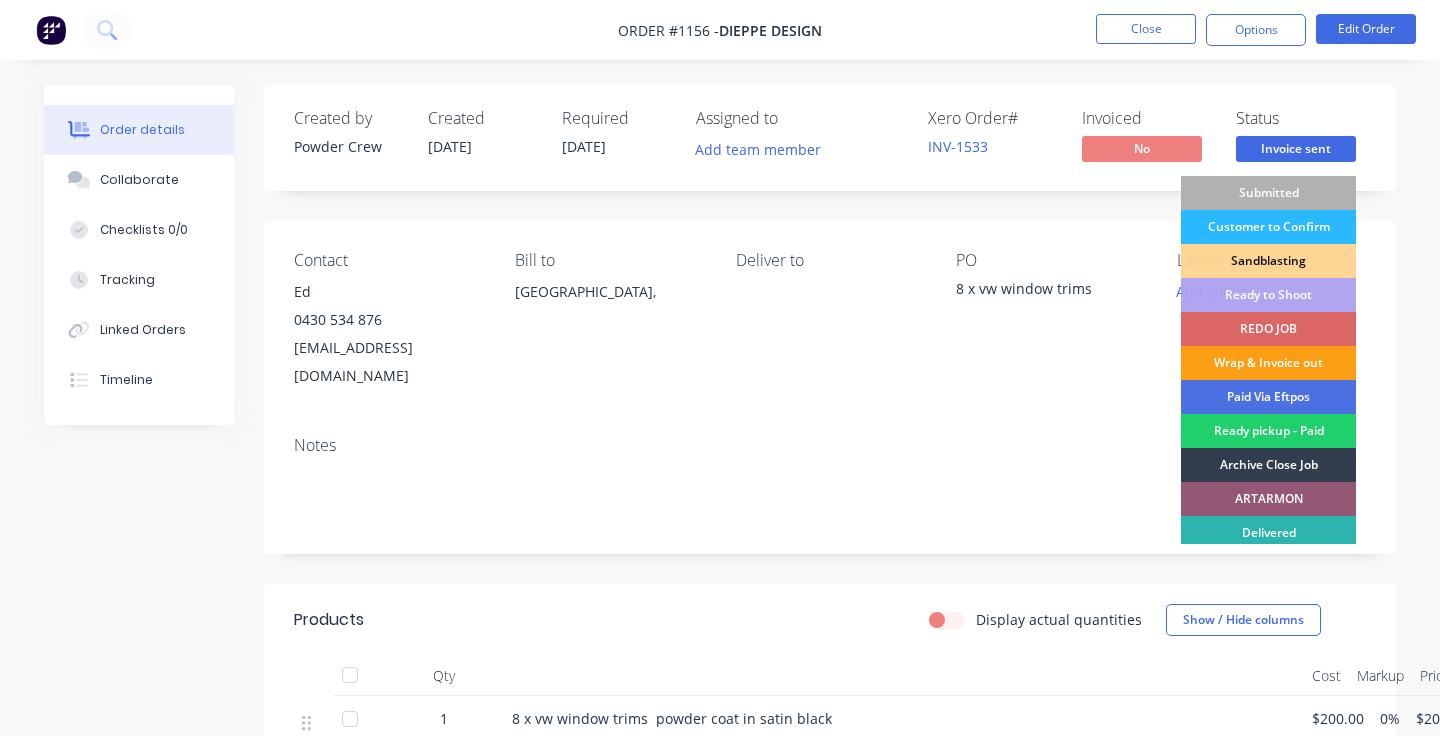 click on "Wrap & Invoice out" at bounding box center [1268, 363] 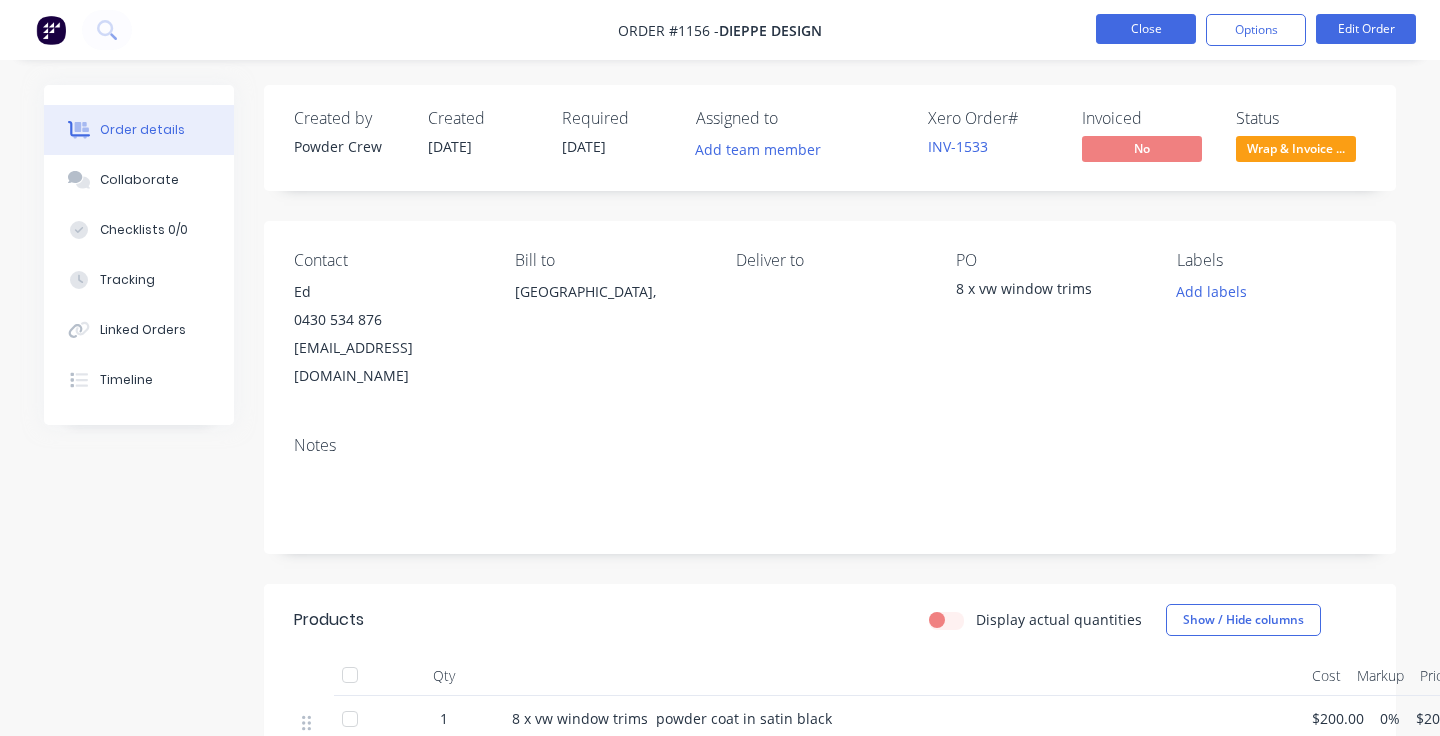 click on "Close" at bounding box center (1146, 29) 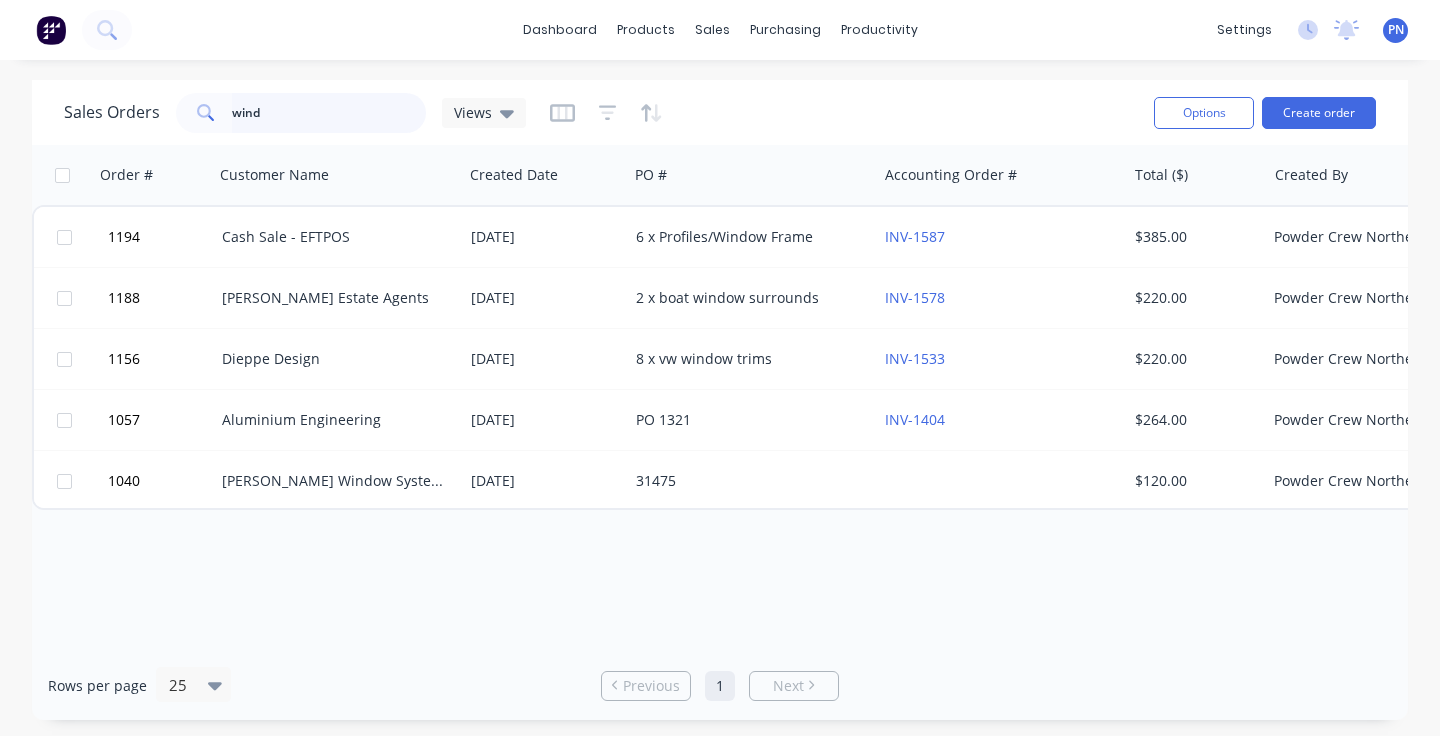 click on "wind" at bounding box center (329, 113) 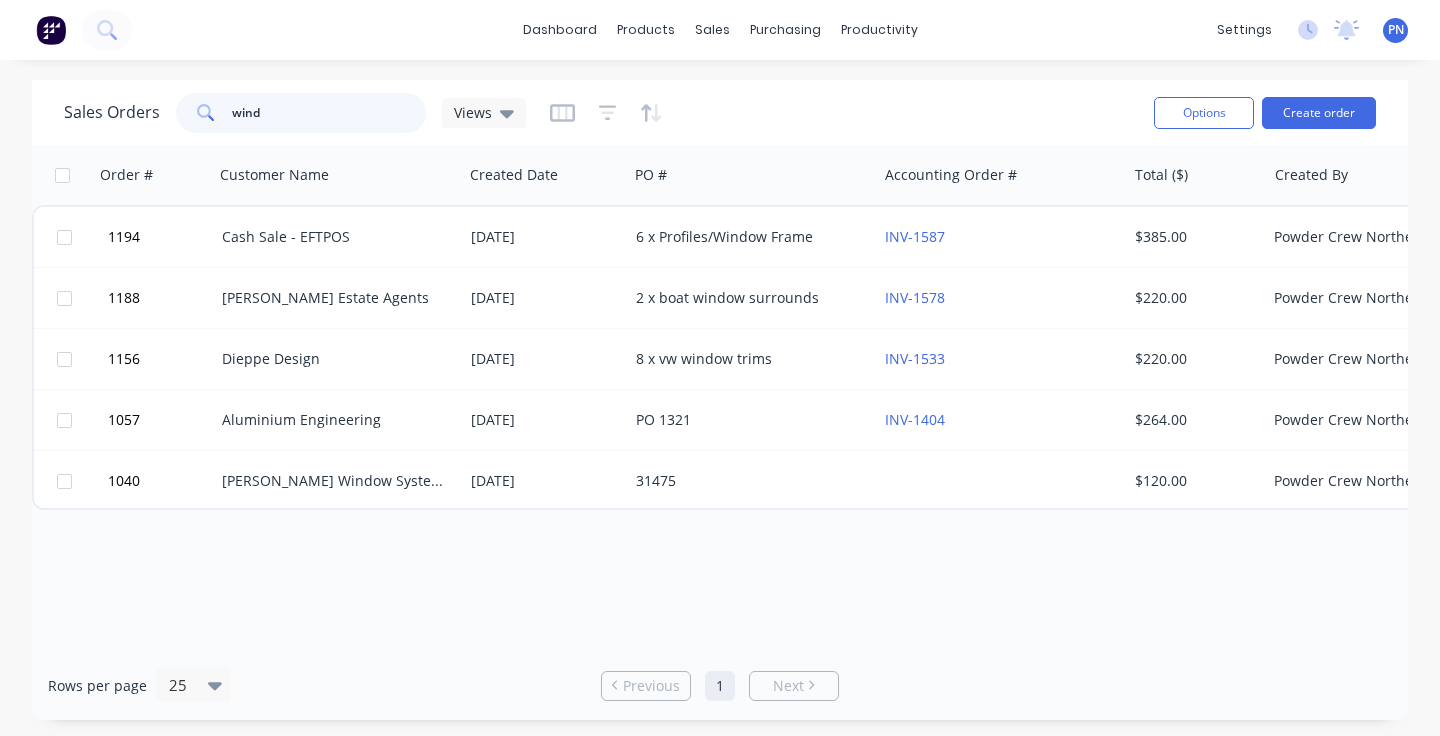 click on "wind" at bounding box center [329, 113] 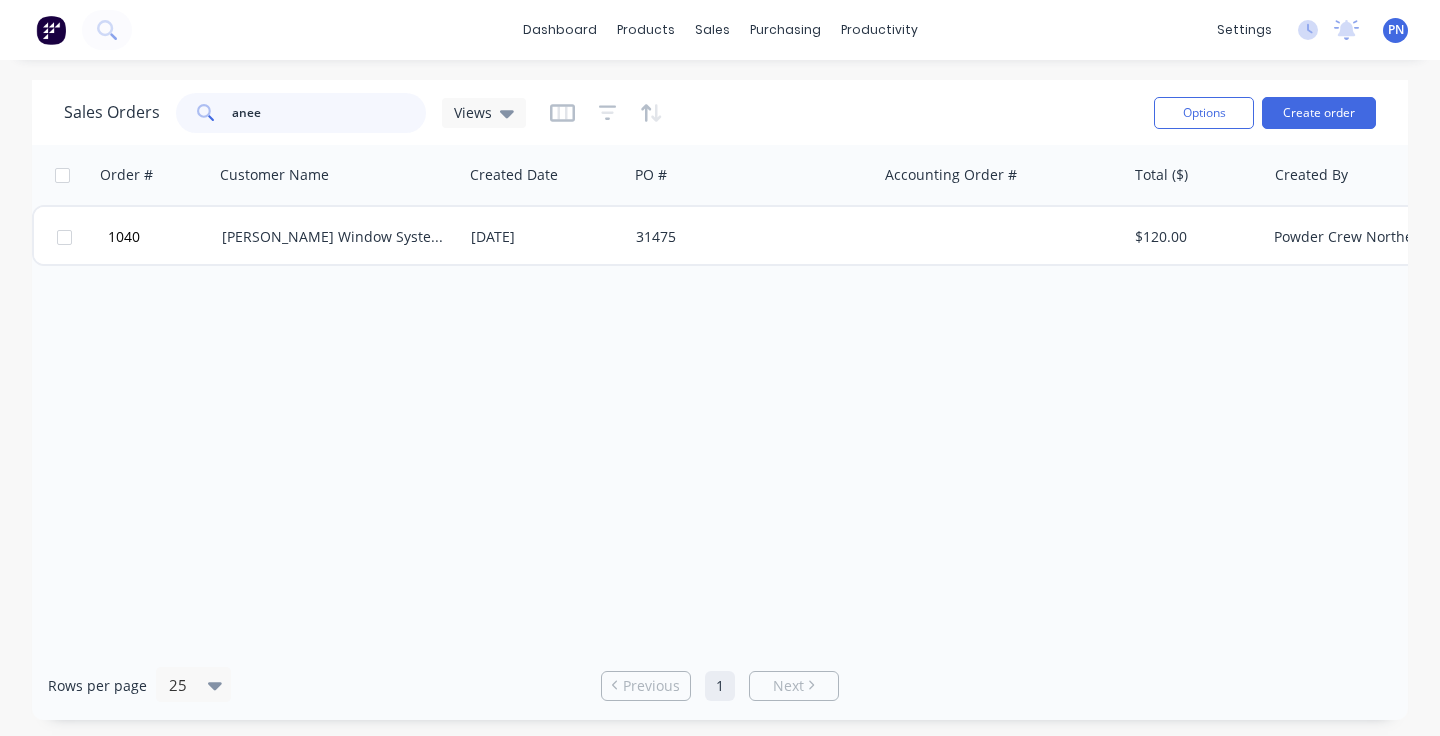 scroll, scrollTop: 0, scrollLeft: 0, axis: both 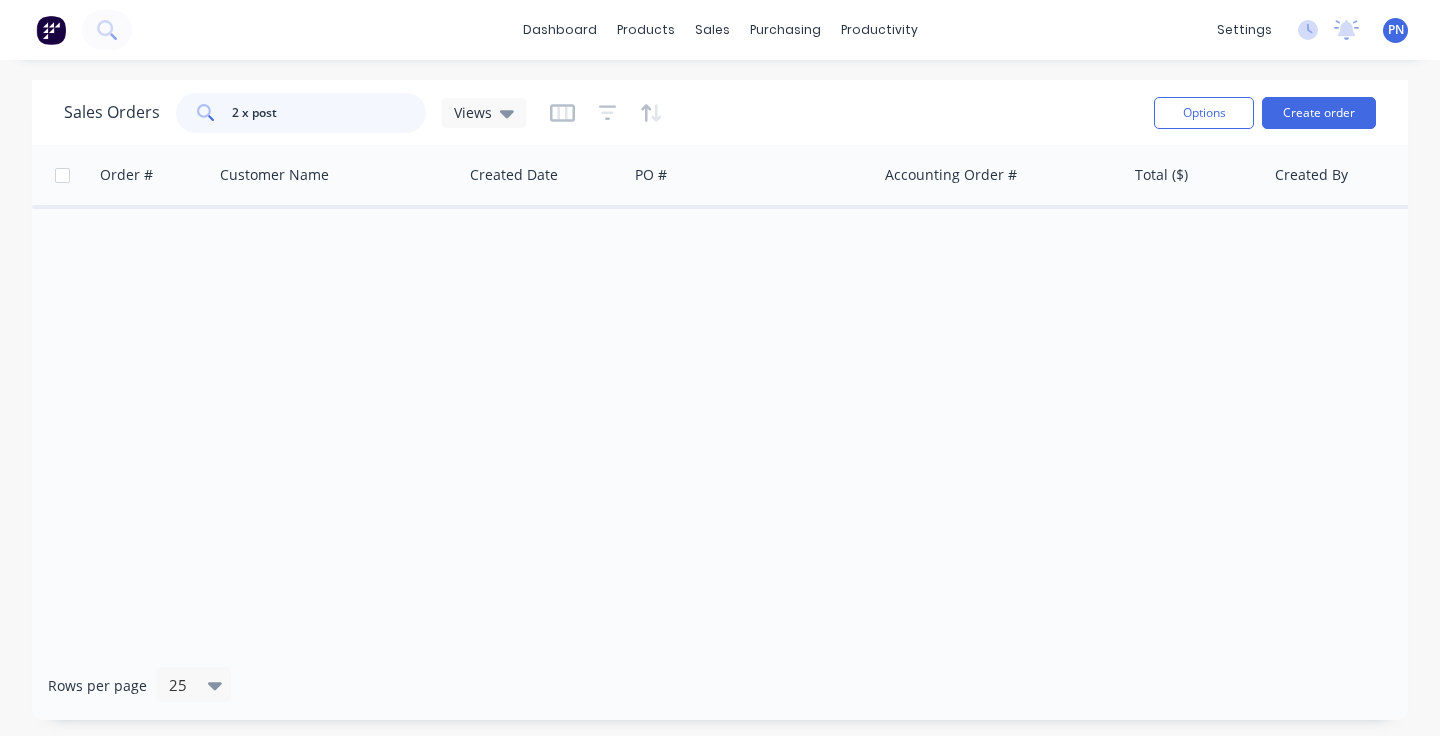 drag, startPoint x: 251, startPoint y: 114, endPoint x: 158, endPoint y: 114, distance: 93 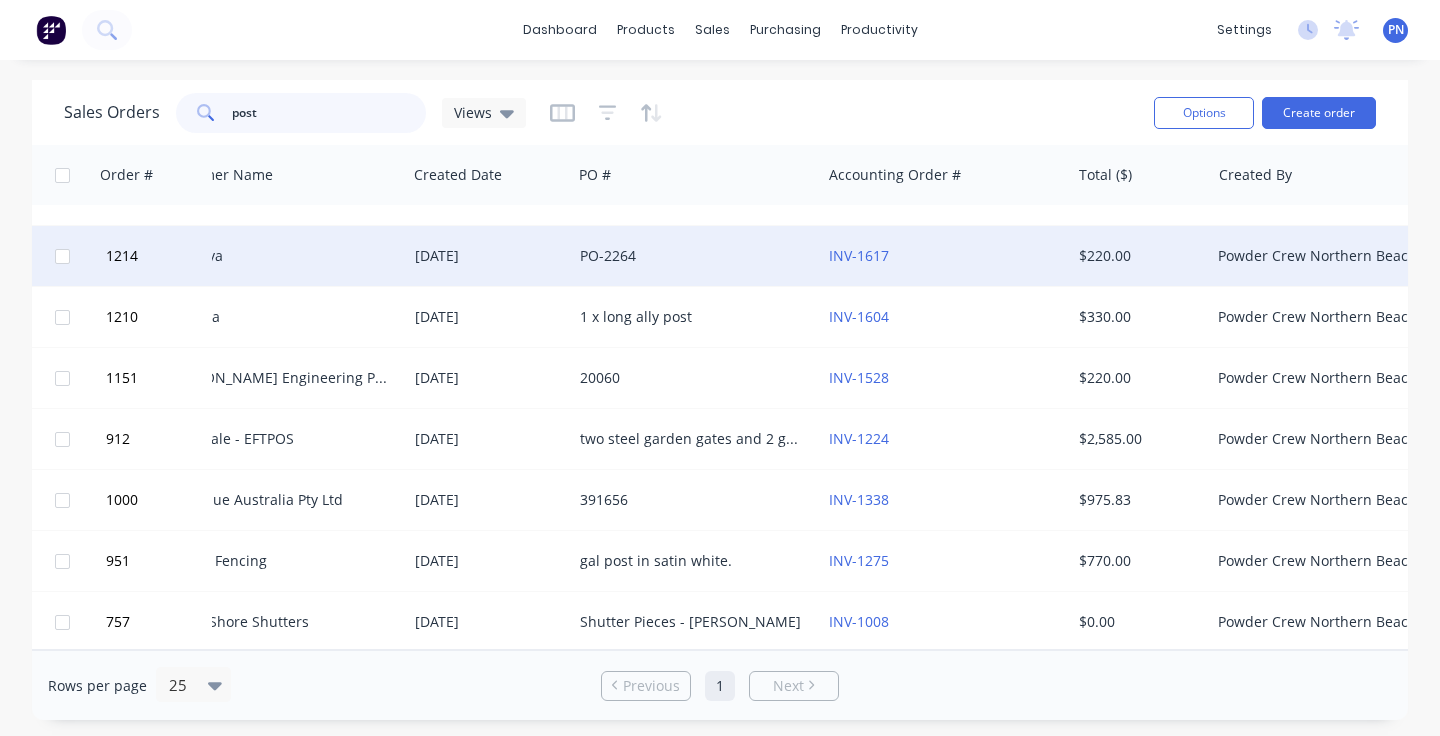 scroll, scrollTop: 113, scrollLeft: 56, axis: both 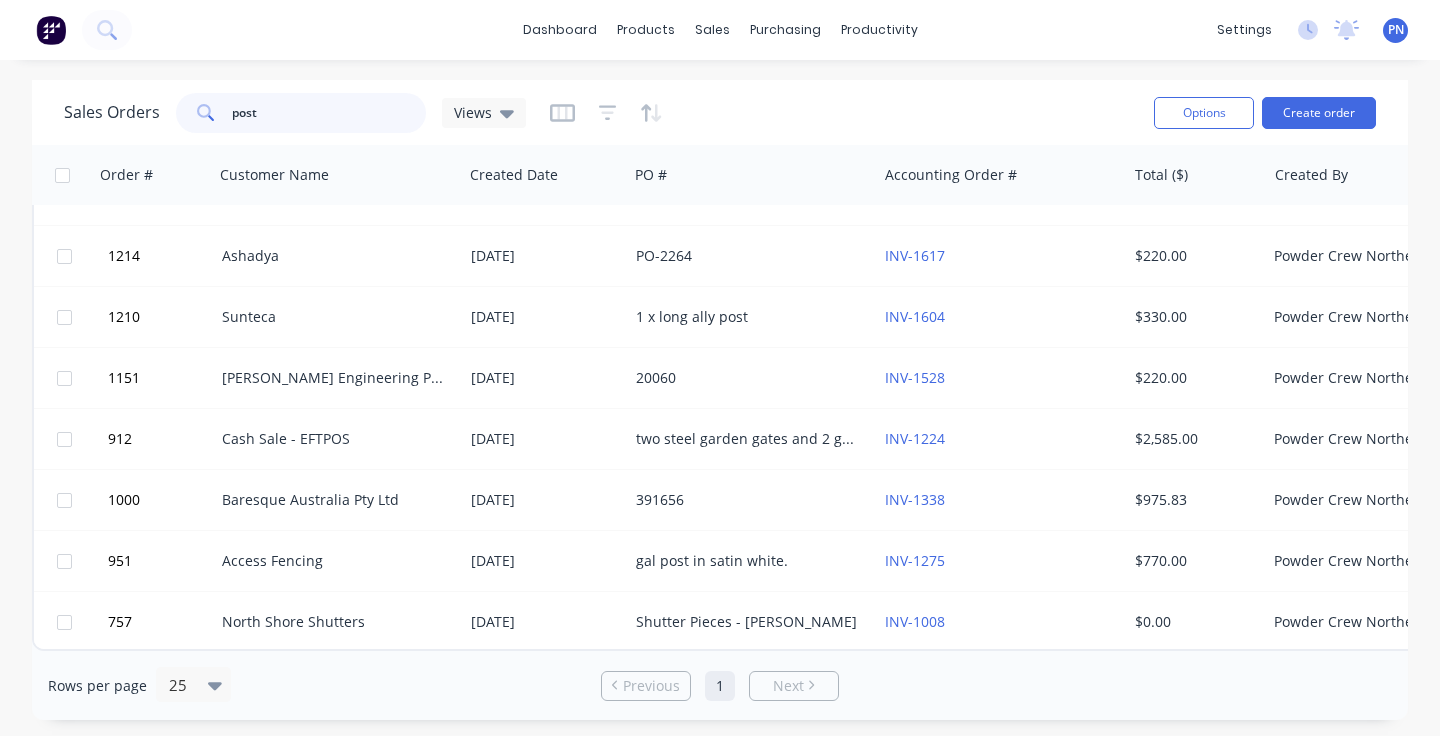 click on "post" at bounding box center [329, 113] 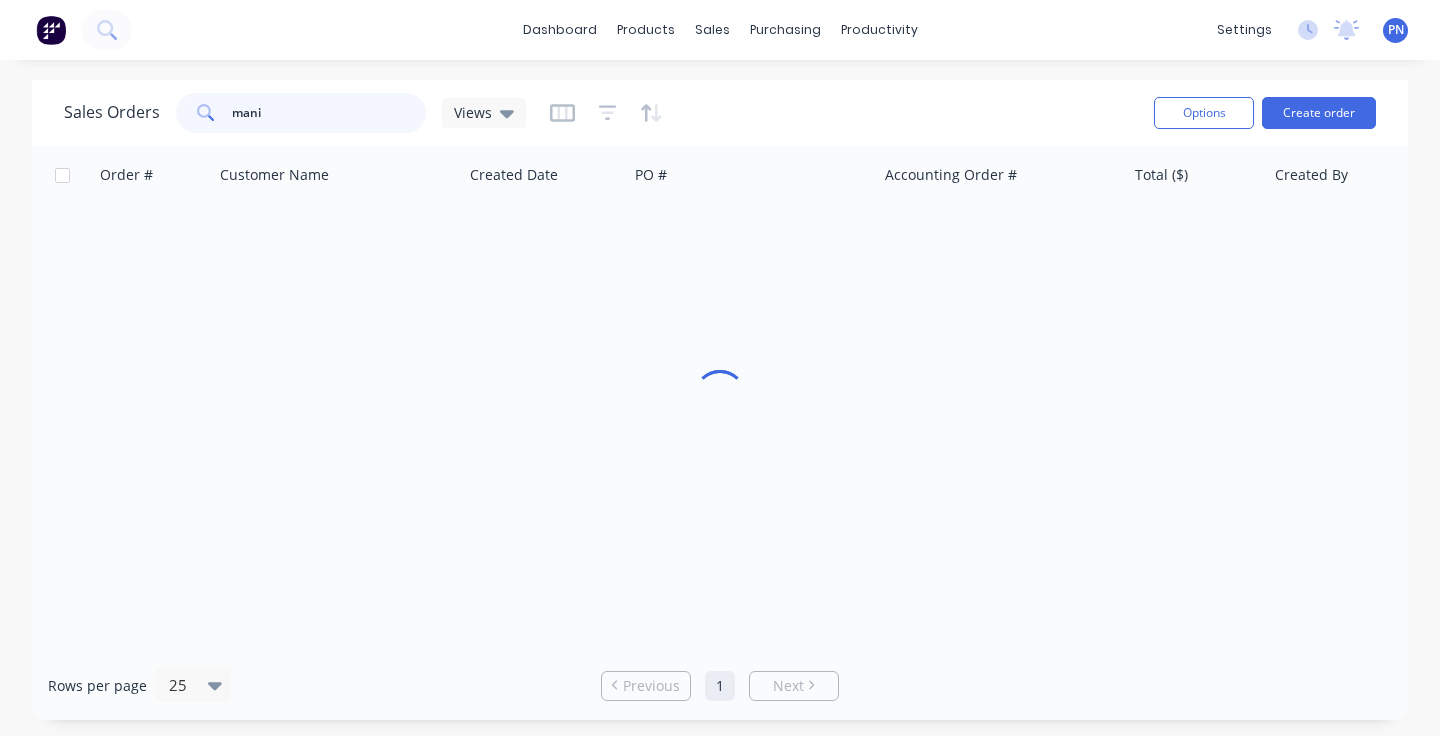 scroll, scrollTop: 0, scrollLeft: 0, axis: both 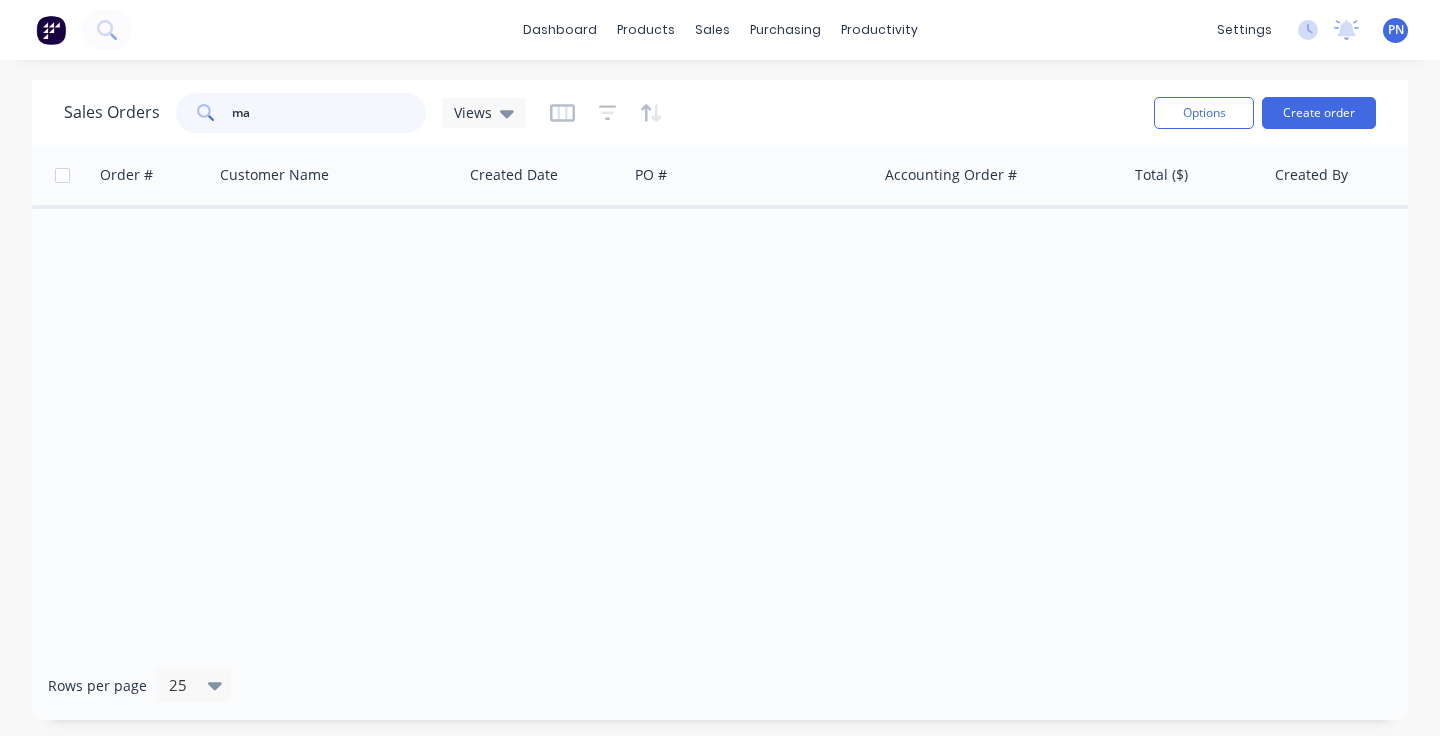 type on "m" 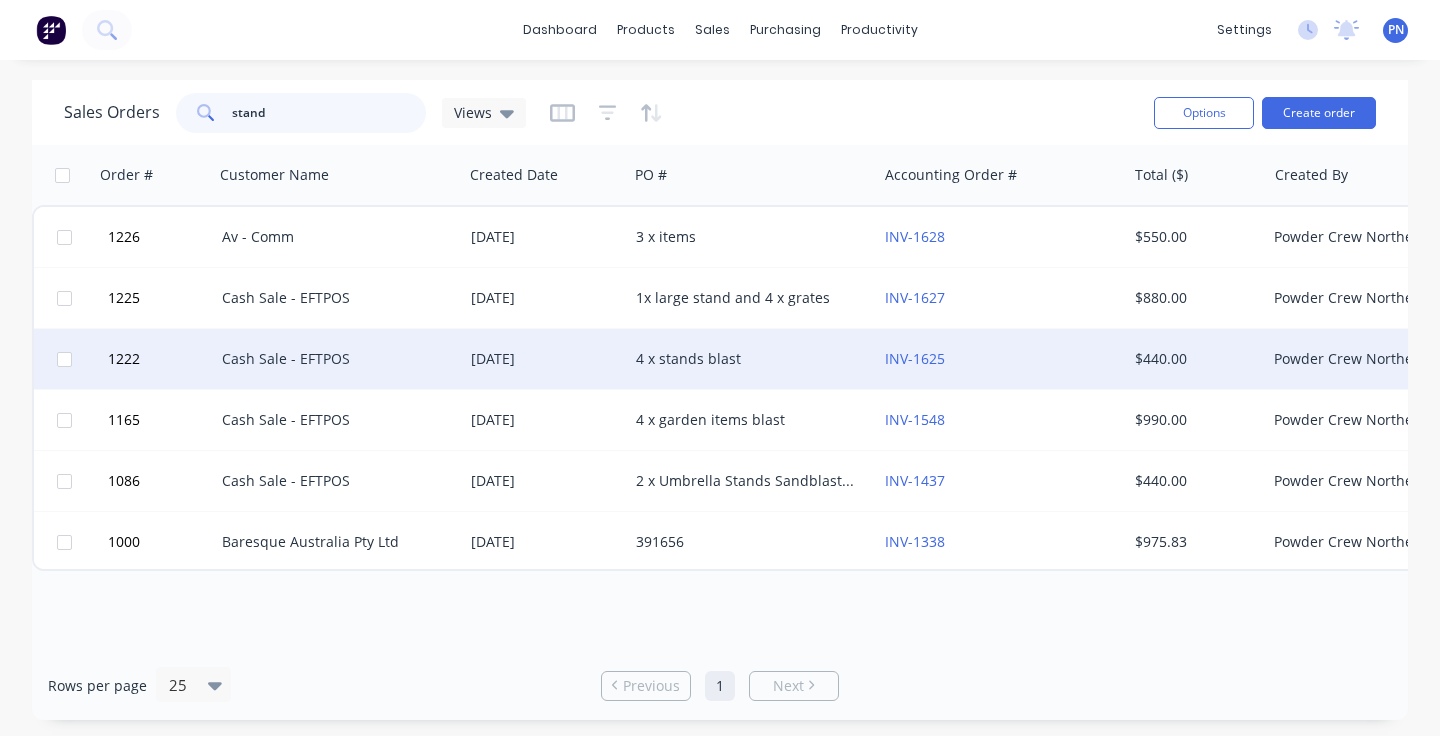 scroll, scrollTop: 0, scrollLeft: 10, axis: horizontal 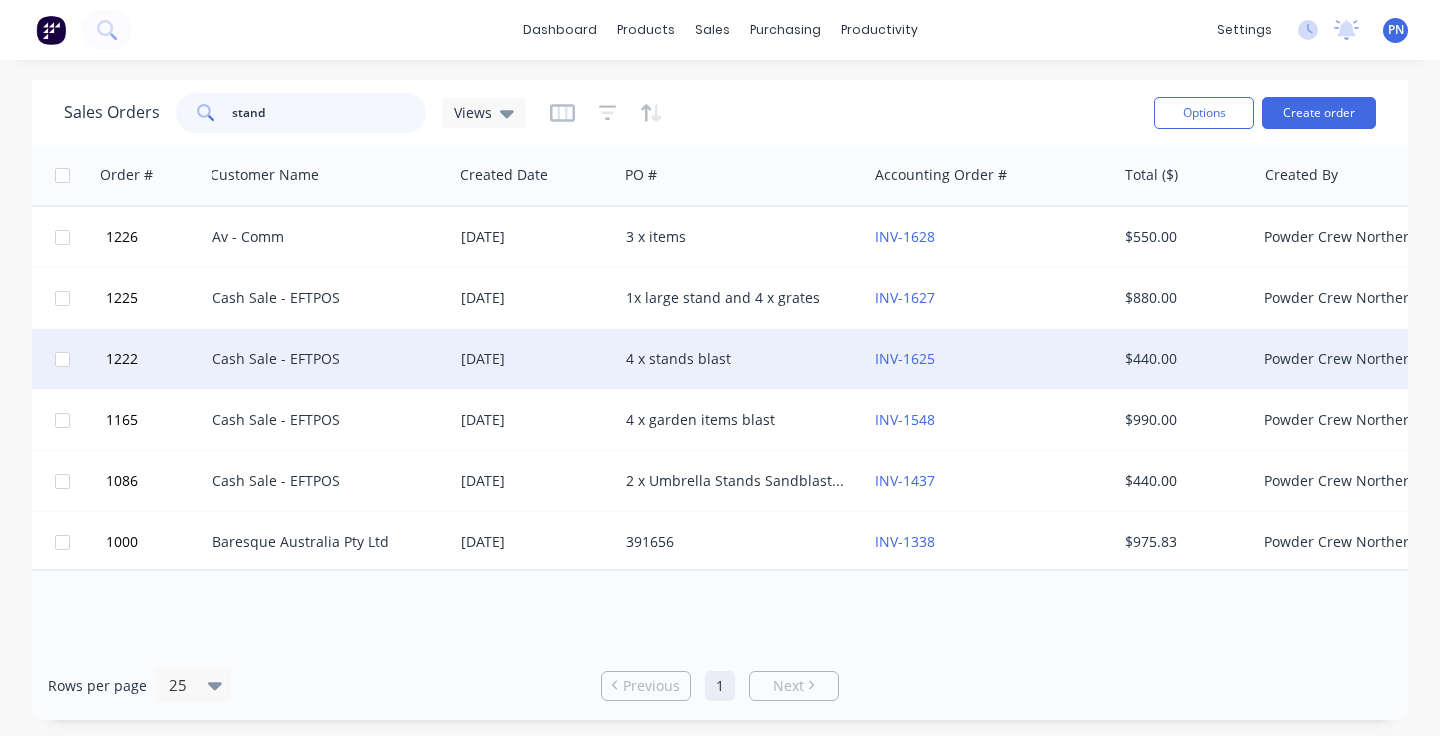 type on "stand" 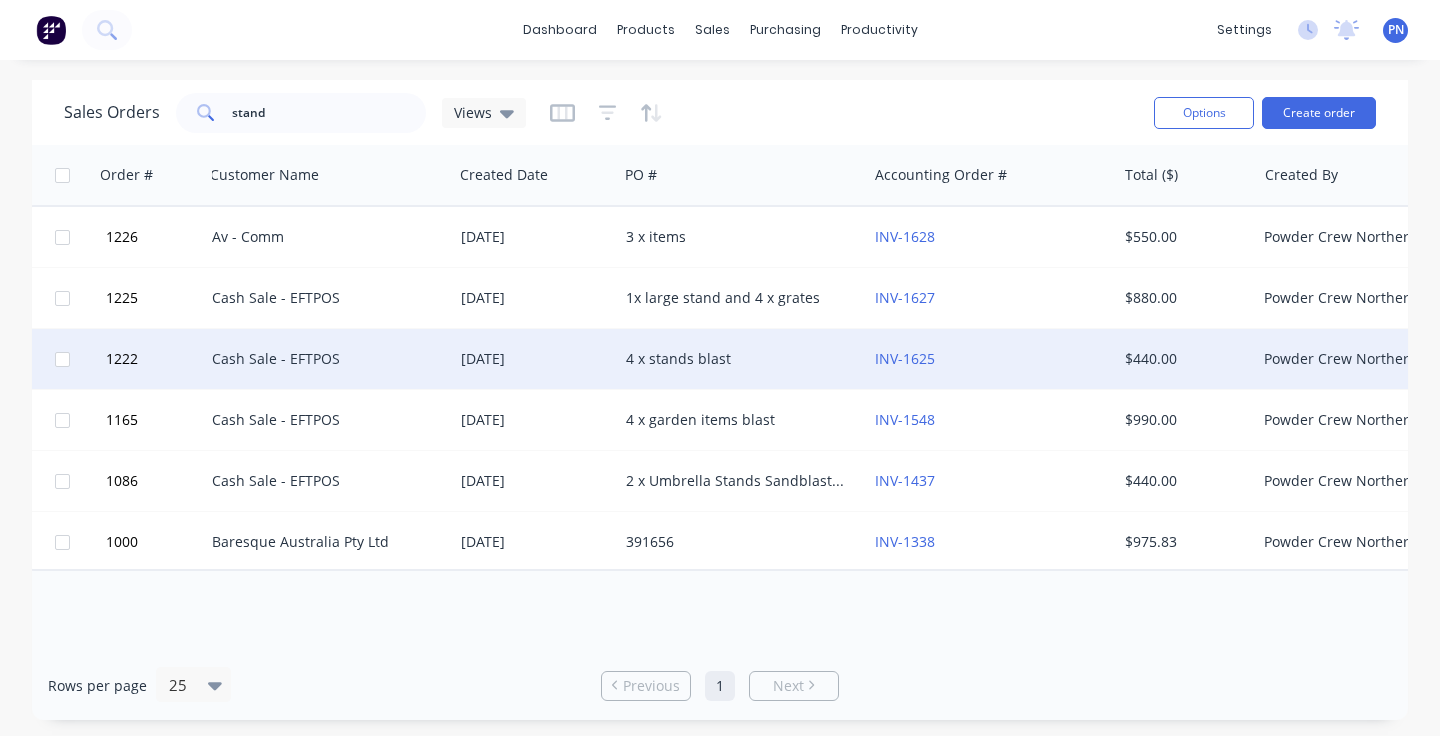 click on "4 x stands blast" at bounding box center [737, 359] 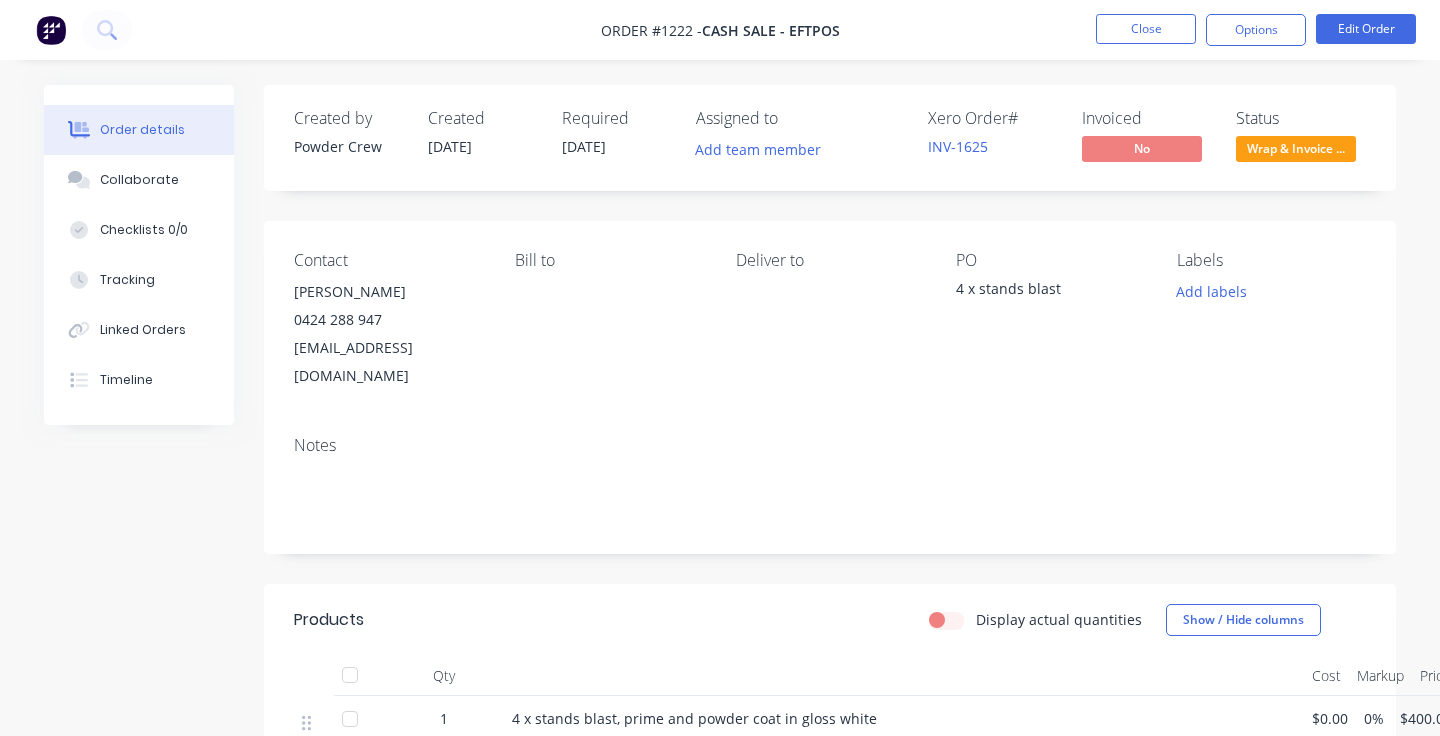 click on "Wrap & Invoice ..." at bounding box center (1296, 148) 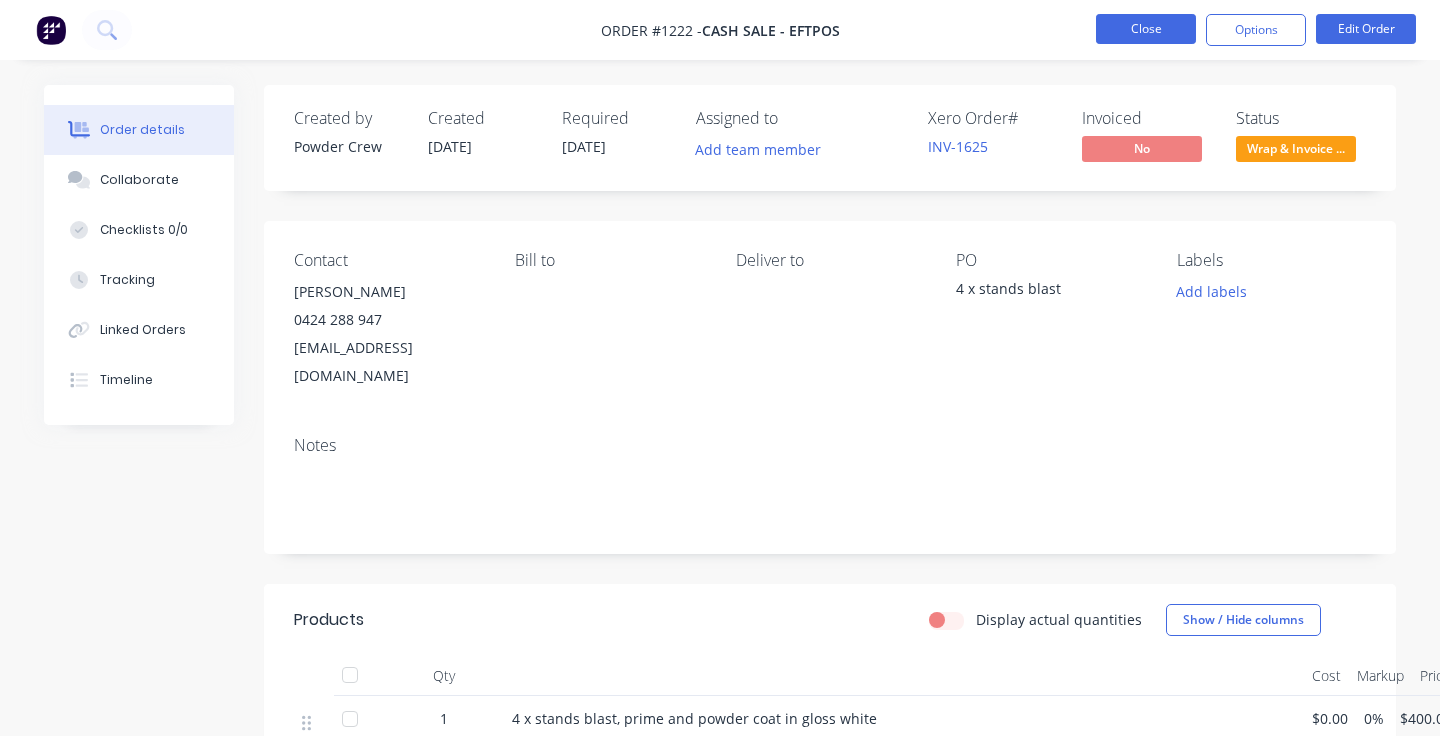 click on "Close" at bounding box center [1146, 29] 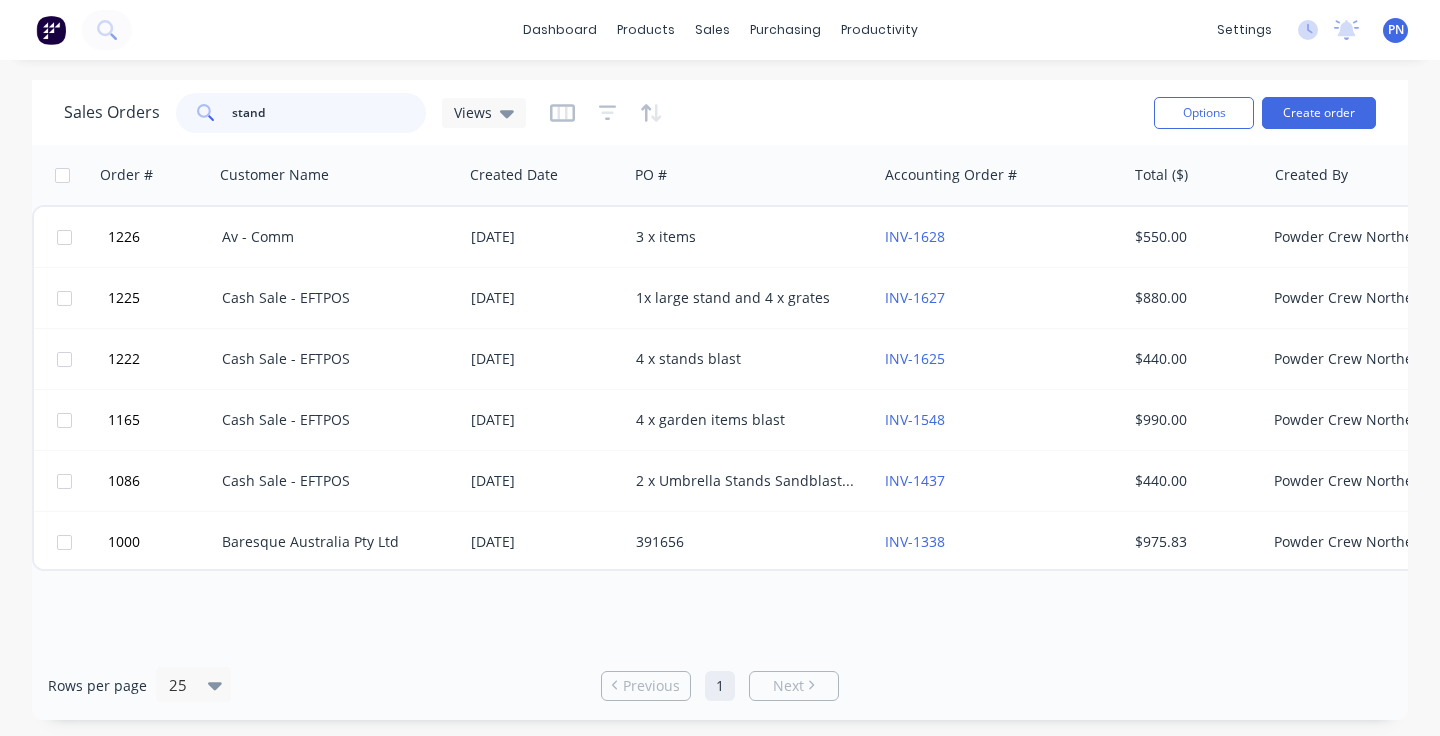 click on "stand" at bounding box center (329, 113) 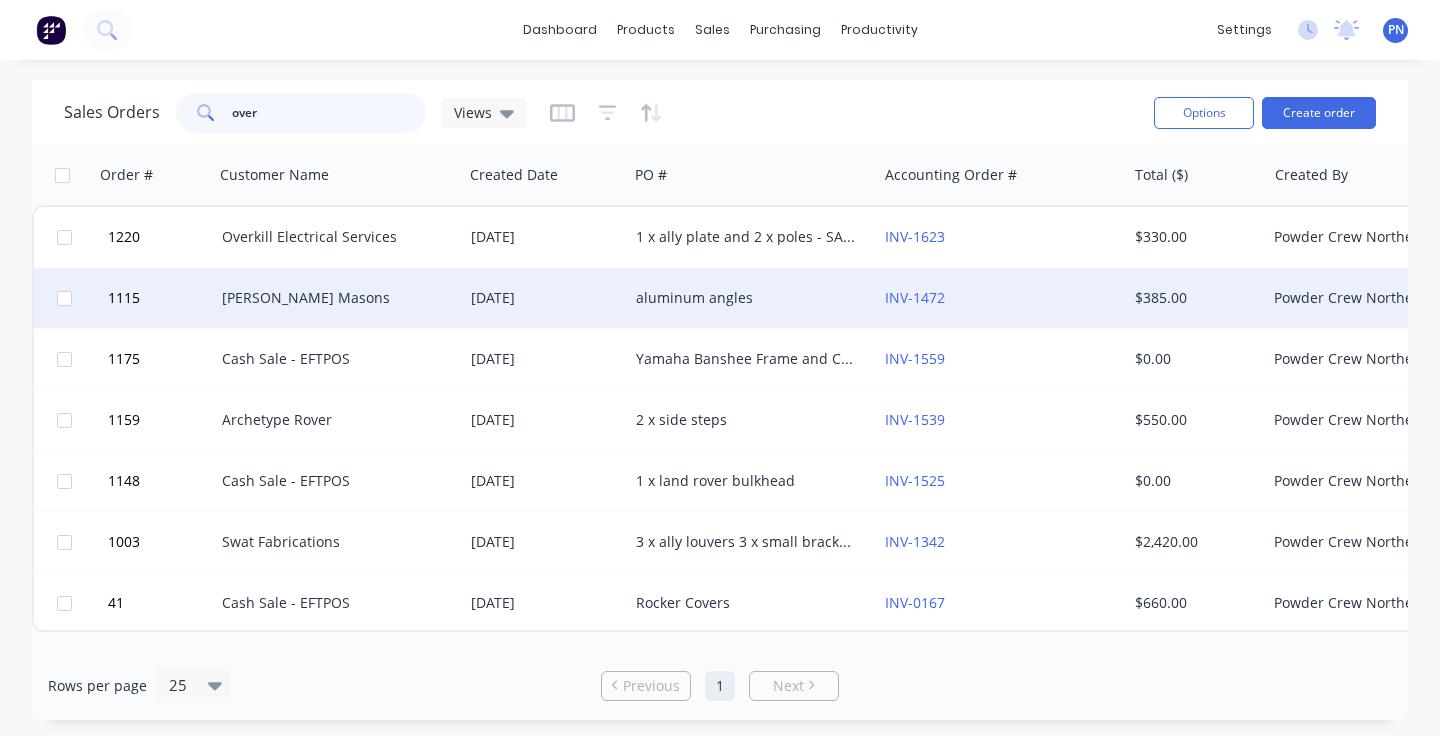 scroll, scrollTop: 0, scrollLeft: 0, axis: both 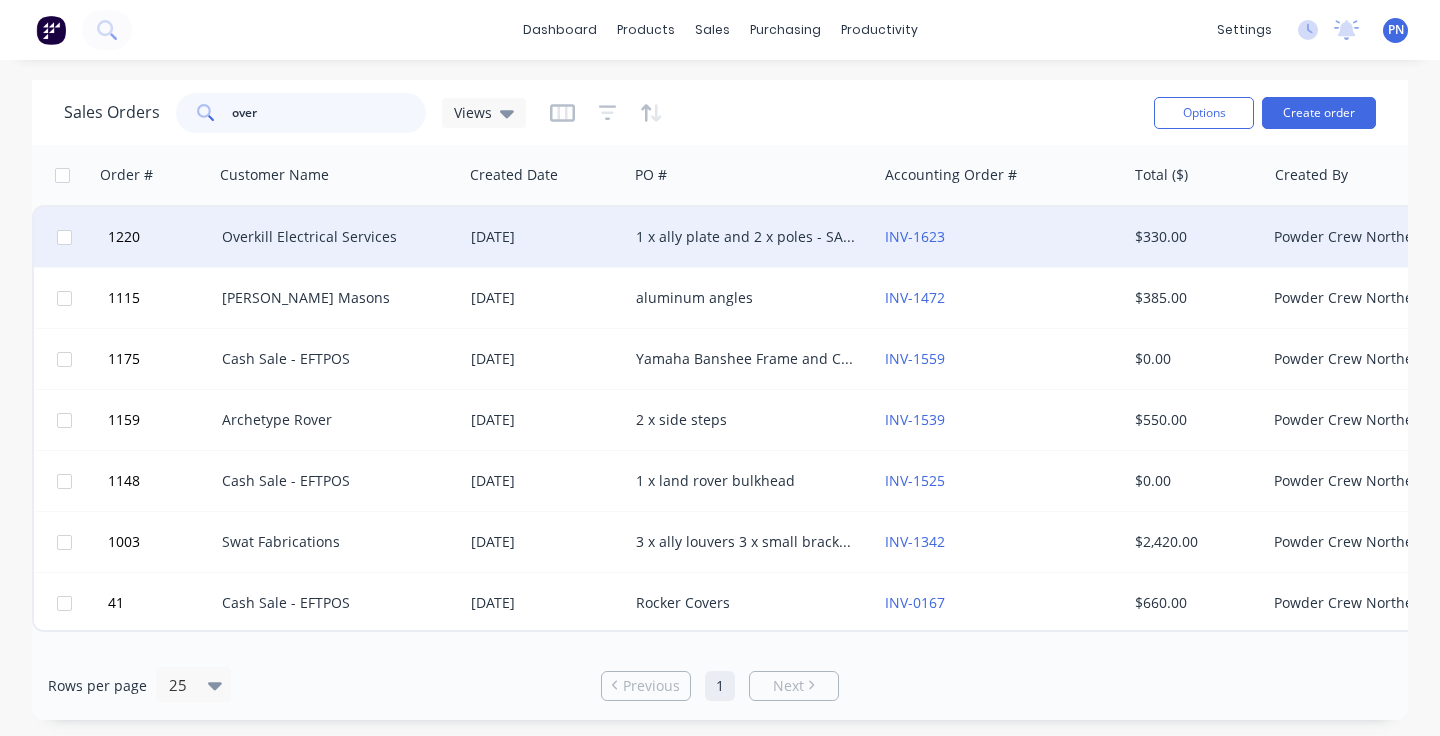 type on "over" 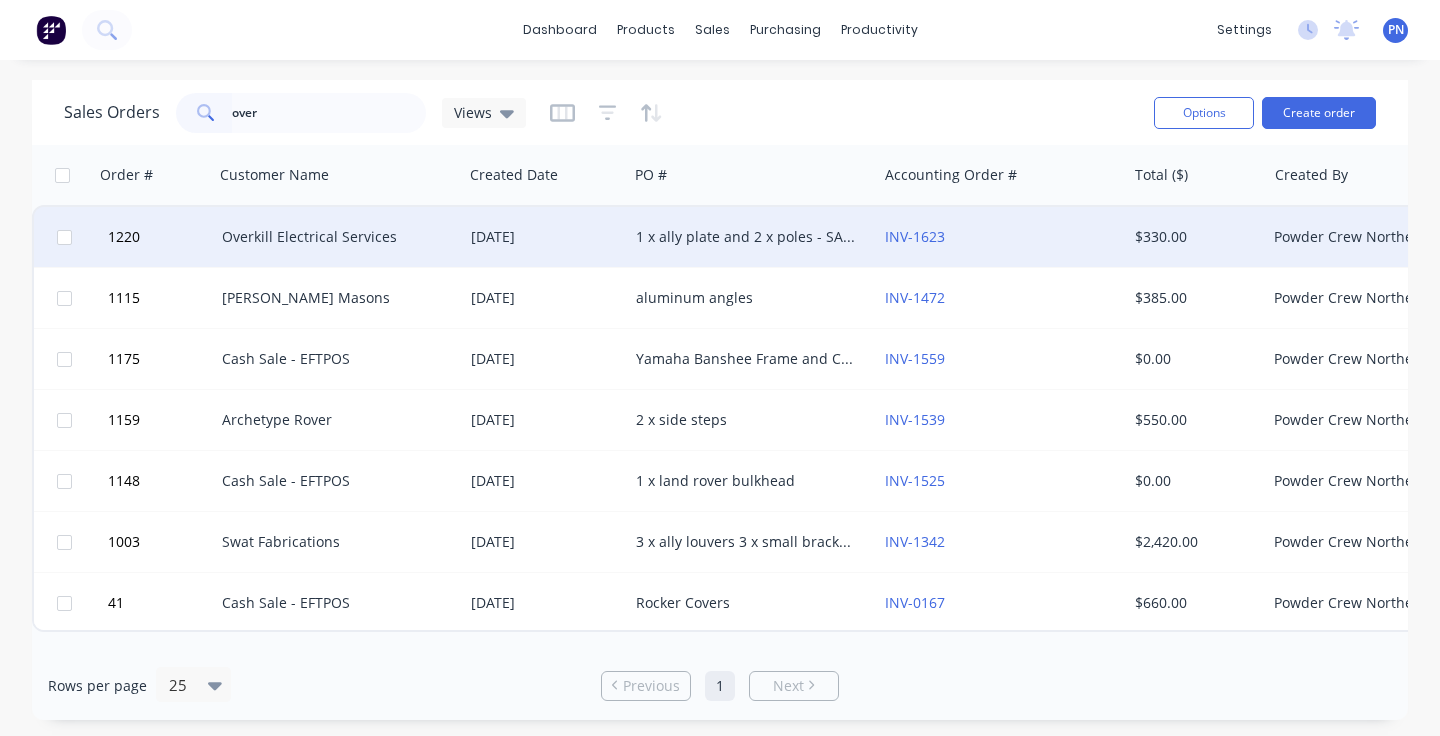 click on "Overkill Electrical Services" at bounding box center (333, 237) 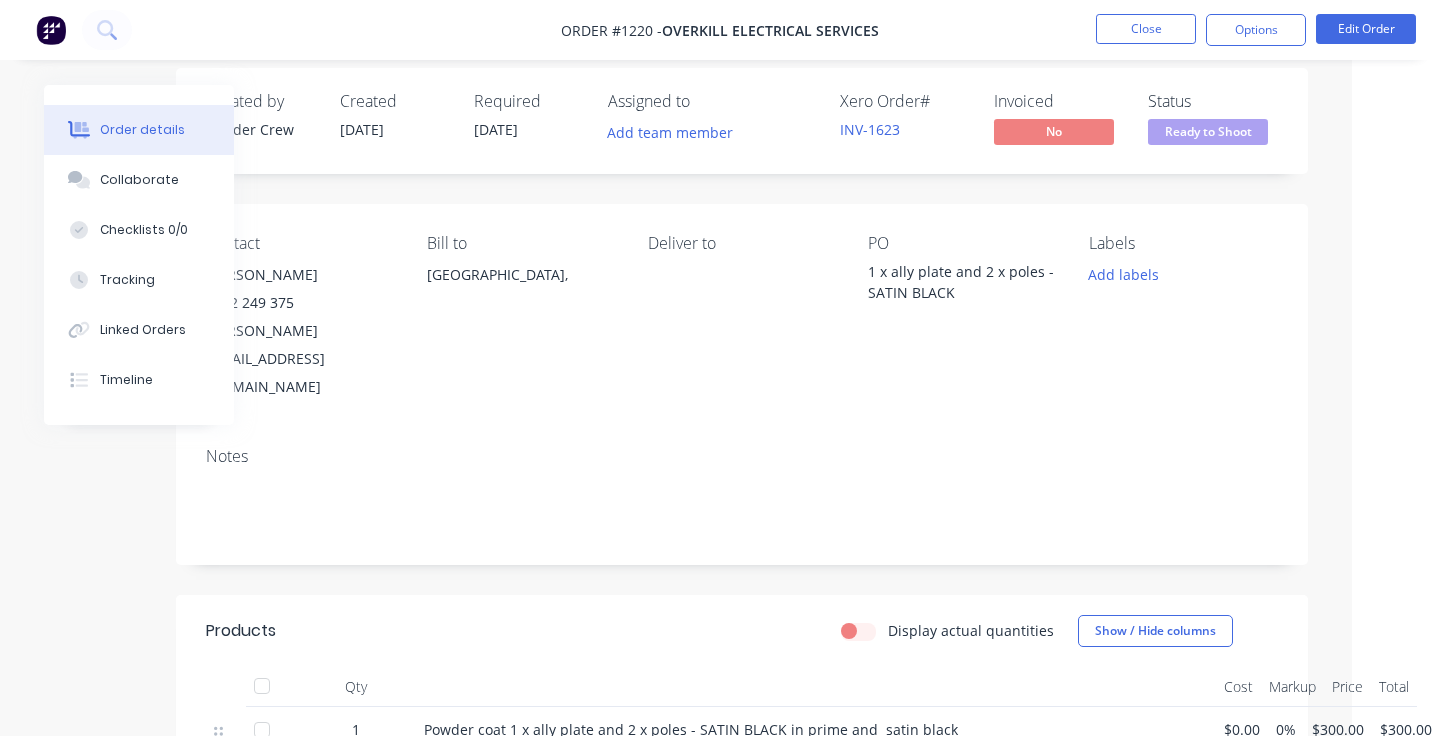 scroll, scrollTop: 17, scrollLeft: 87, axis: both 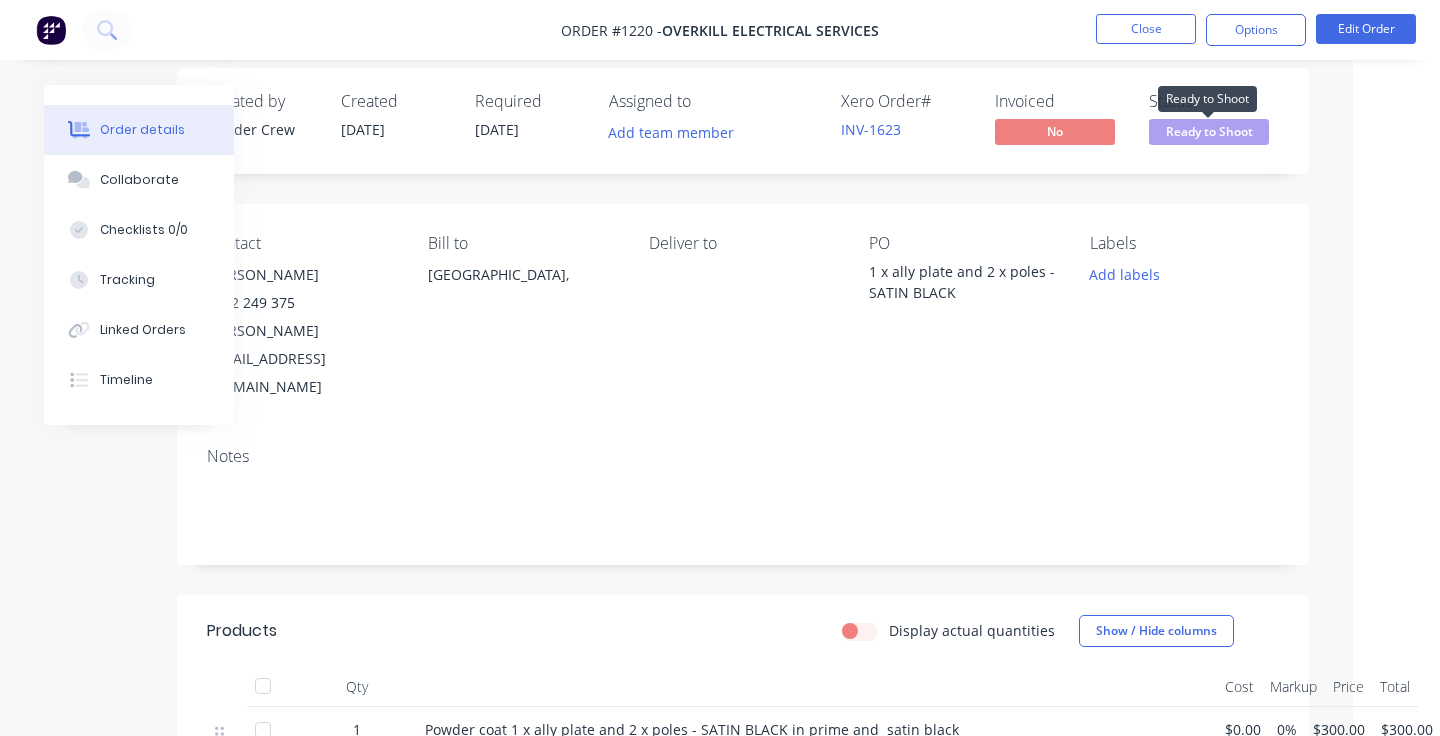click on "Ready to Shoot" at bounding box center [1209, 131] 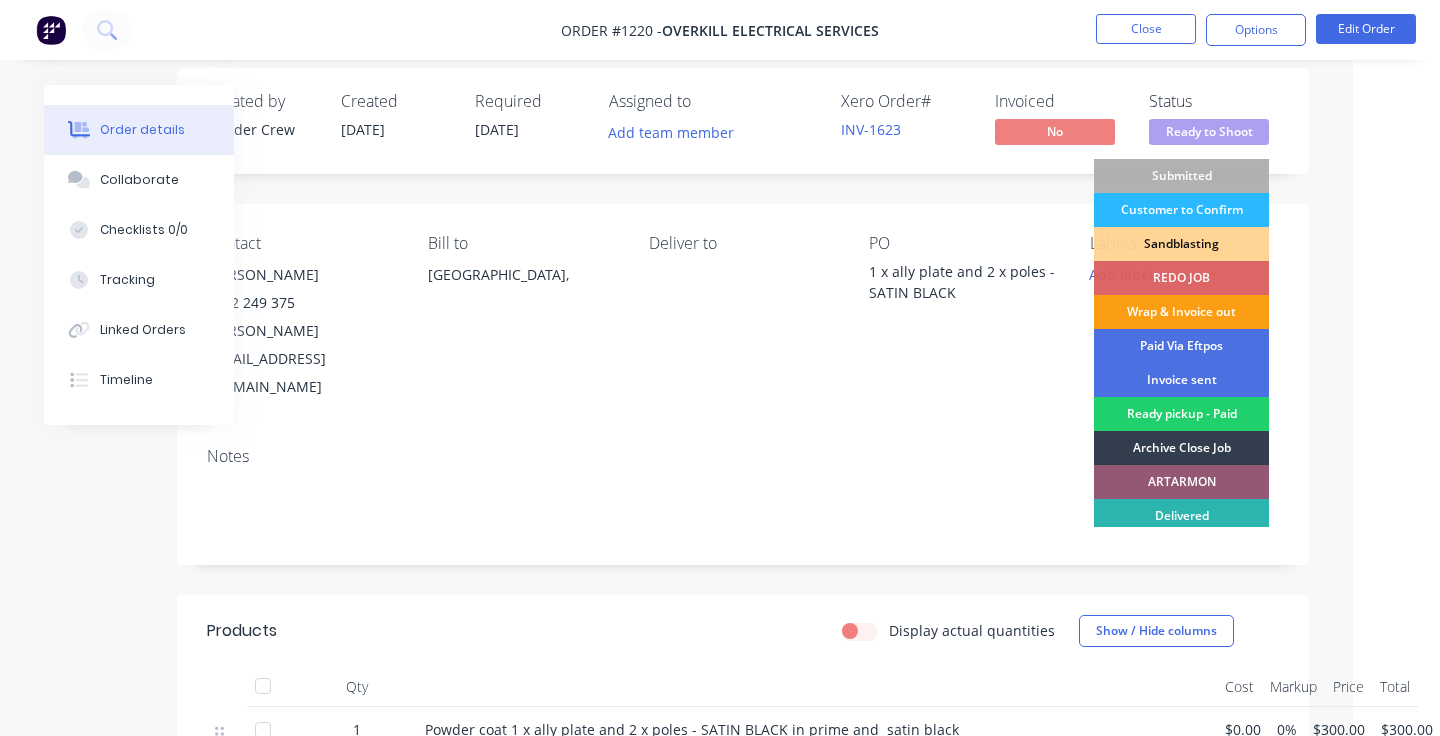 click on "Wrap & Invoice out" at bounding box center [1181, 312] 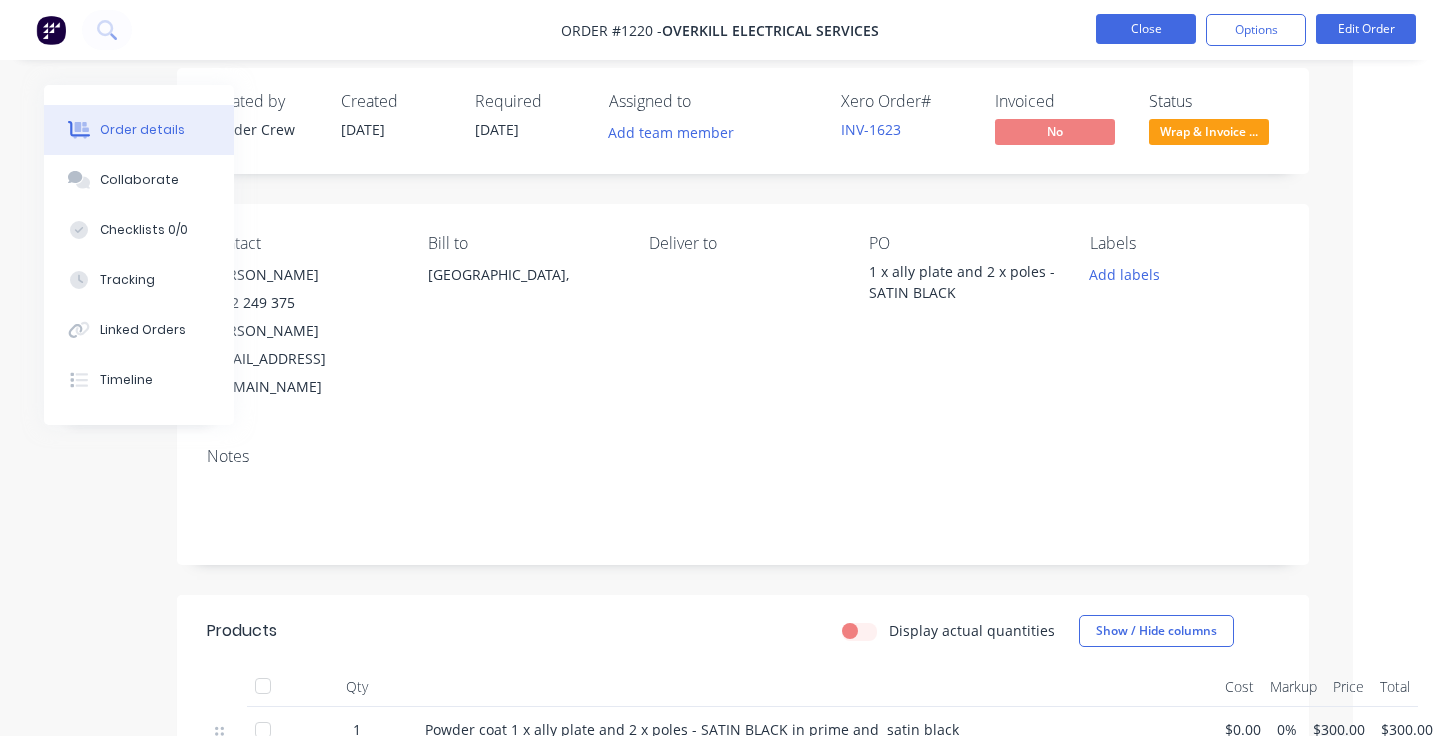 click on "Close" at bounding box center [1146, 29] 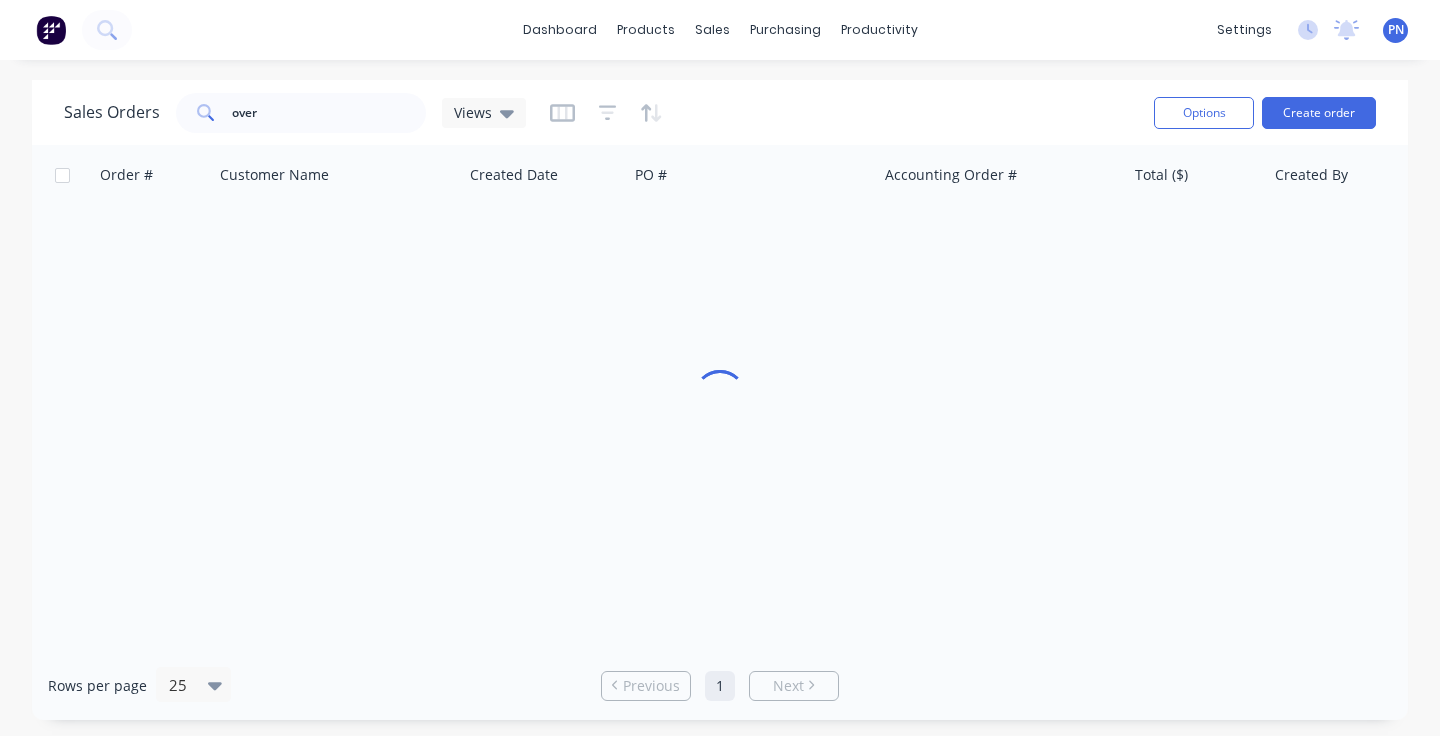 scroll, scrollTop: 0, scrollLeft: 0, axis: both 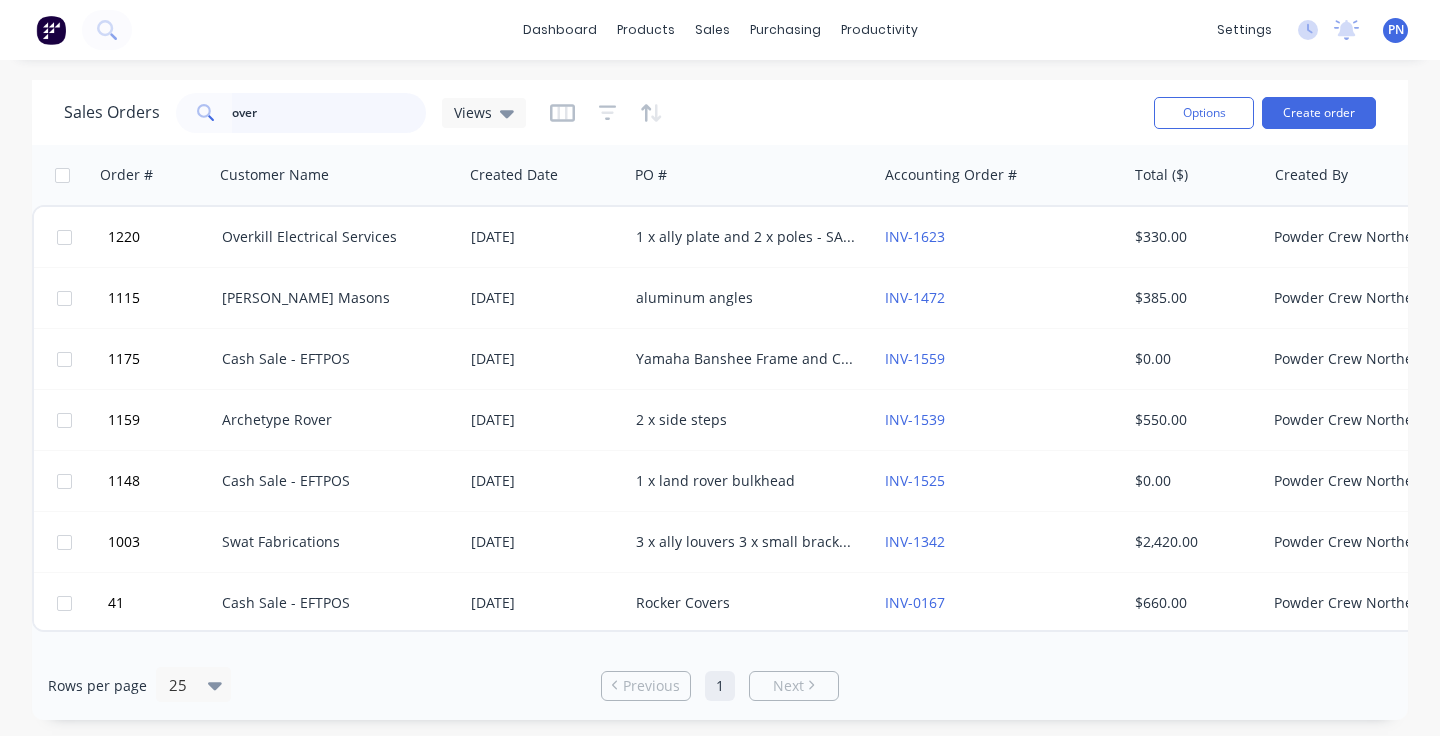 click on "over" at bounding box center (329, 113) 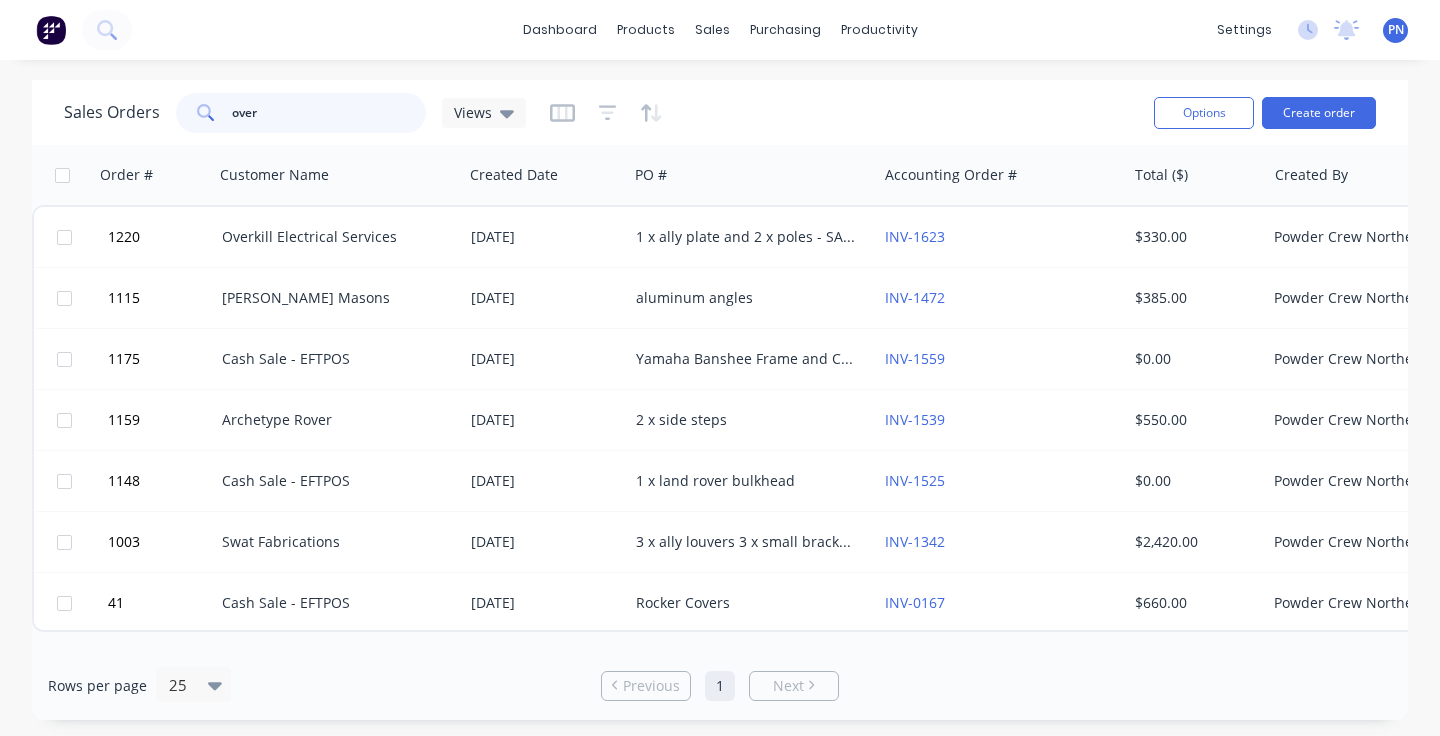click on "over" at bounding box center (329, 113) 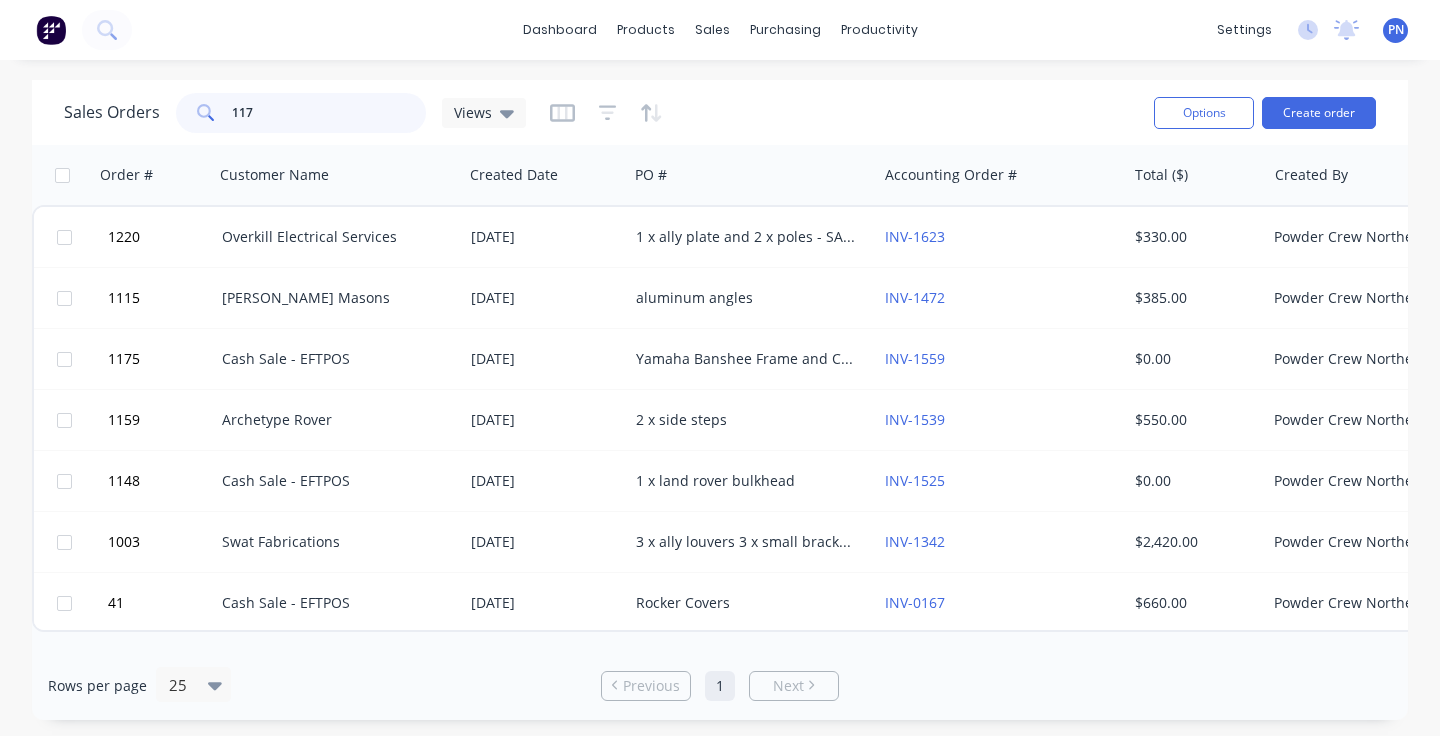 type on "1173" 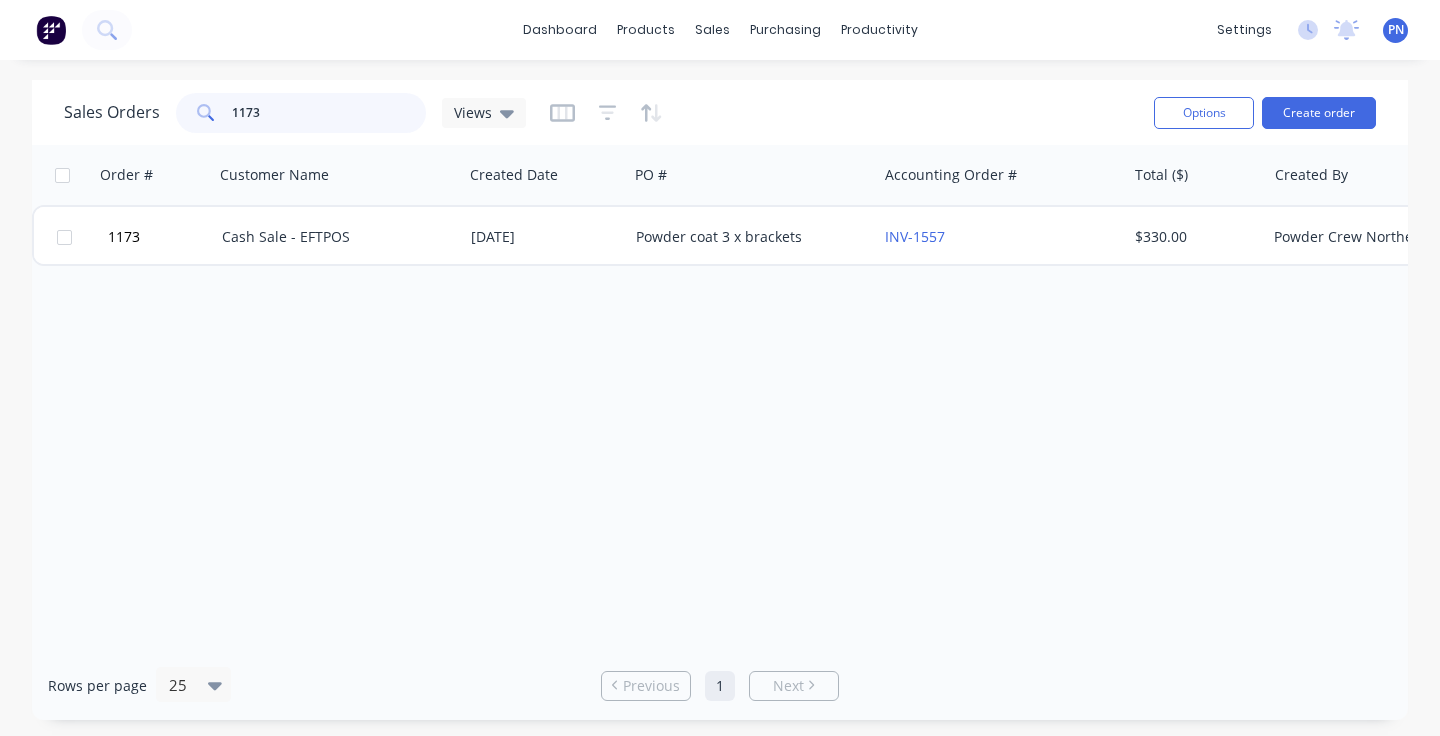 scroll, scrollTop: 0, scrollLeft: 0, axis: both 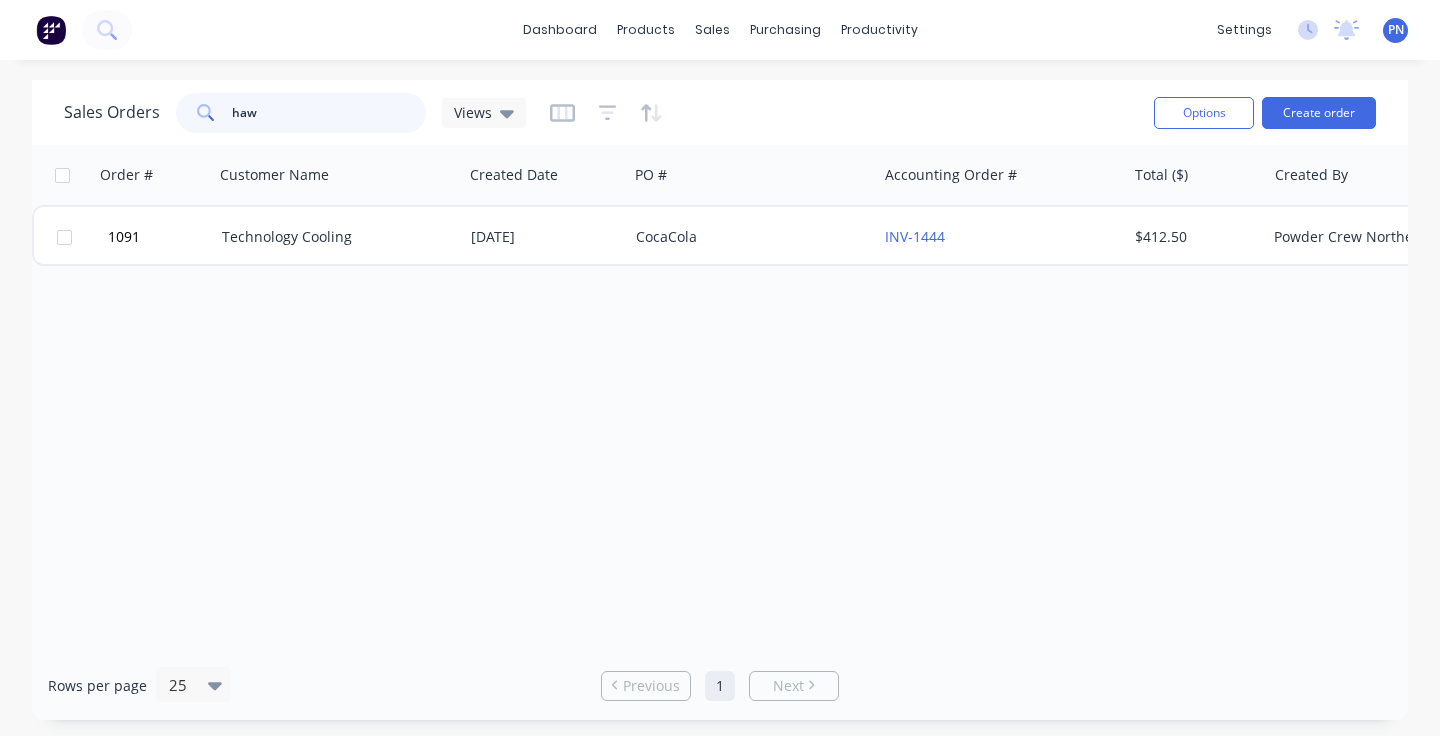 click on "haw" at bounding box center (329, 113) 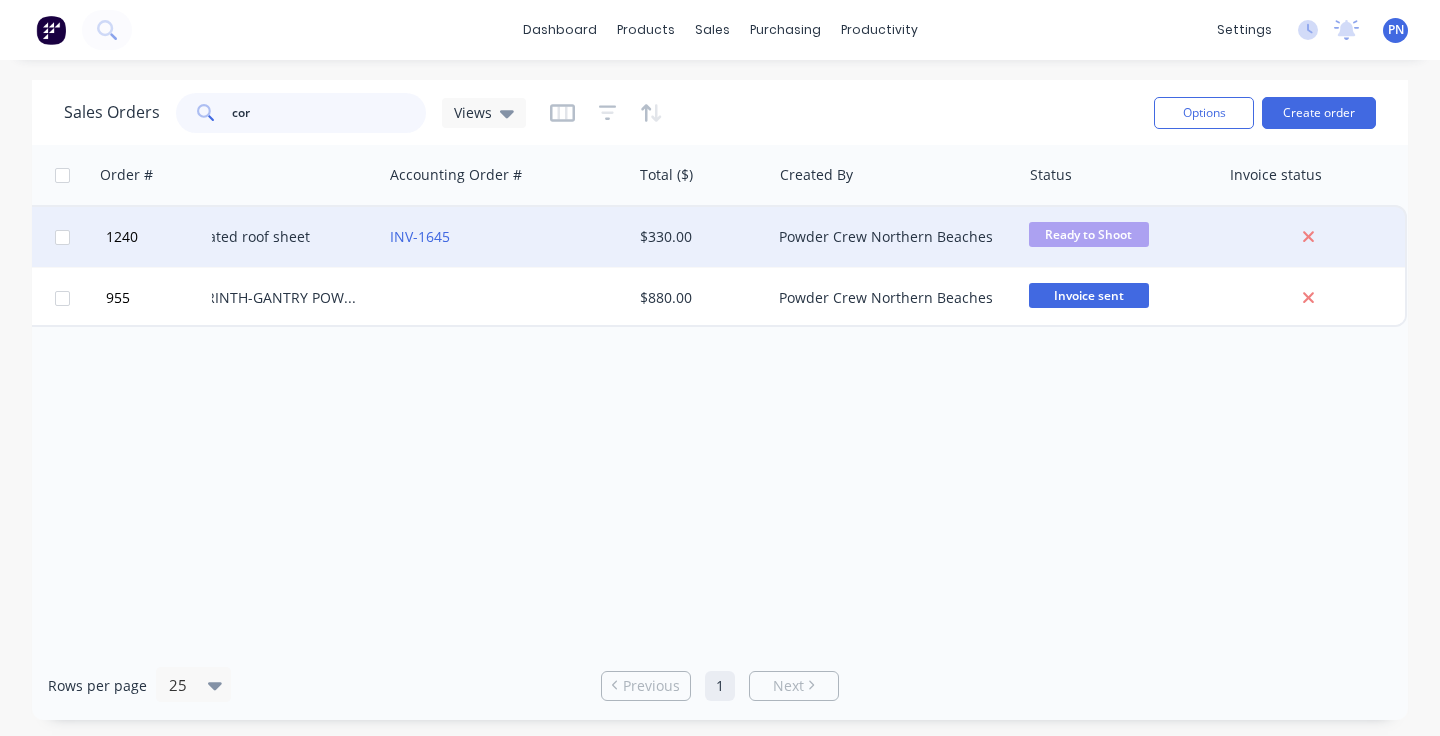 scroll, scrollTop: 0, scrollLeft: 494, axis: horizontal 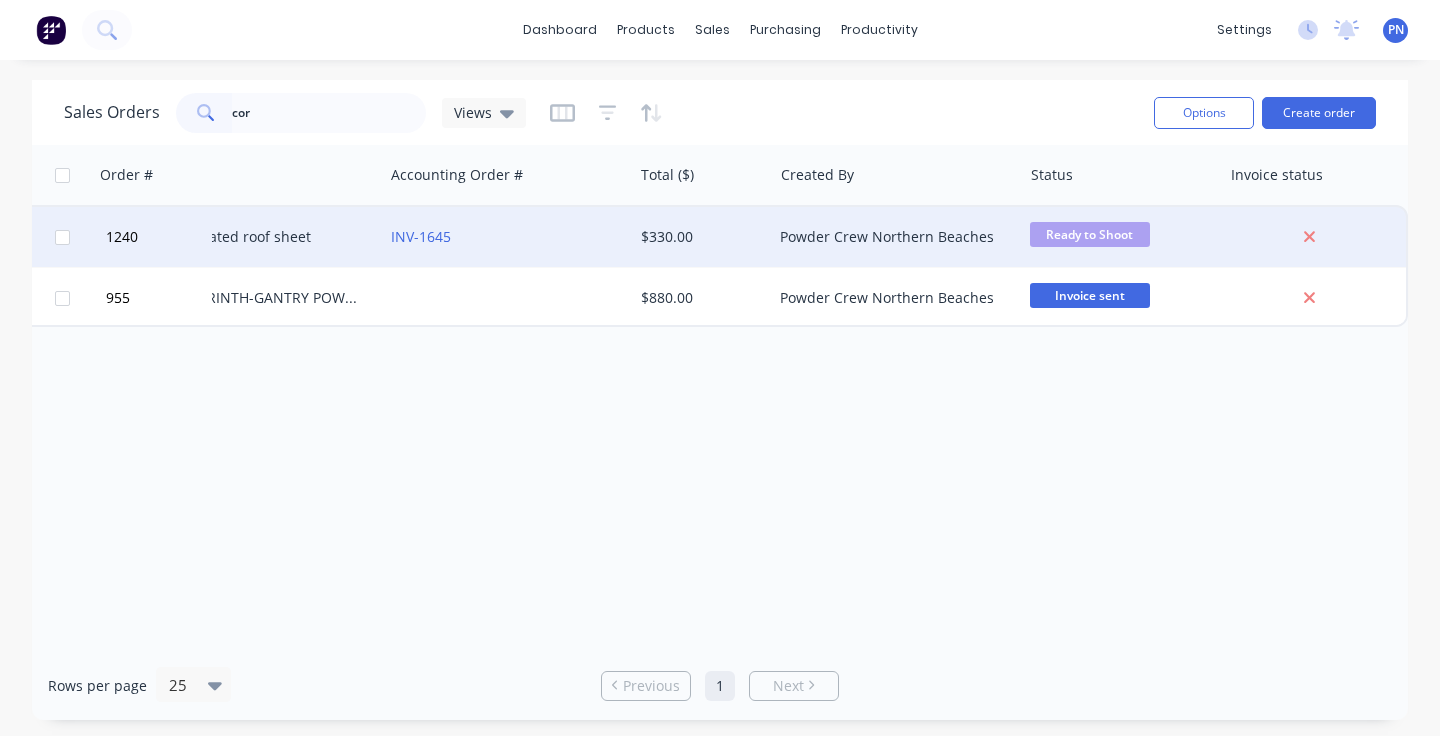 click on "Ready to Shoot" at bounding box center [1090, 234] 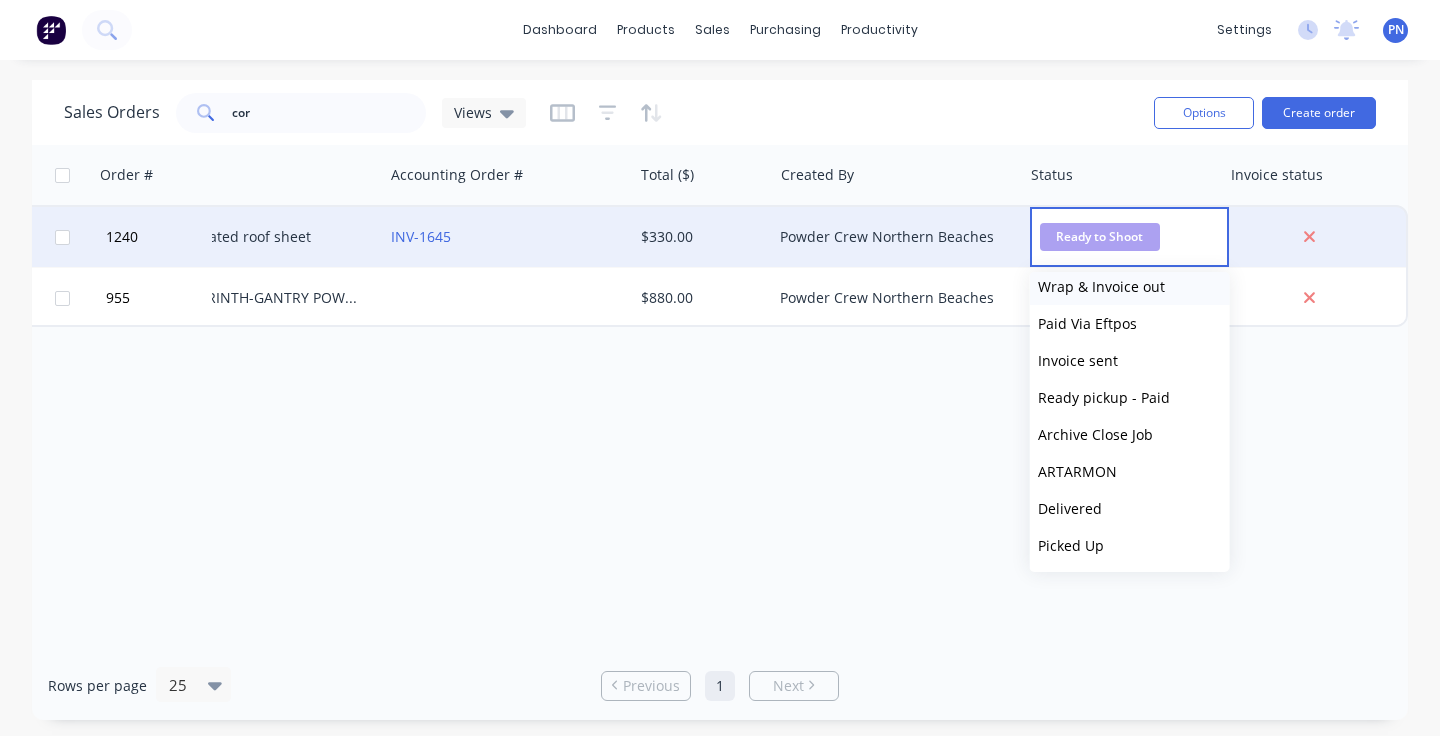 scroll, scrollTop: 197, scrollLeft: 0, axis: vertical 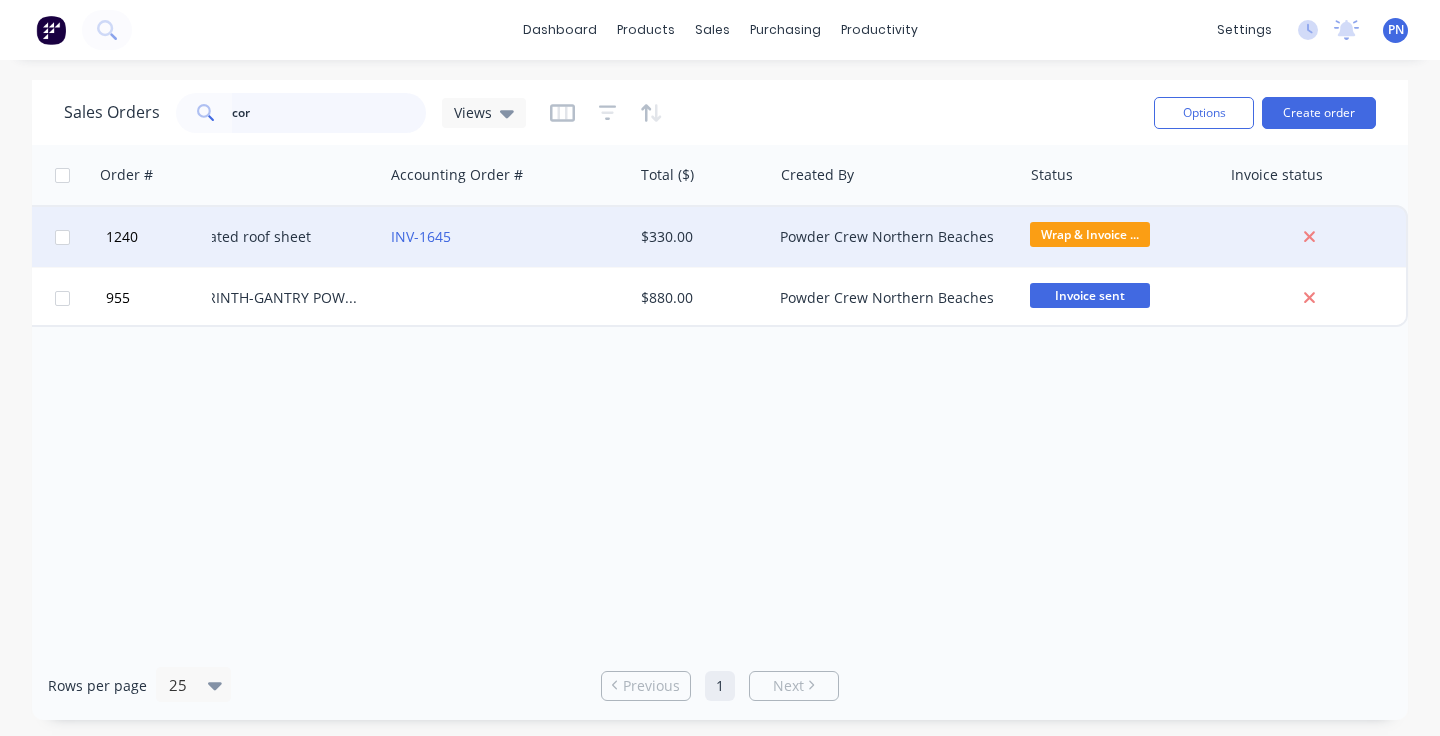 click on "cor" at bounding box center (329, 113) 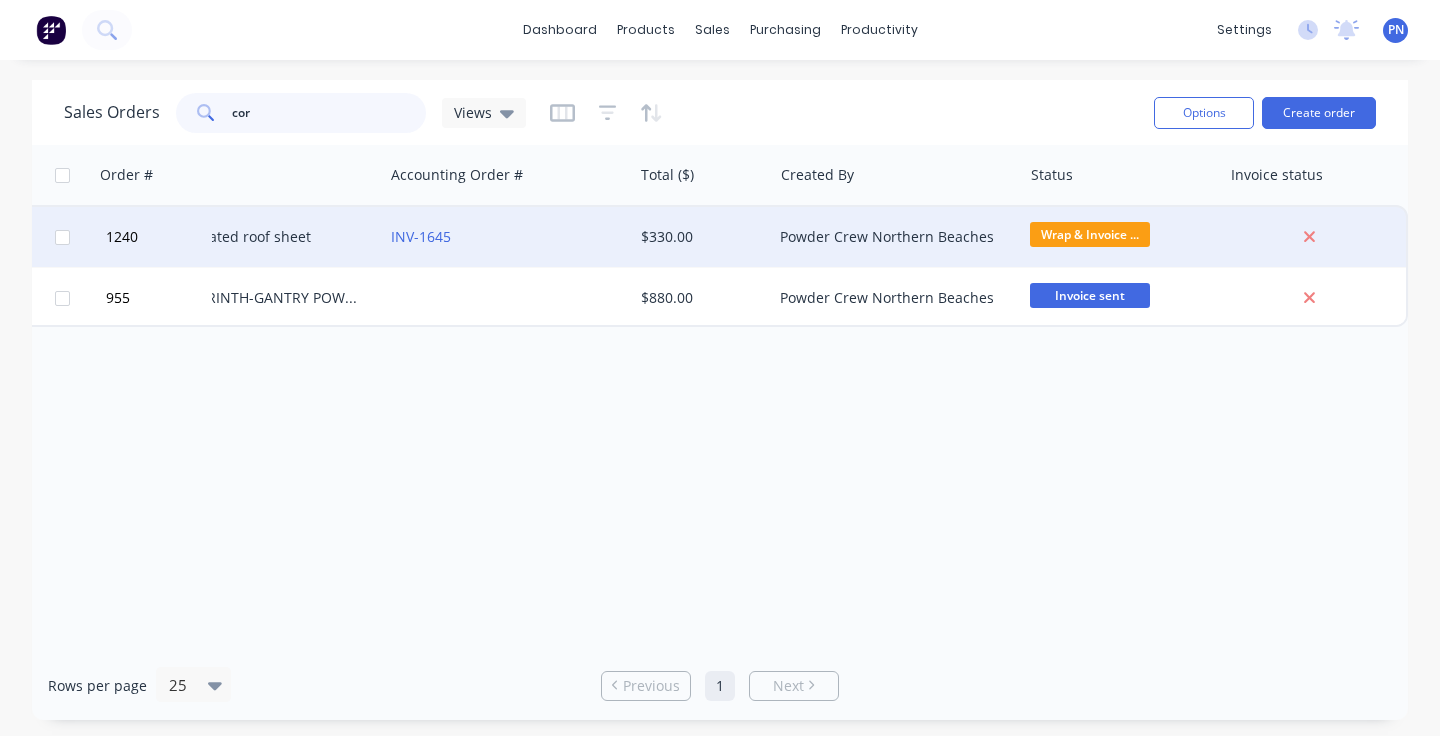 click on "cor" at bounding box center [329, 113] 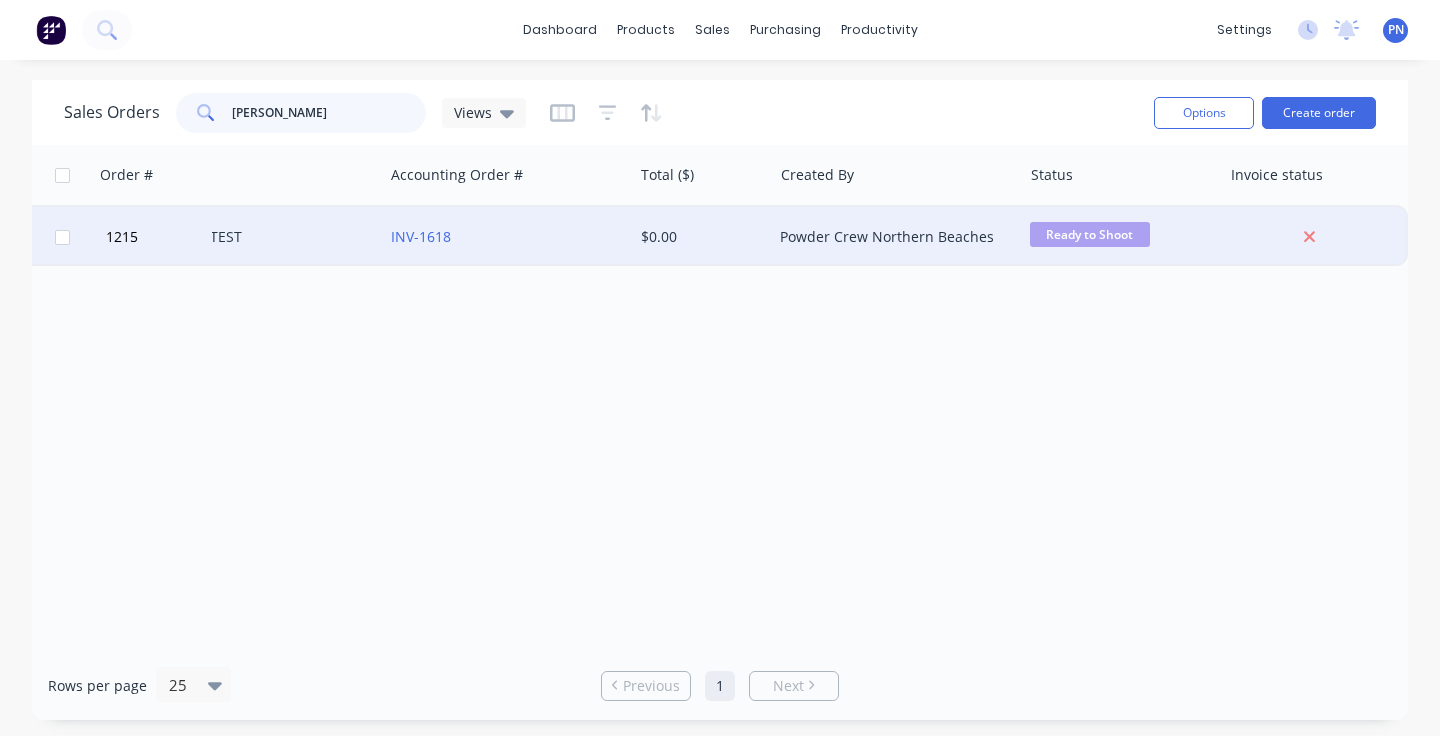 type on "bev" 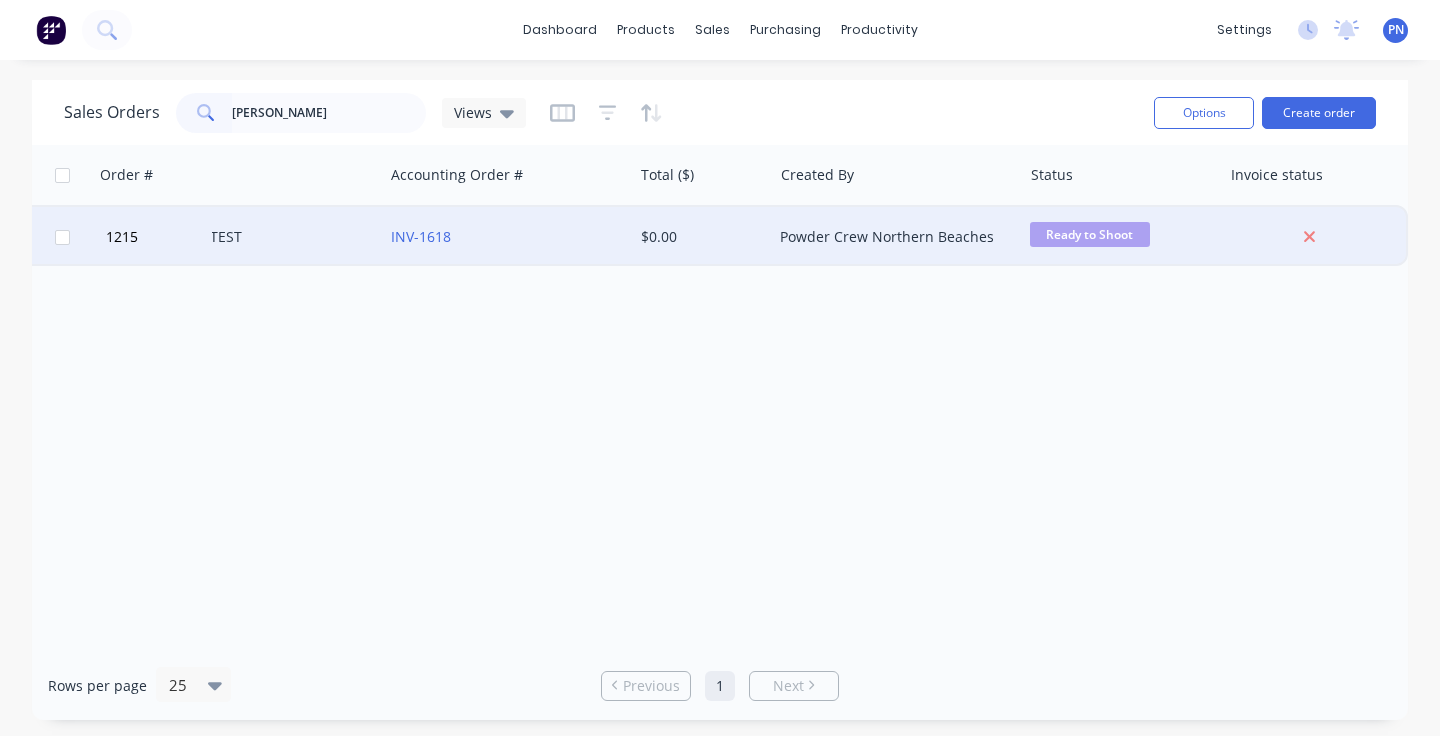 click on "INV-1618" at bounding box center (502, 237) 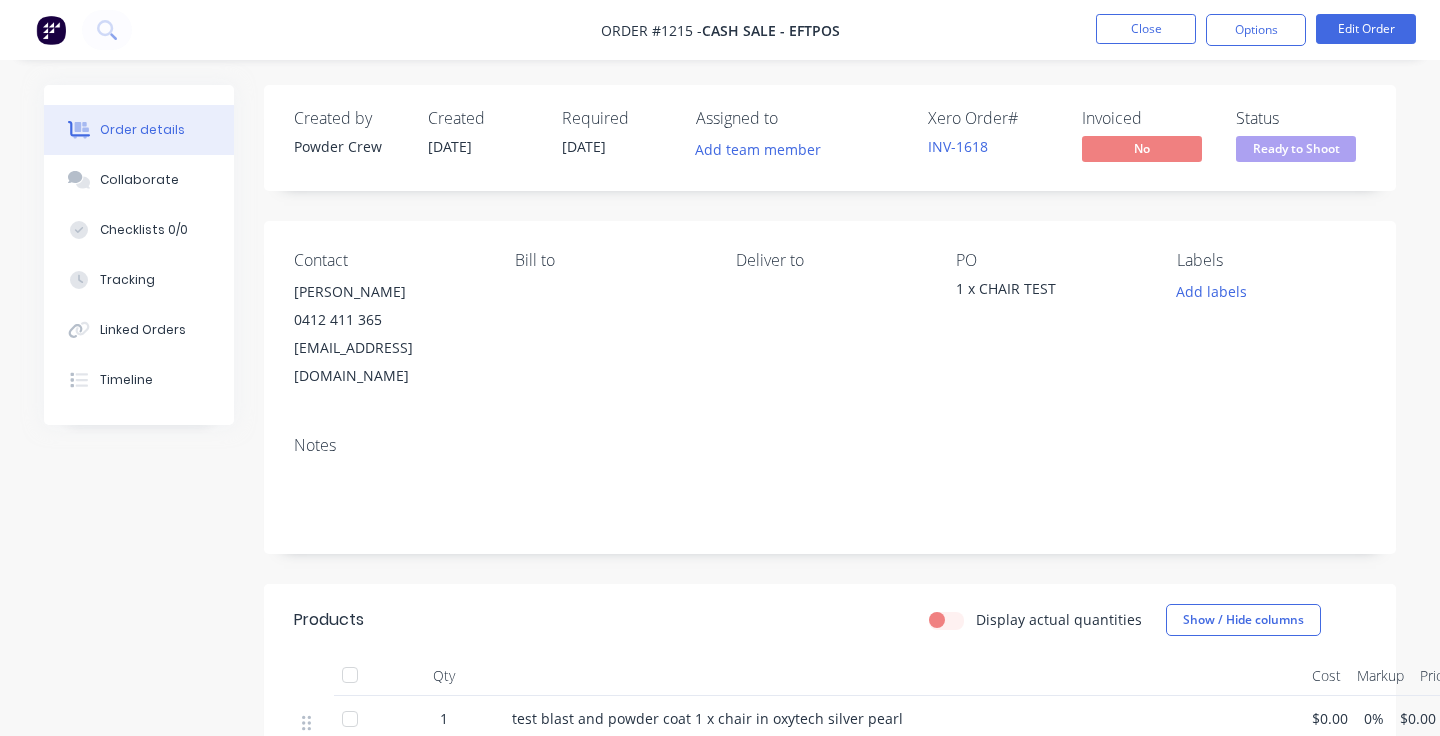 scroll, scrollTop: 15, scrollLeft: 0, axis: vertical 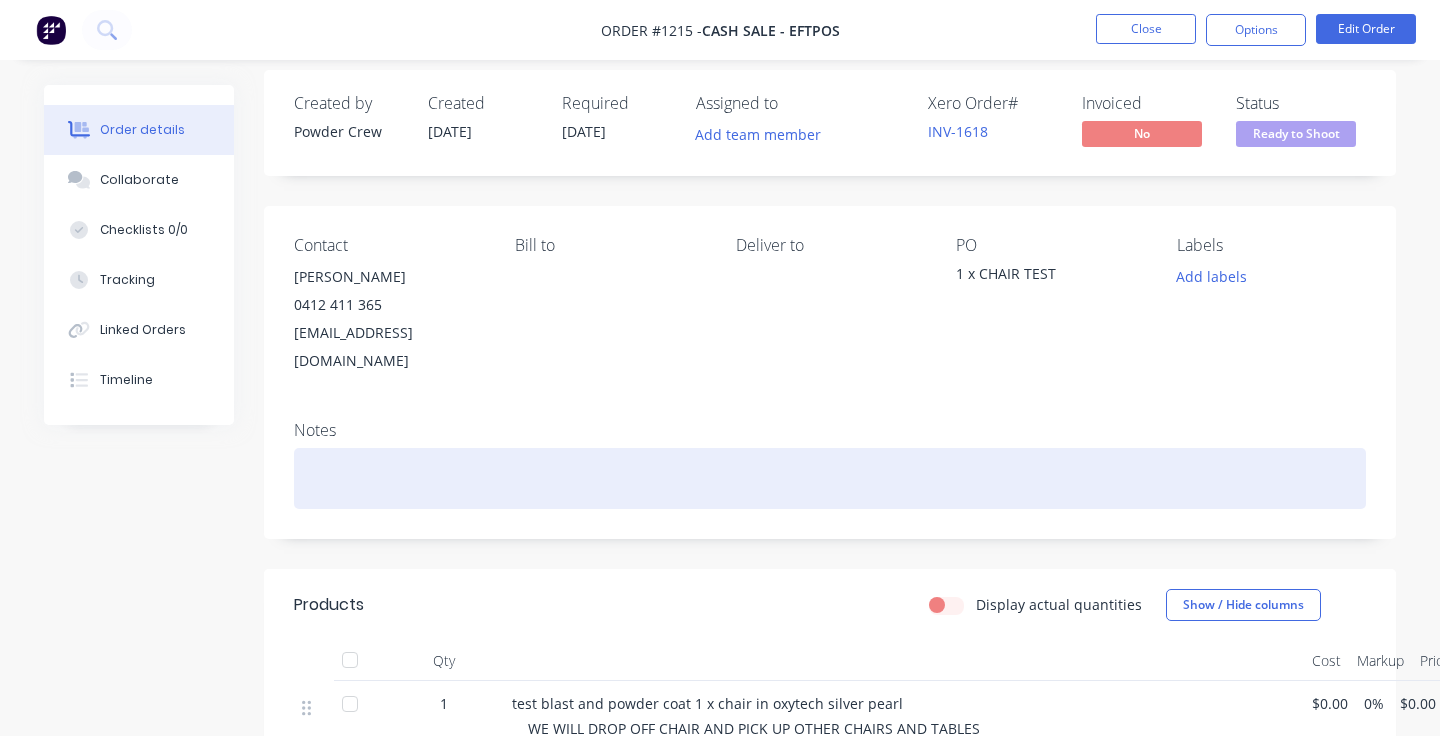 click at bounding box center [830, 478] 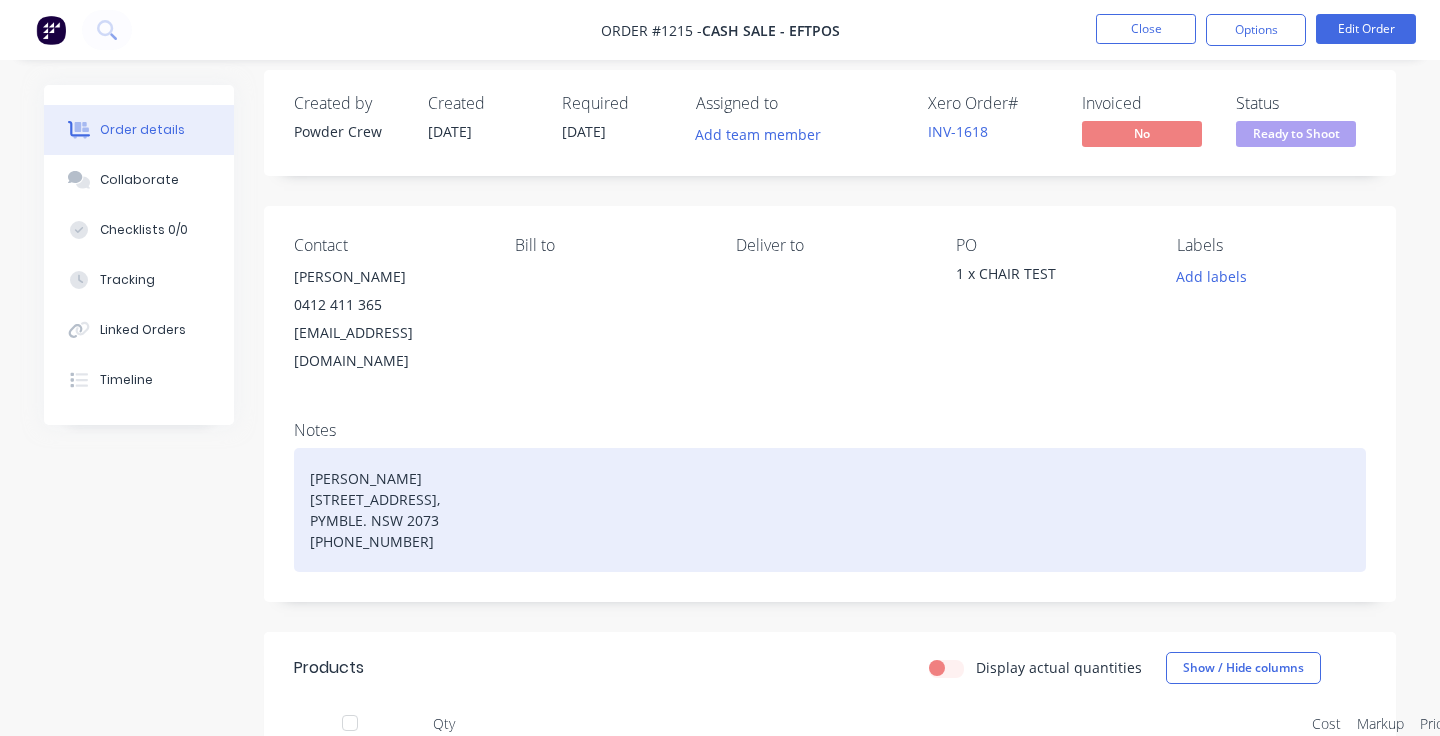 type 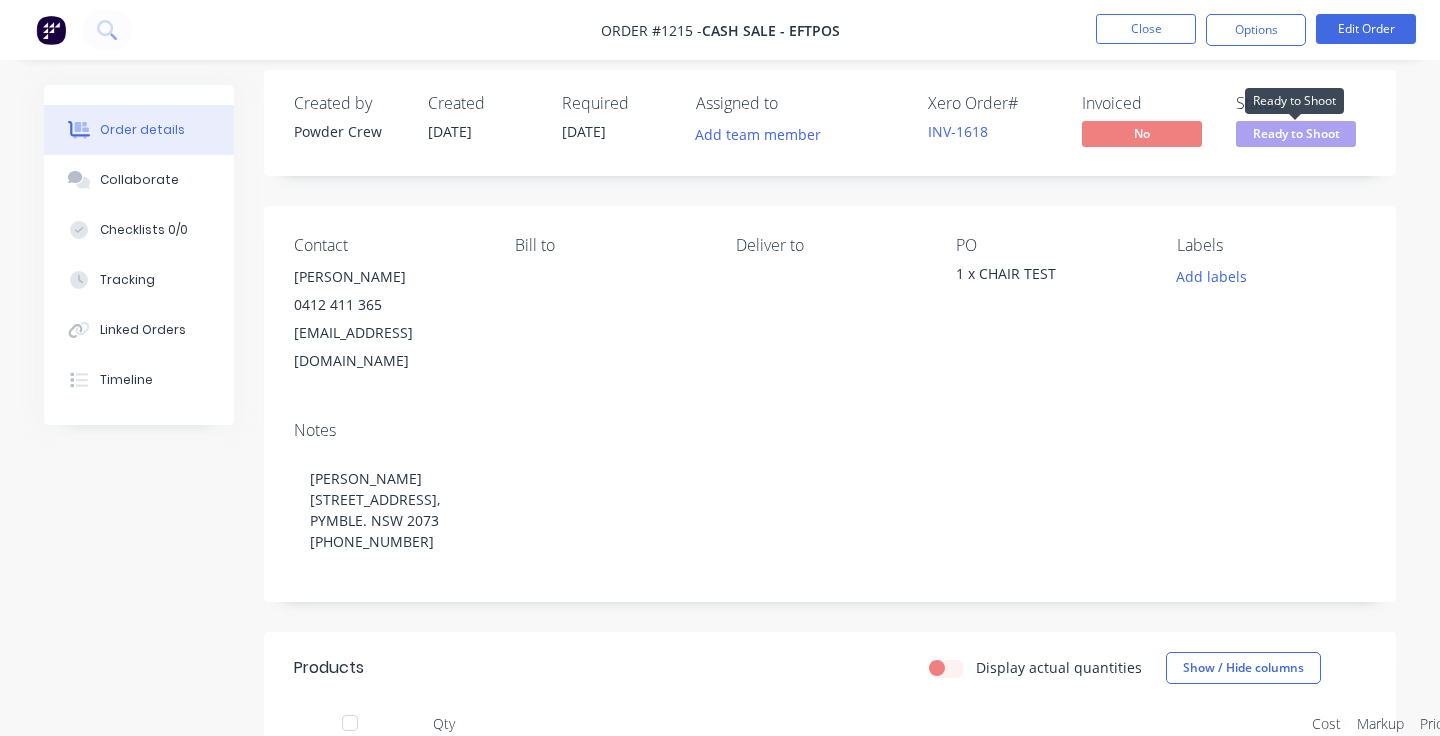 click on "Ready to Shoot" at bounding box center (1296, 133) 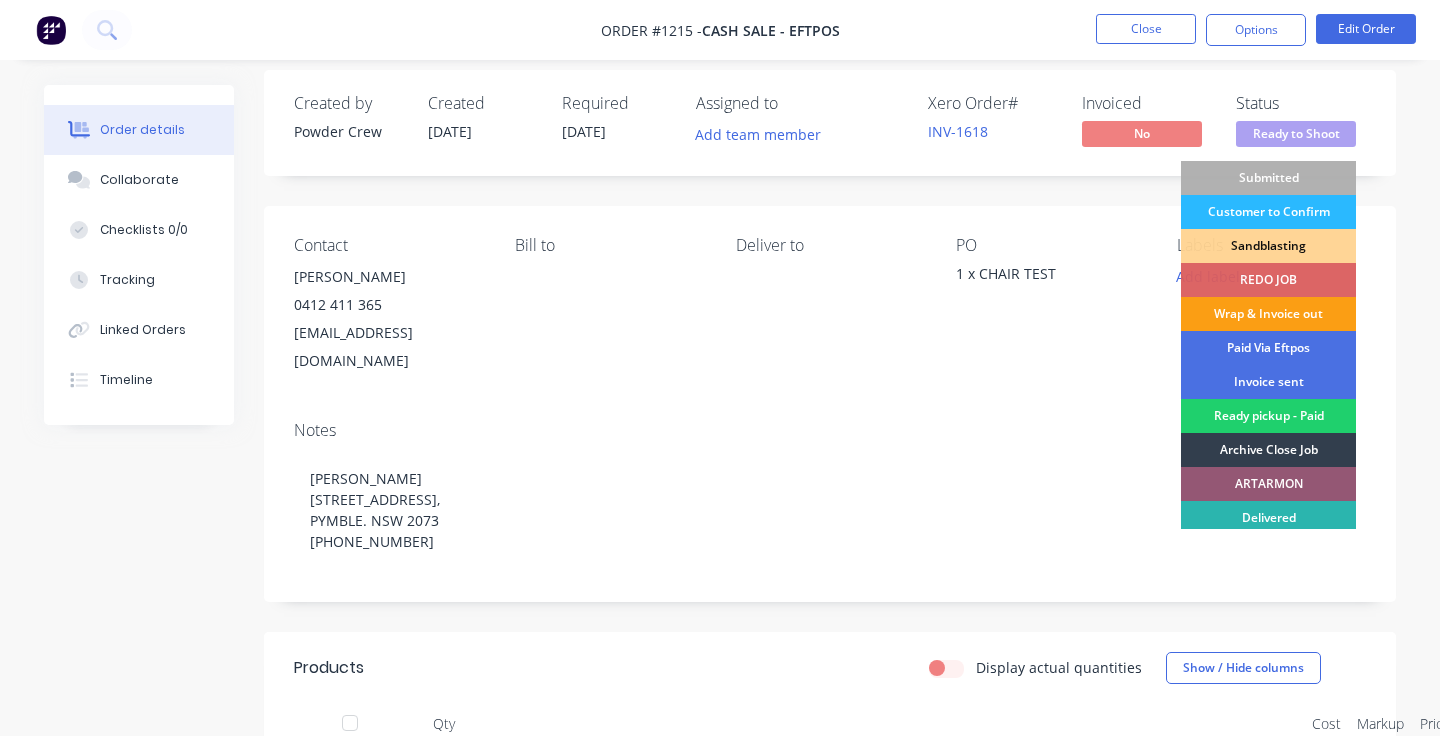 click on "Wrap & Invoice out" at bounding box center (1268, 314) 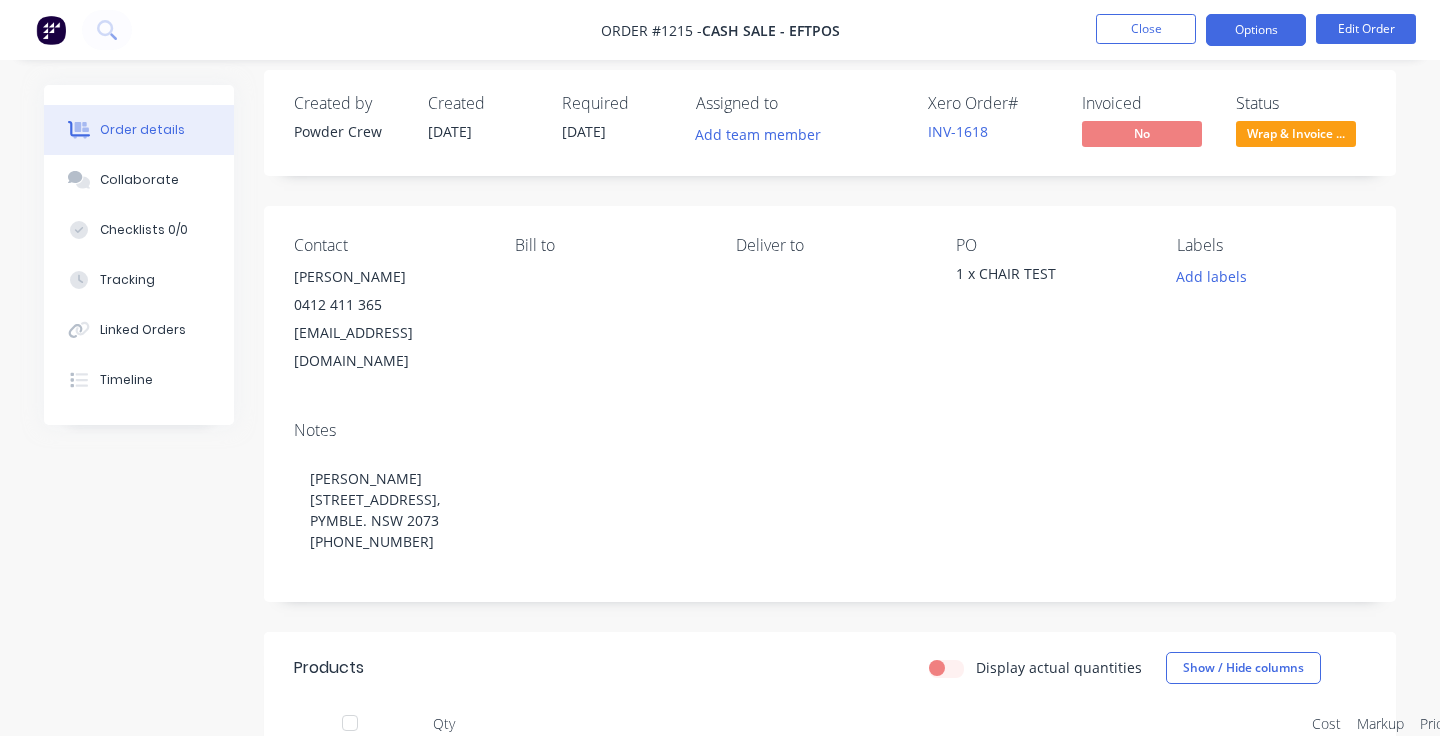 click on "Options" at bounding box center (1256, 30) 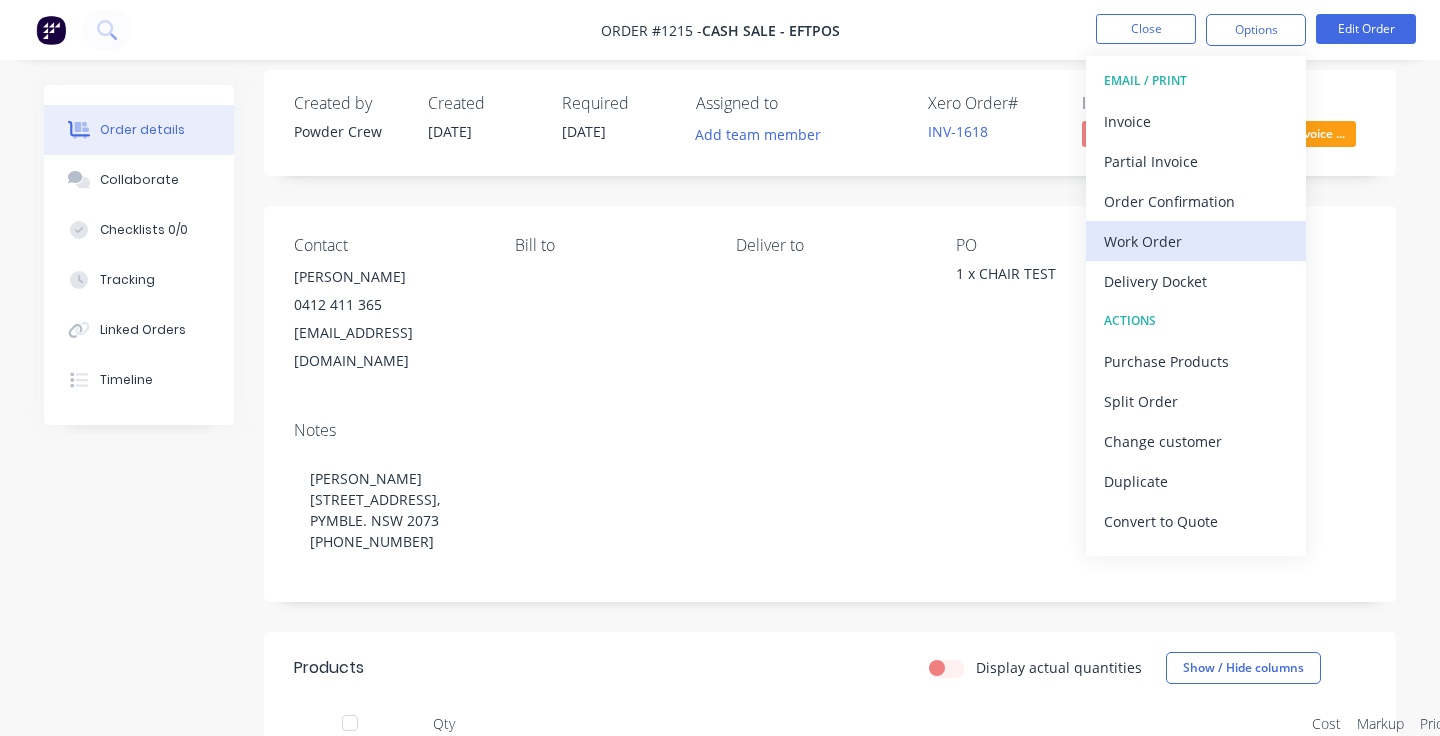 click on "Work Order" at bounding box center (1196, 241) 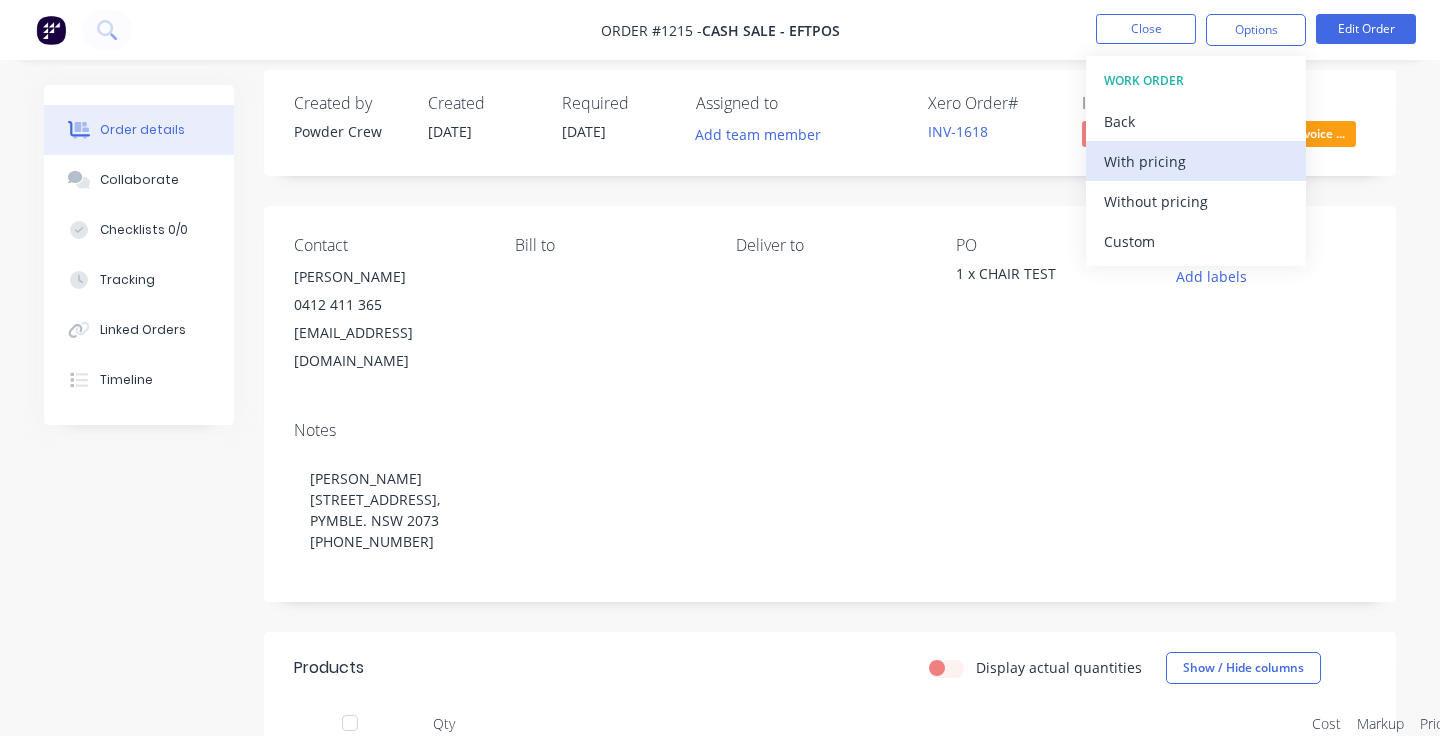 click on "With pricing" at bounding box center (1196, 161) 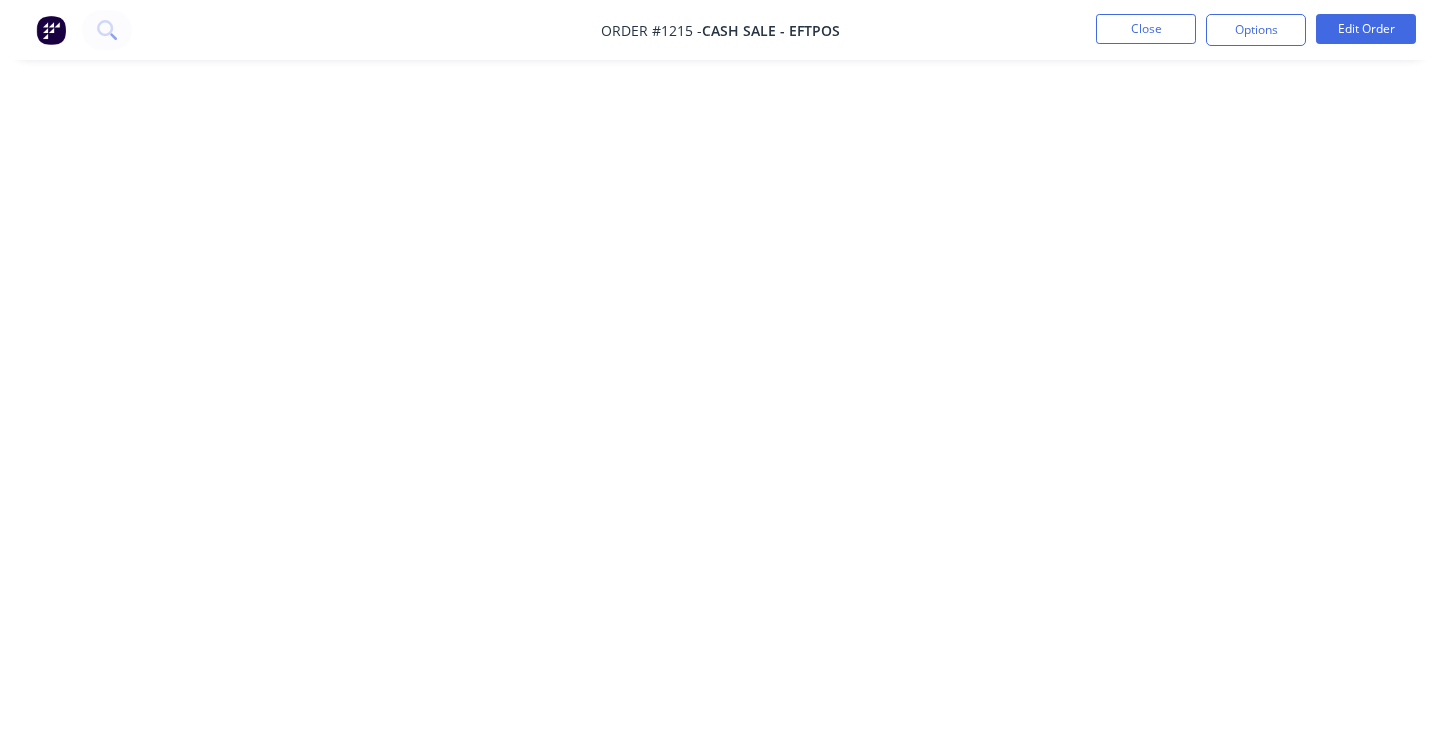 scroll, scrollTop: 0, scrollLeft: 0, axis: both 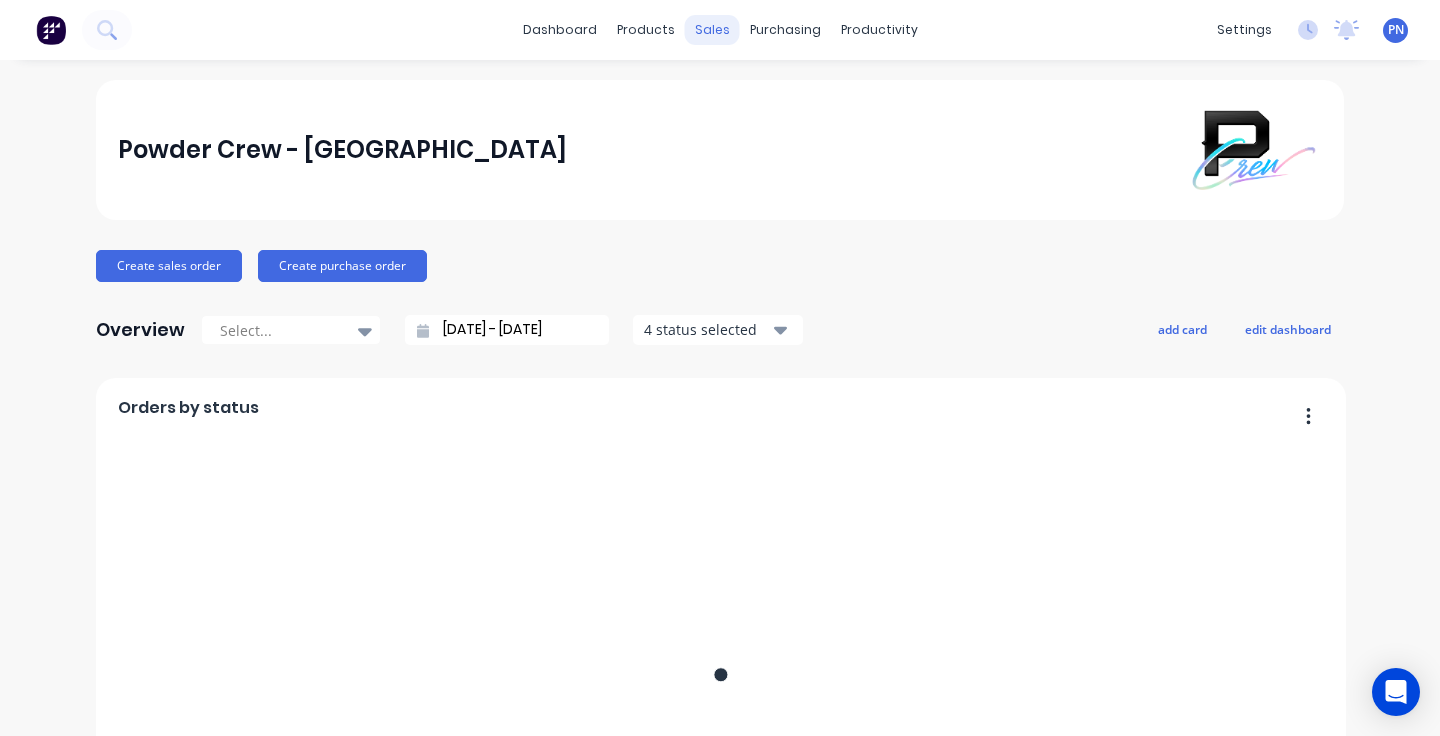 click on "sales" at bounding box center (712, 30) 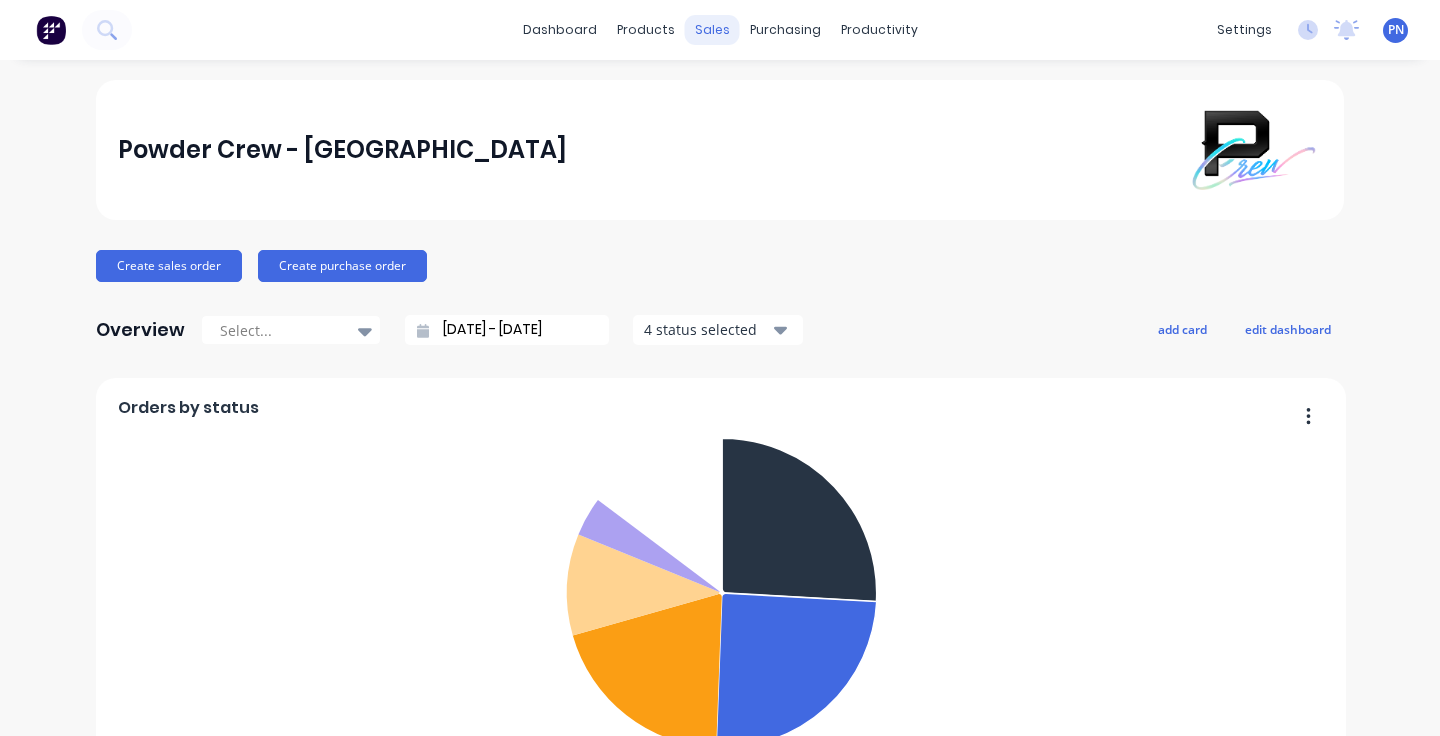 click on "sales" at bounding box center (712, 30) 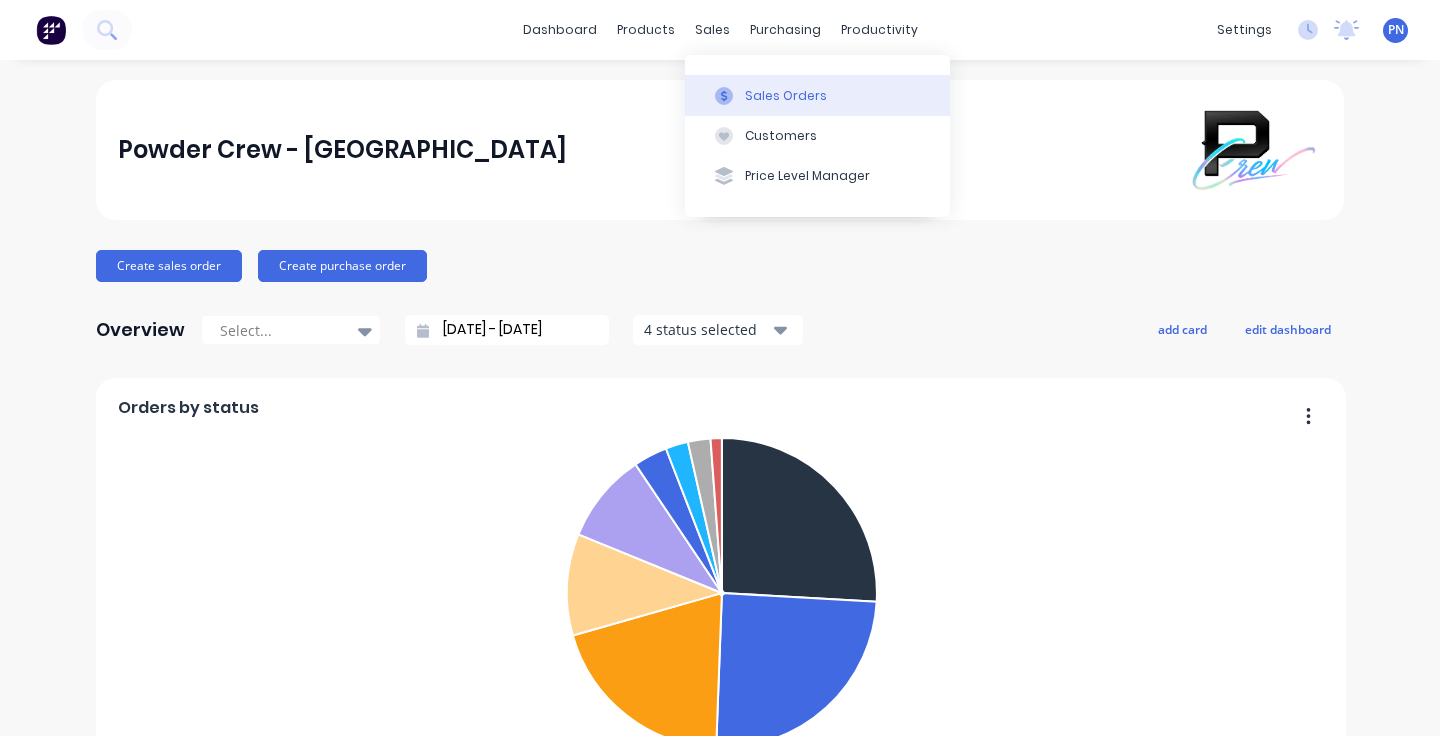 click on "Sales Orders" at bounding box center (786, 96) 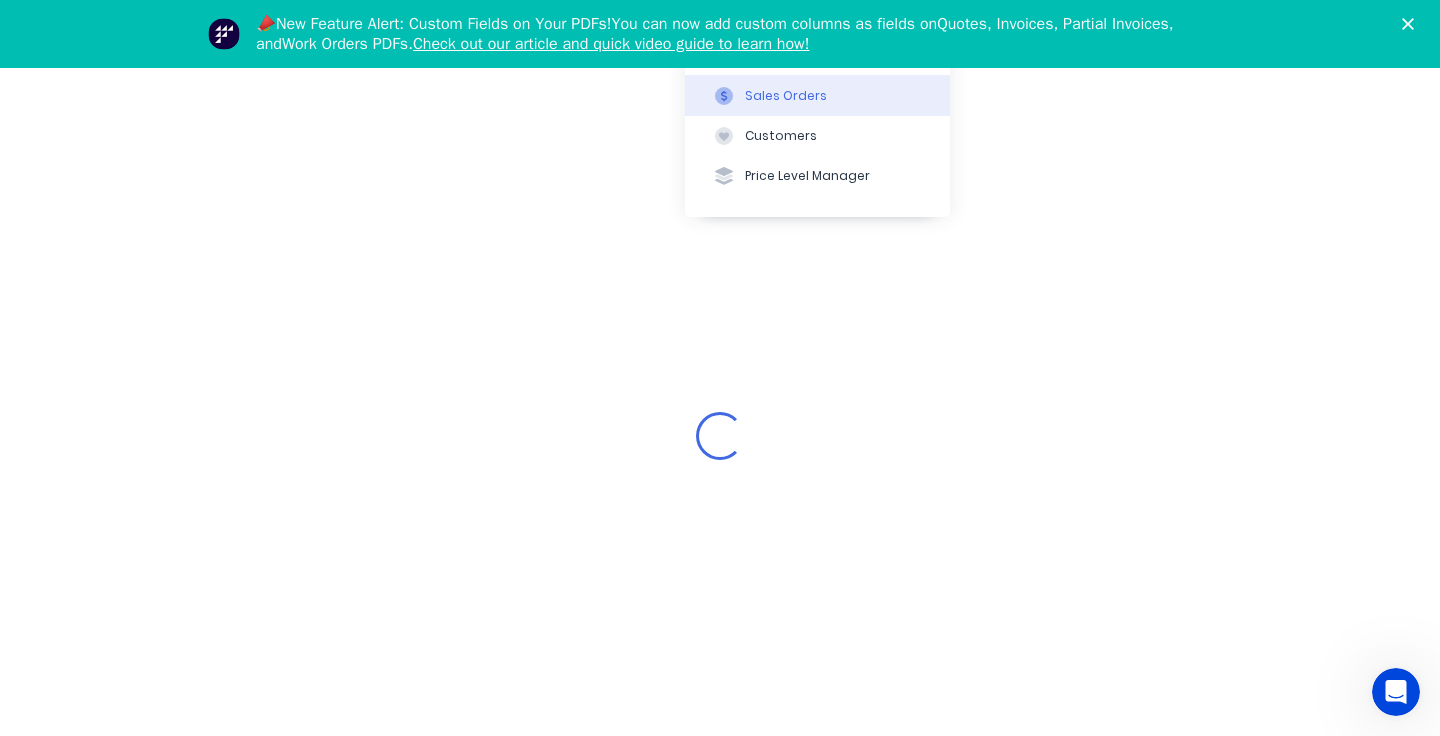 scroll, scrollTop: 0, scrollLeft: 0, axis: both 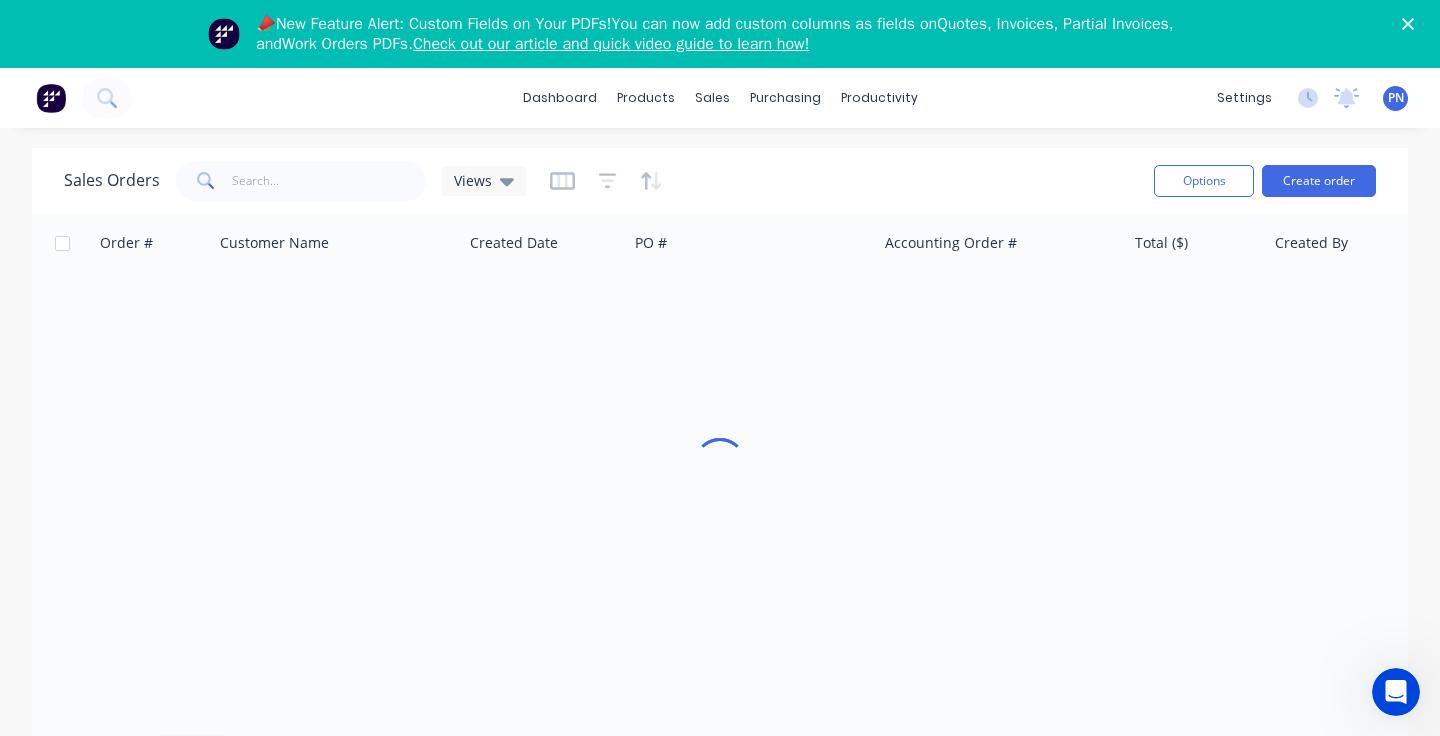click 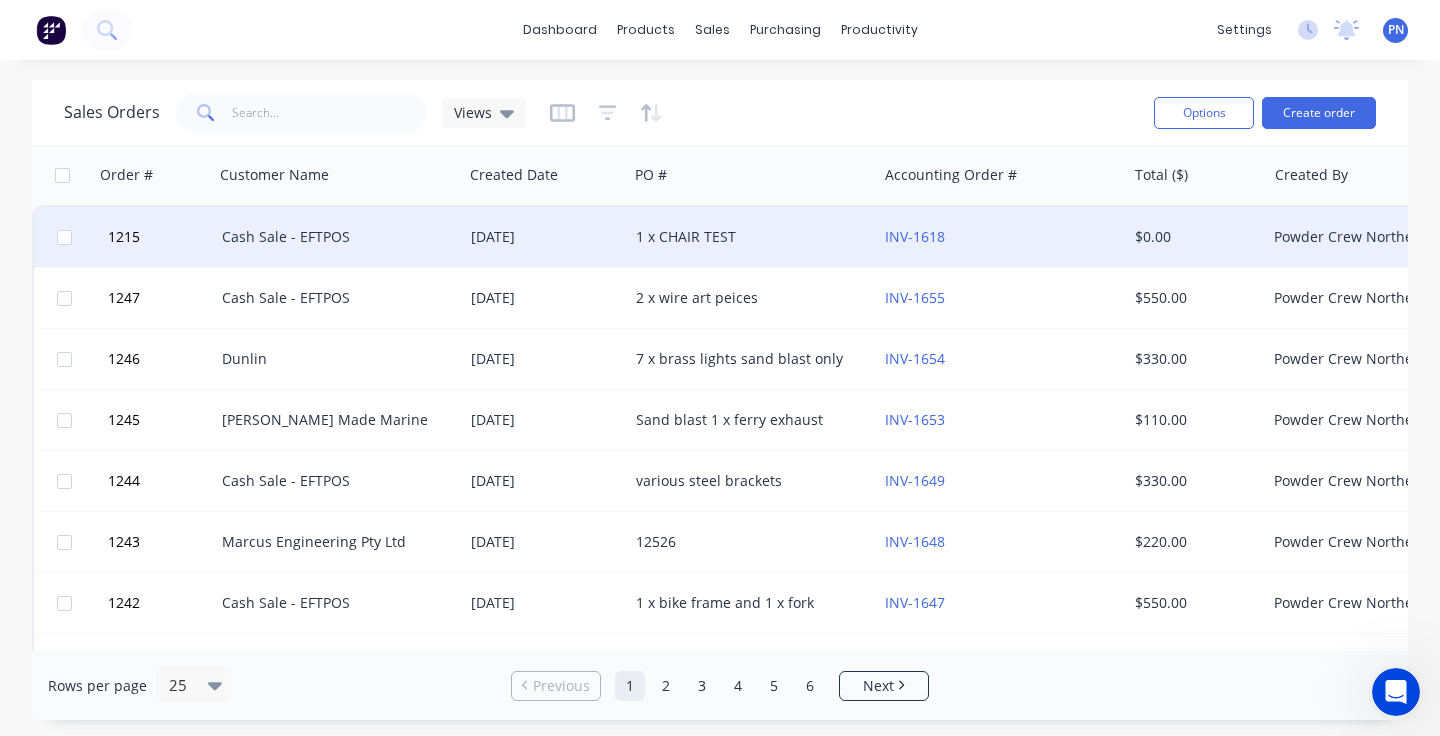 click on "1 x CHAIR TEST" at bounding box center (747, 237) 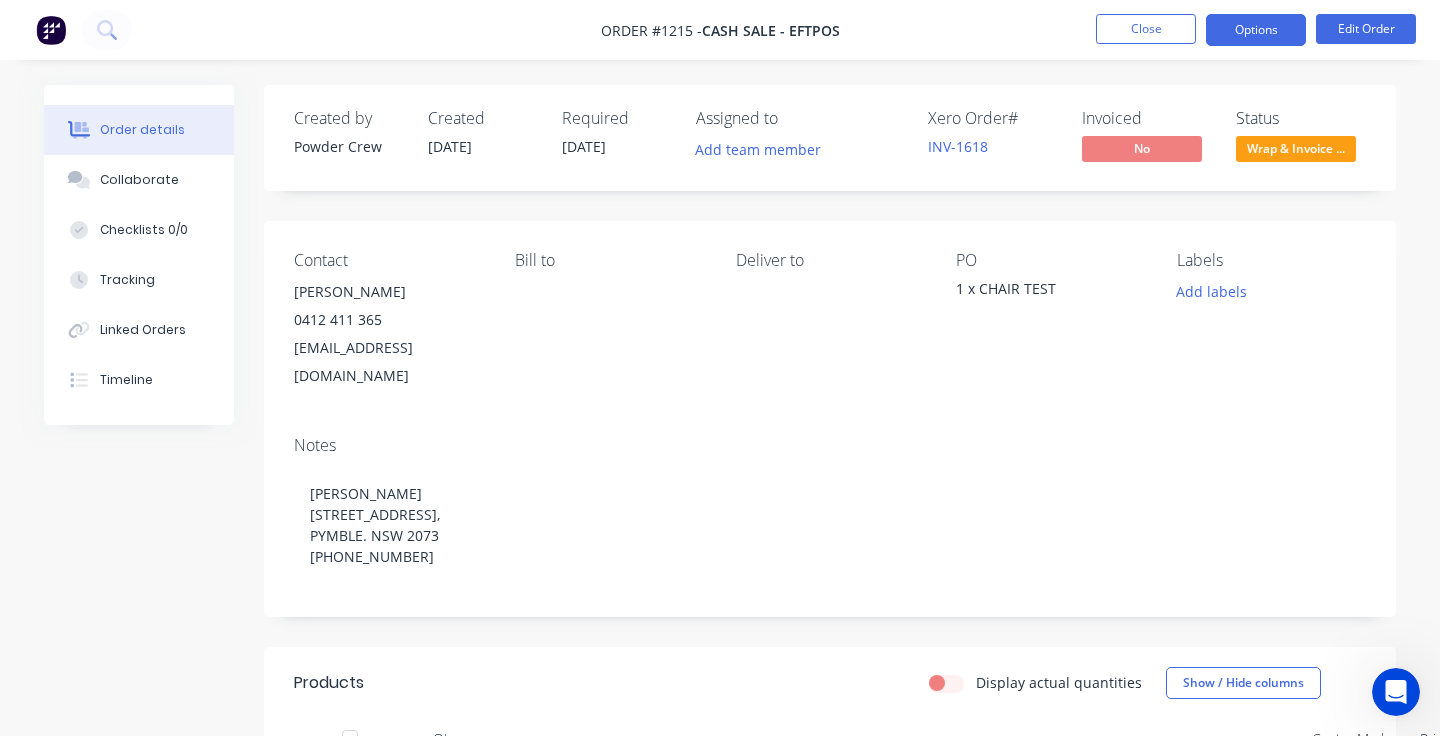click on "Options" at bounding box center (1256, 30) 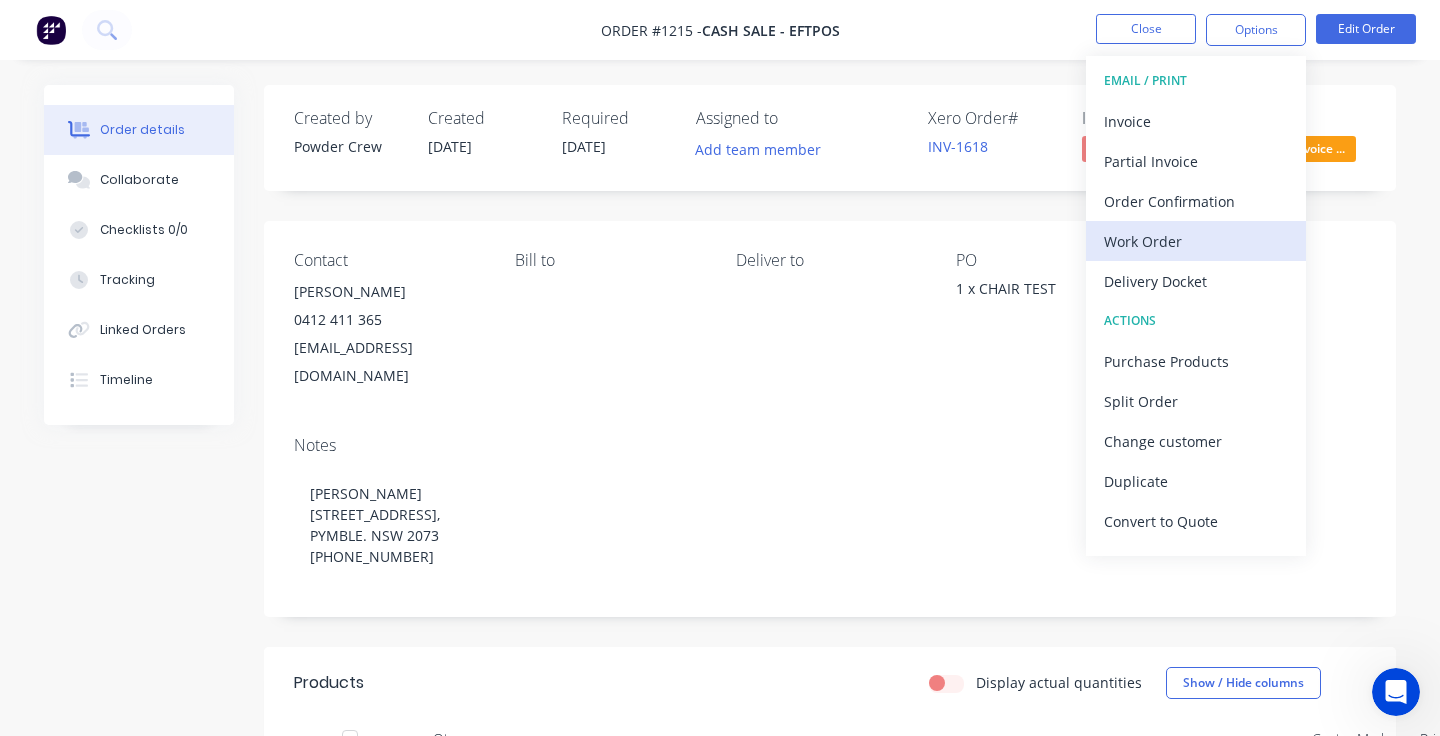 click on "Work Order" at bounding box center [1196, 241] 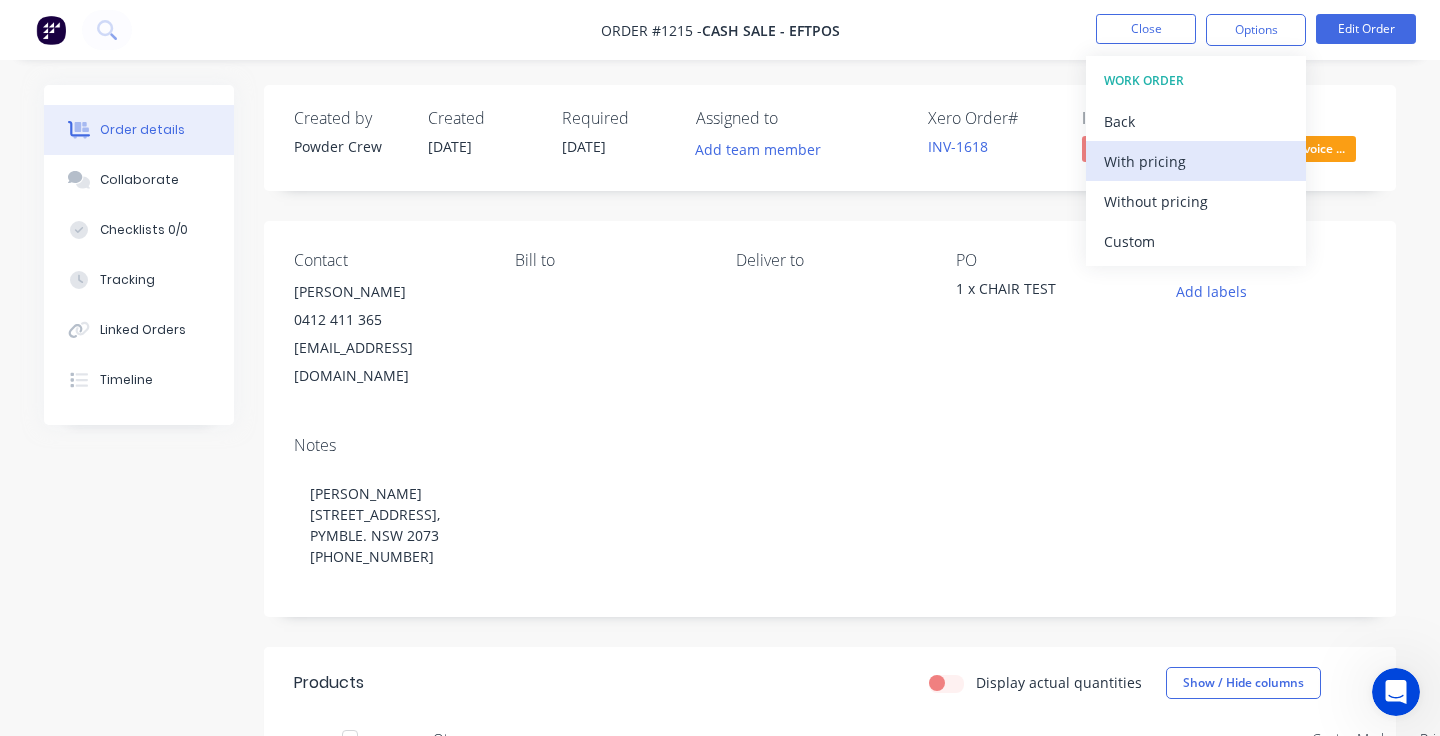 click on "With pricing" at bounding box center (1196, 161) 